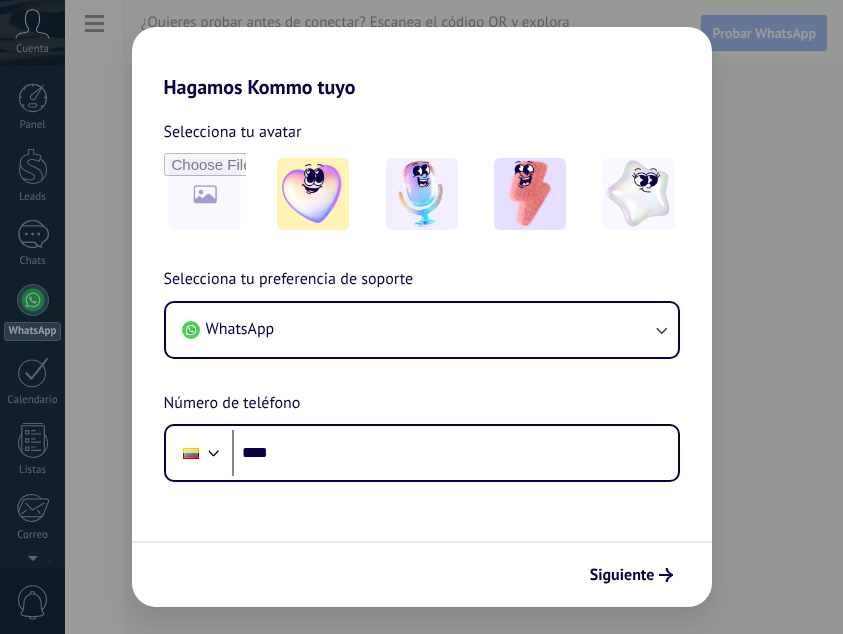 scroll, scrollTop: 0, scrollLeft: 0, axis: both 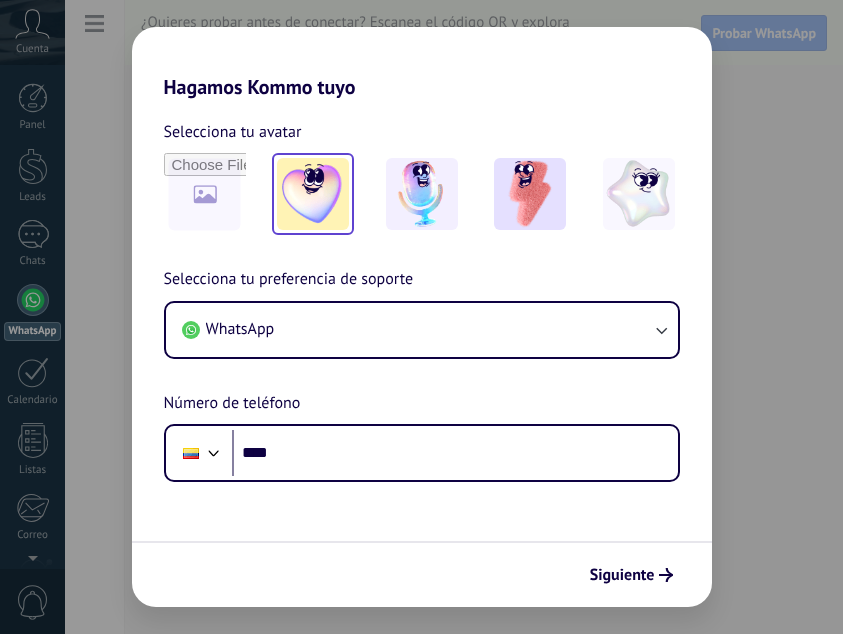 click at bounding box center [313, 194] 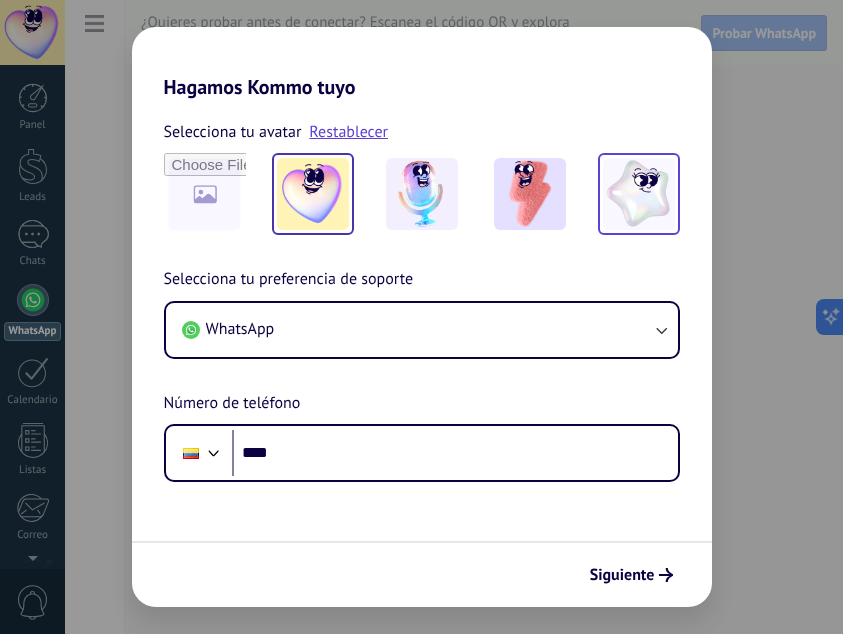 click at bounding box center (639, 194) 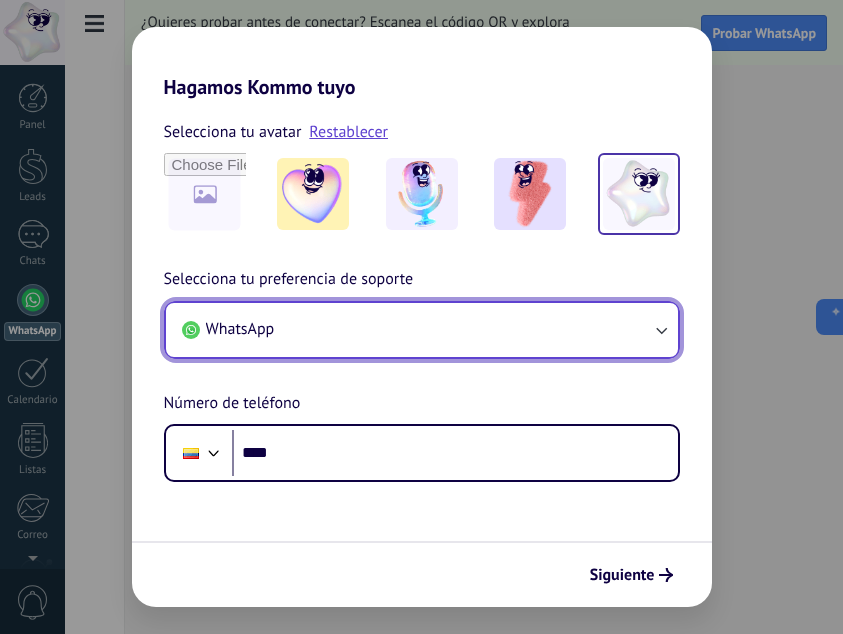 click on "WhatsApp" at bounding box center [422, 330] 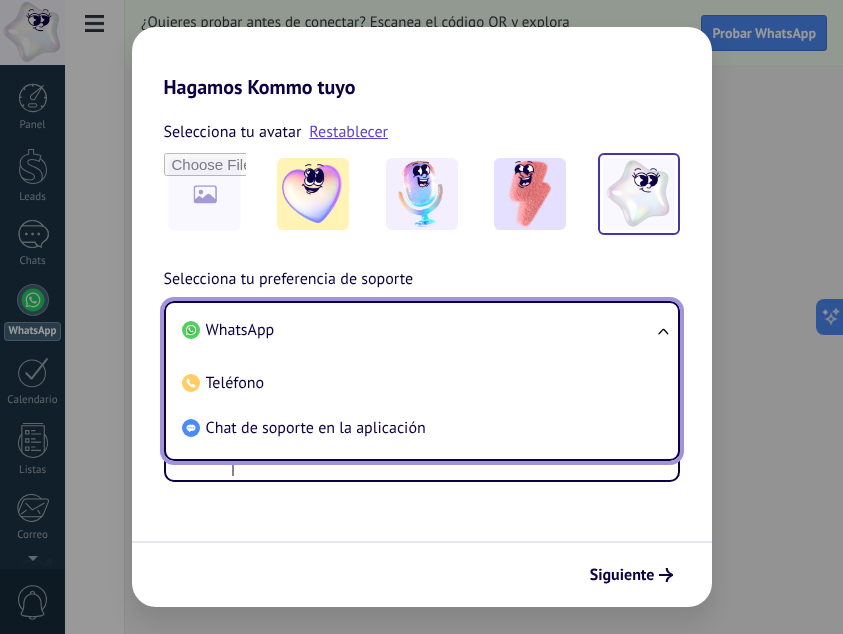 click on "WhatsApp" at bounding box center [418, 330] 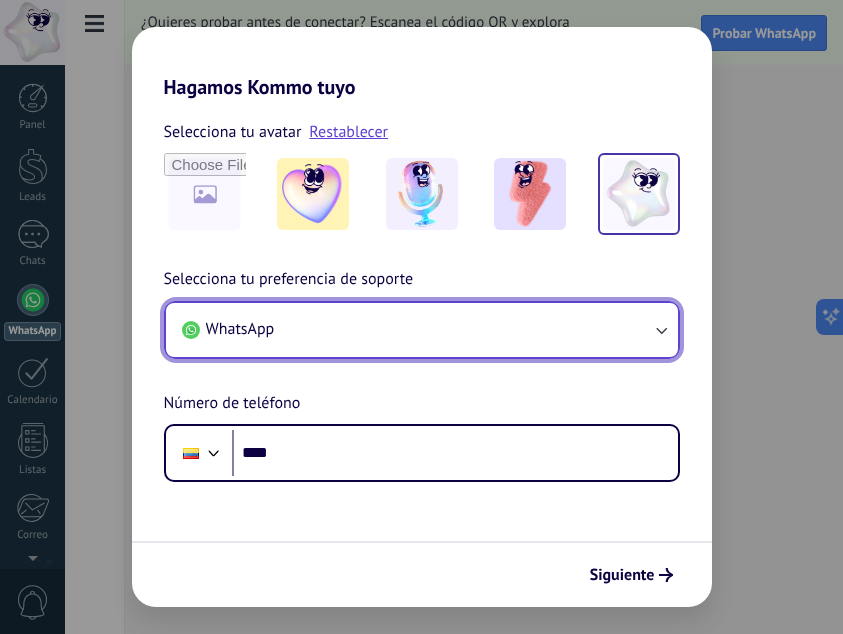 click on "WhatsApp" at bounding box center (422, 330) 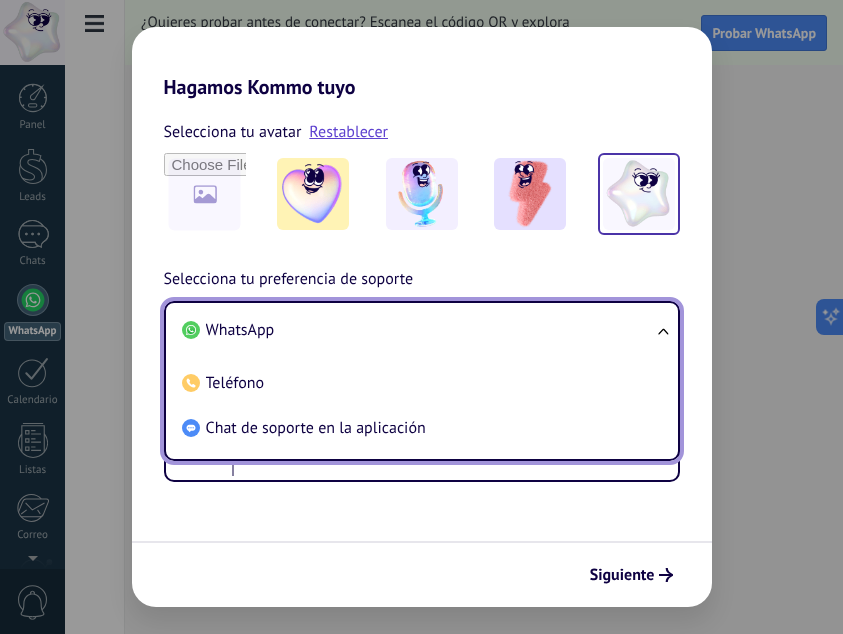 click on "WhatsApp" at bounding box center [418, 330] 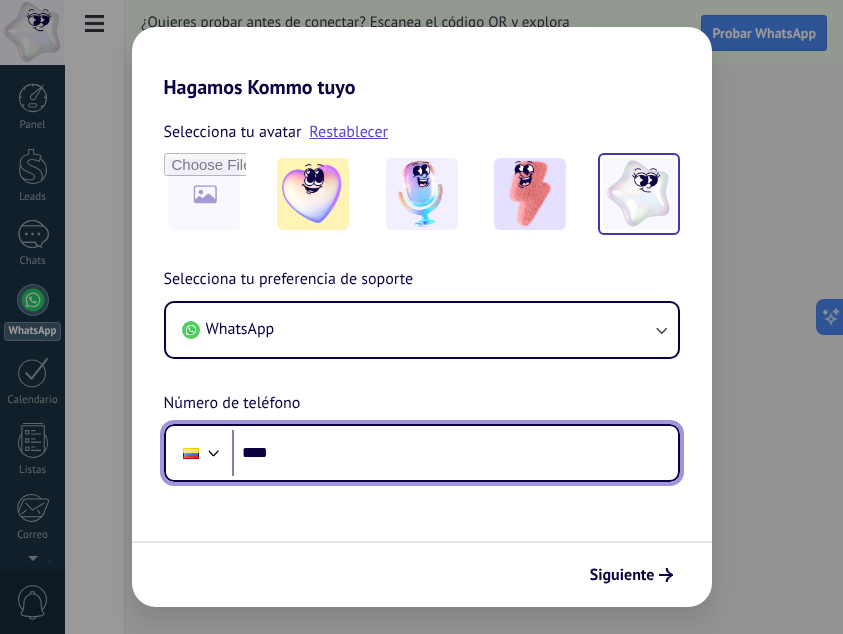 click on "****" at bounding box center (455, 453) 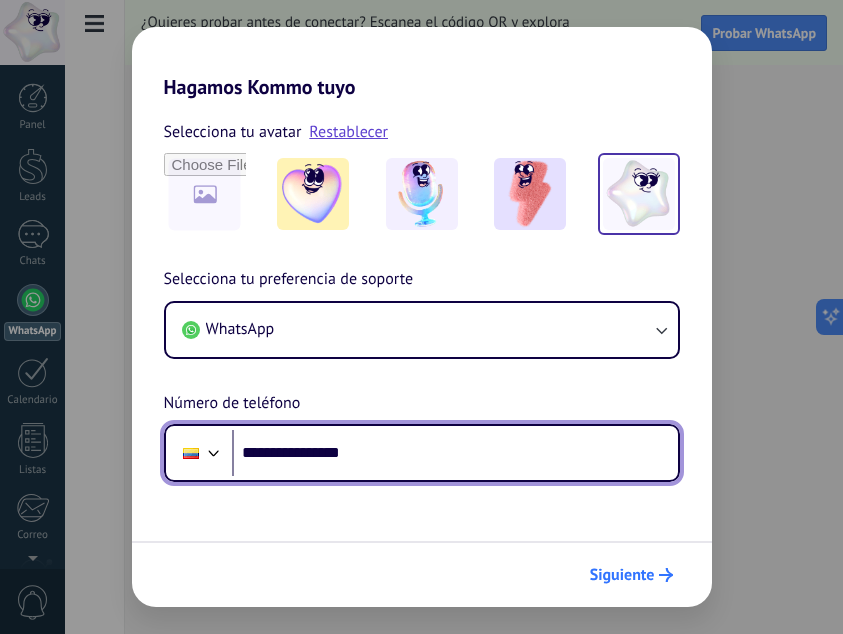 type on "**********" 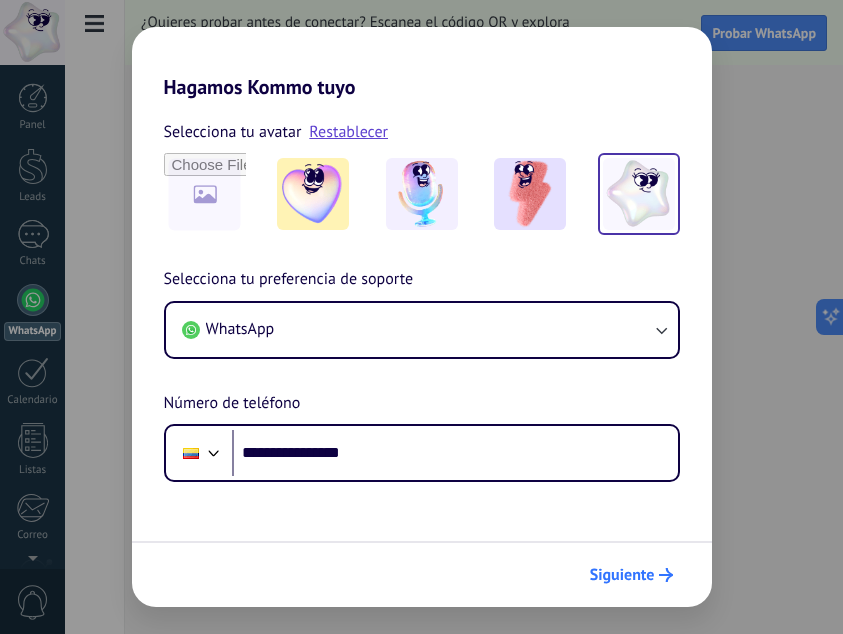 click on "Siguiente" at bounding box center (622, 575) 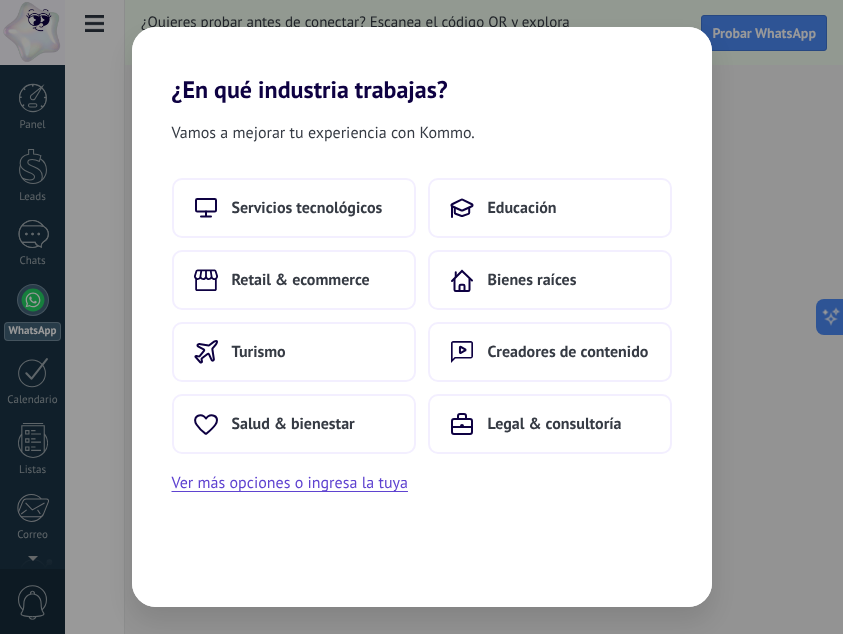 scroll, scrollTop: 0, scrollLeft: 0, axis: both 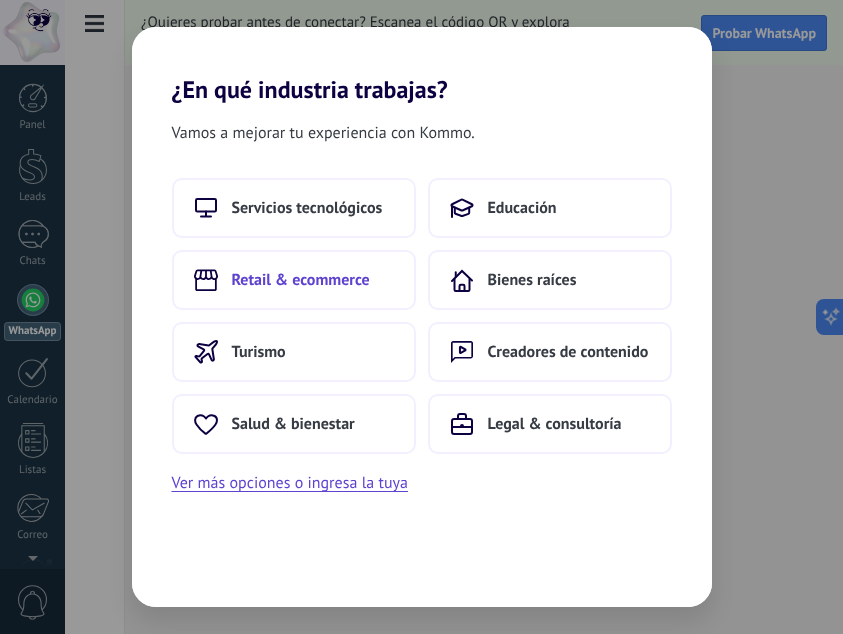 click on "Retail & ecommerce" at bounding box center [301, 280] 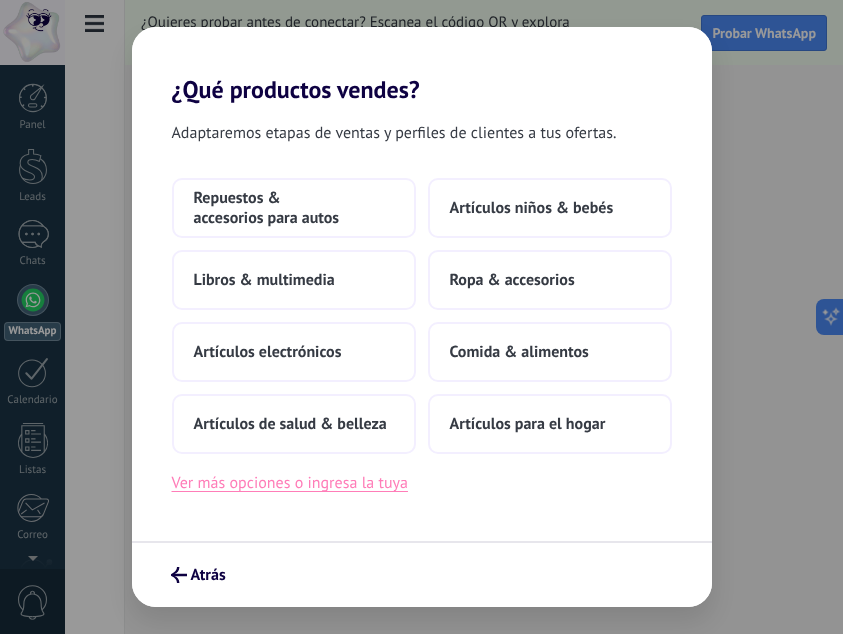 click on "Ver más opciones o ingresa la tuya" at bounding box center [290, 483] 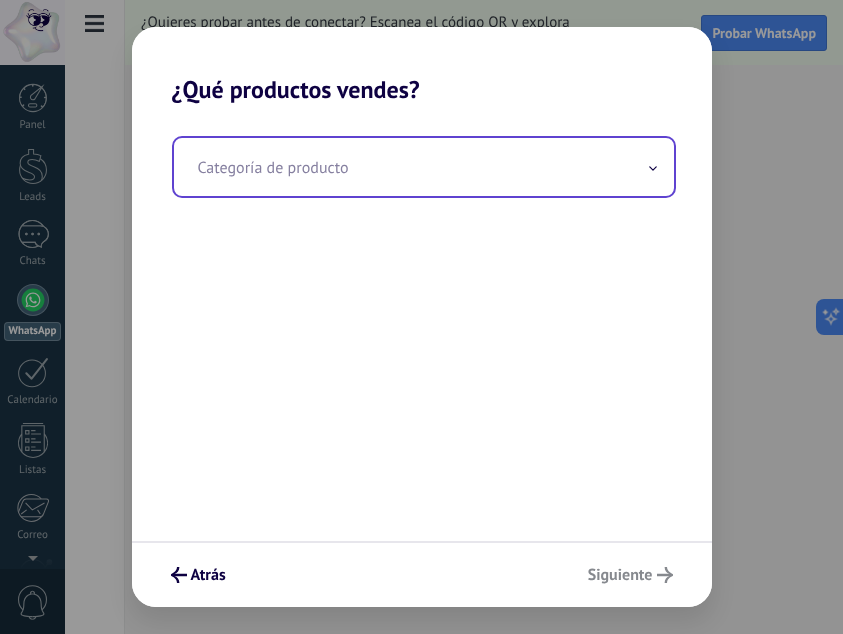 click at bounding box center [424, 167] 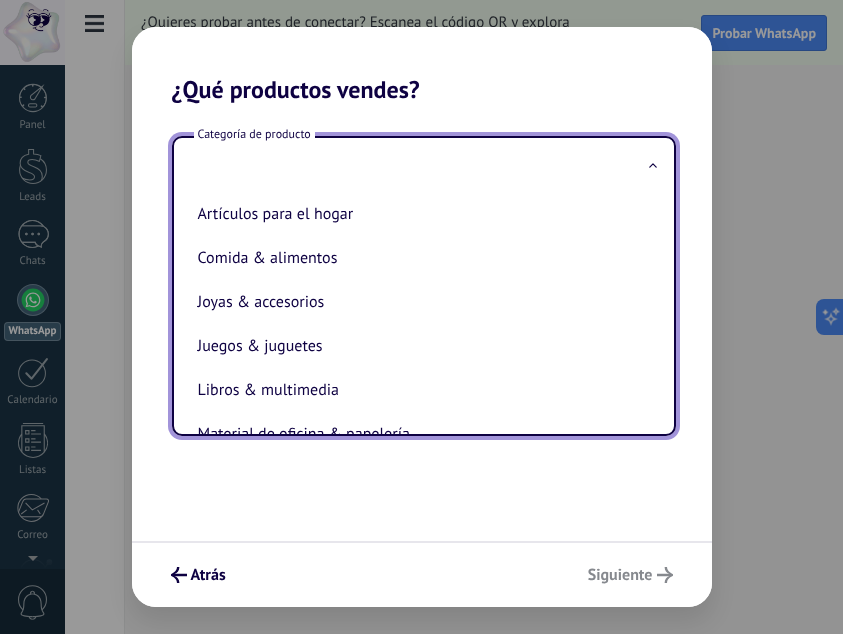 scroll, scrollTop: 249, scrollLeft: 0, axis: vertical 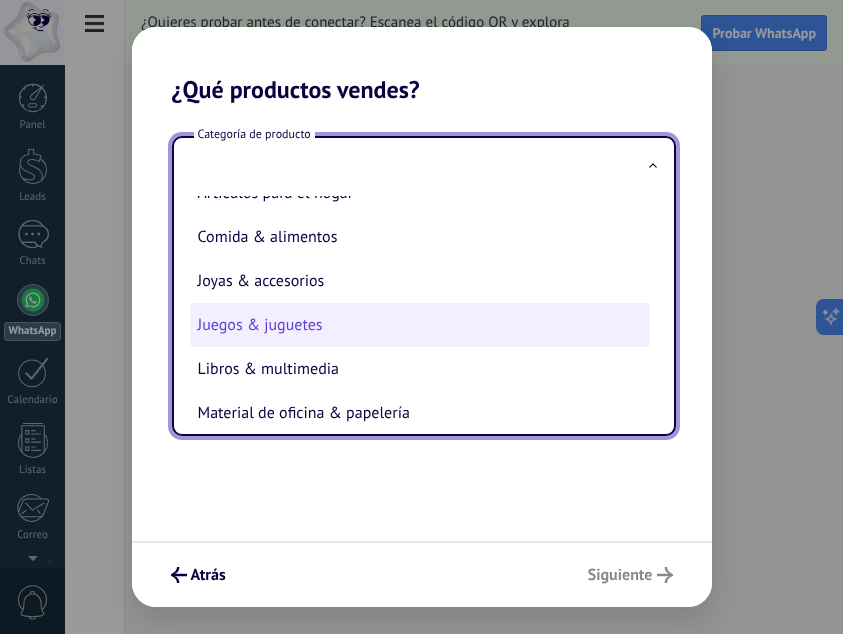 click on "Juegos & juguetes" at bounding box center [420, 325] 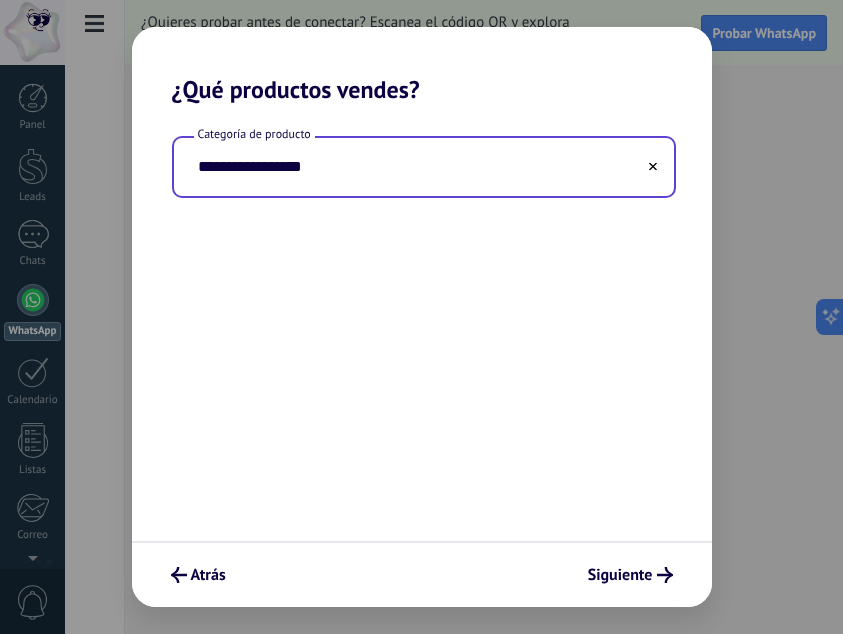 click on "**********" at bounding box center (424, 167) 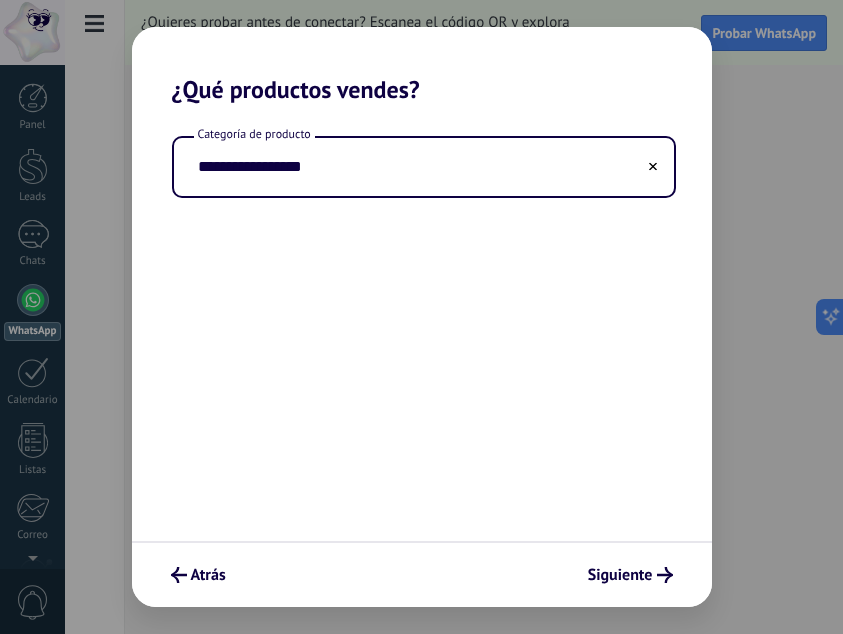 click on "**********" at bounding box center (422, 322) 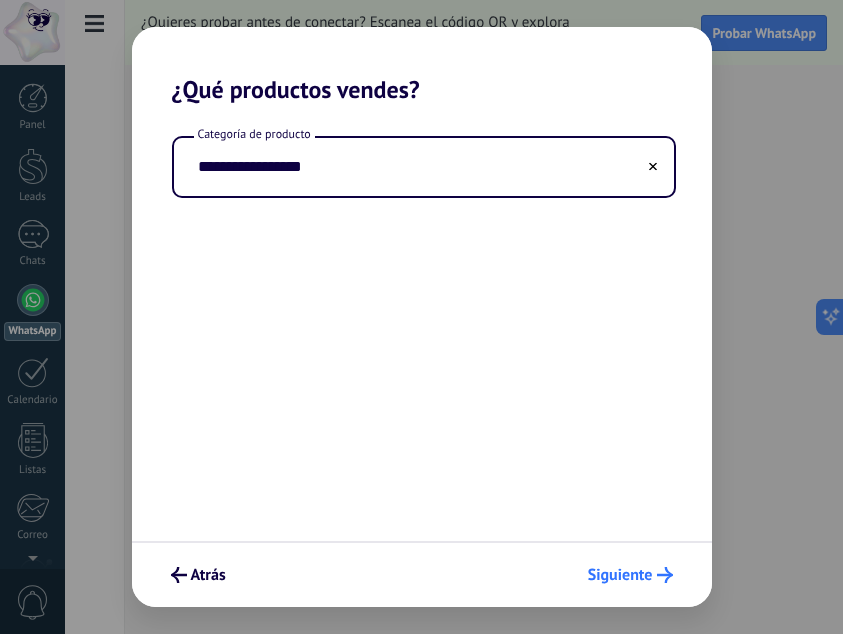 click on "Atrás Siguiente" at bounding box center [422, 574] 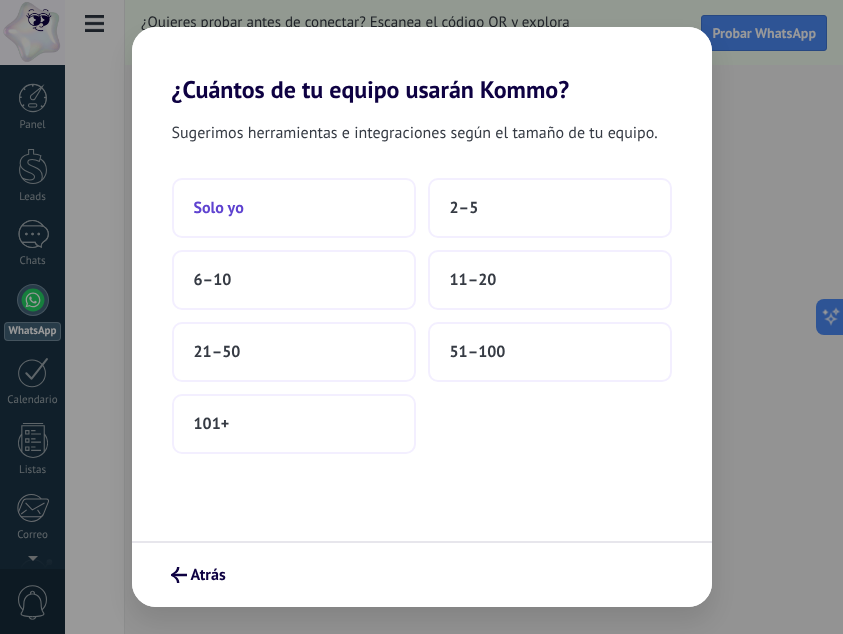 click on "Solo yo" at bounding box center [294, 208] 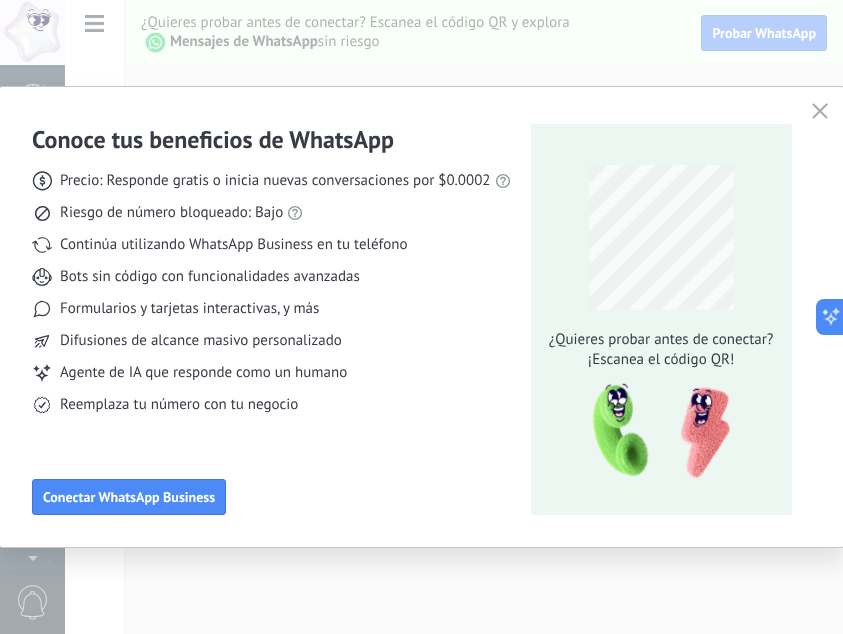 click at bounding box center (820, 112) 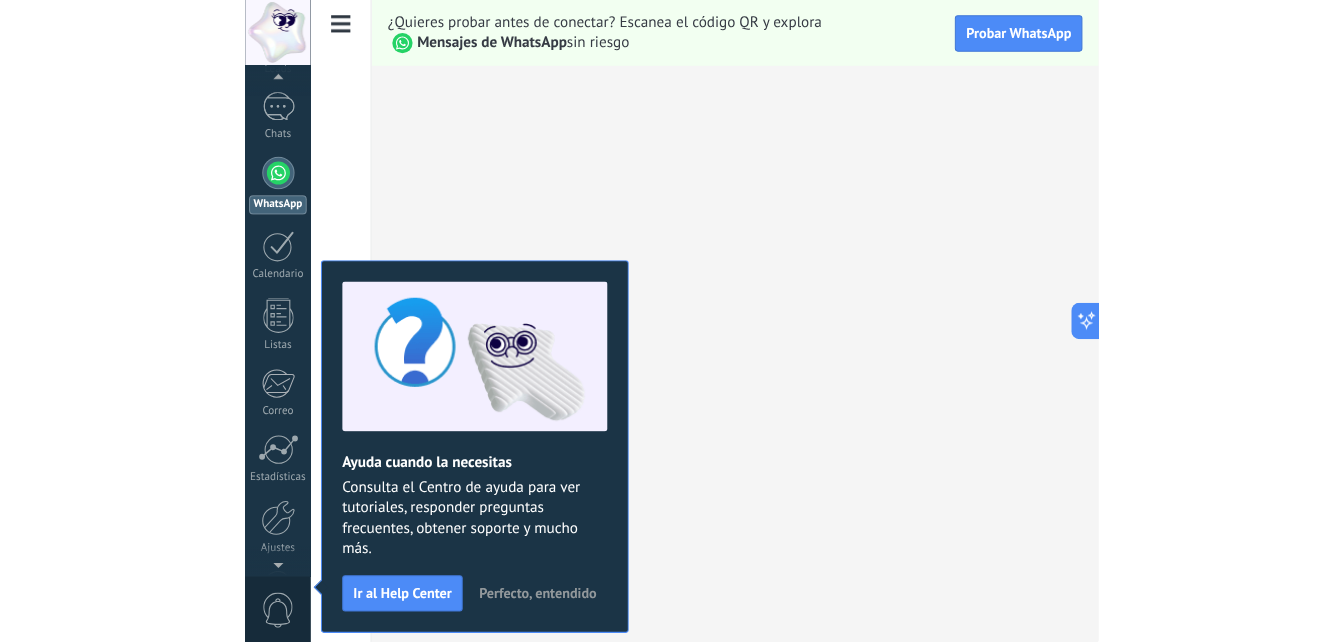 scroll, scrollTop: 198, scrollLeft: 0, axis: vertical 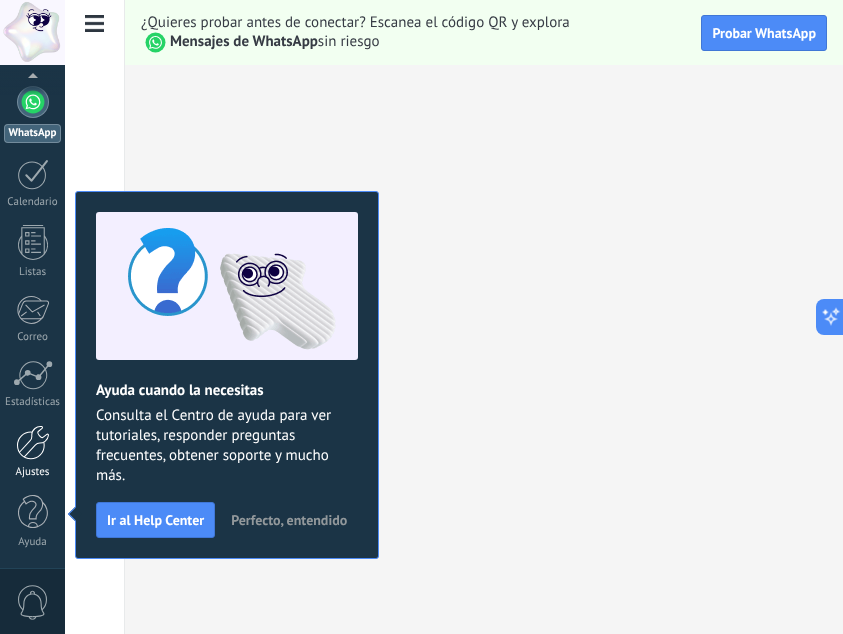 click on "Ajustes" at bounding box center (32, 452) 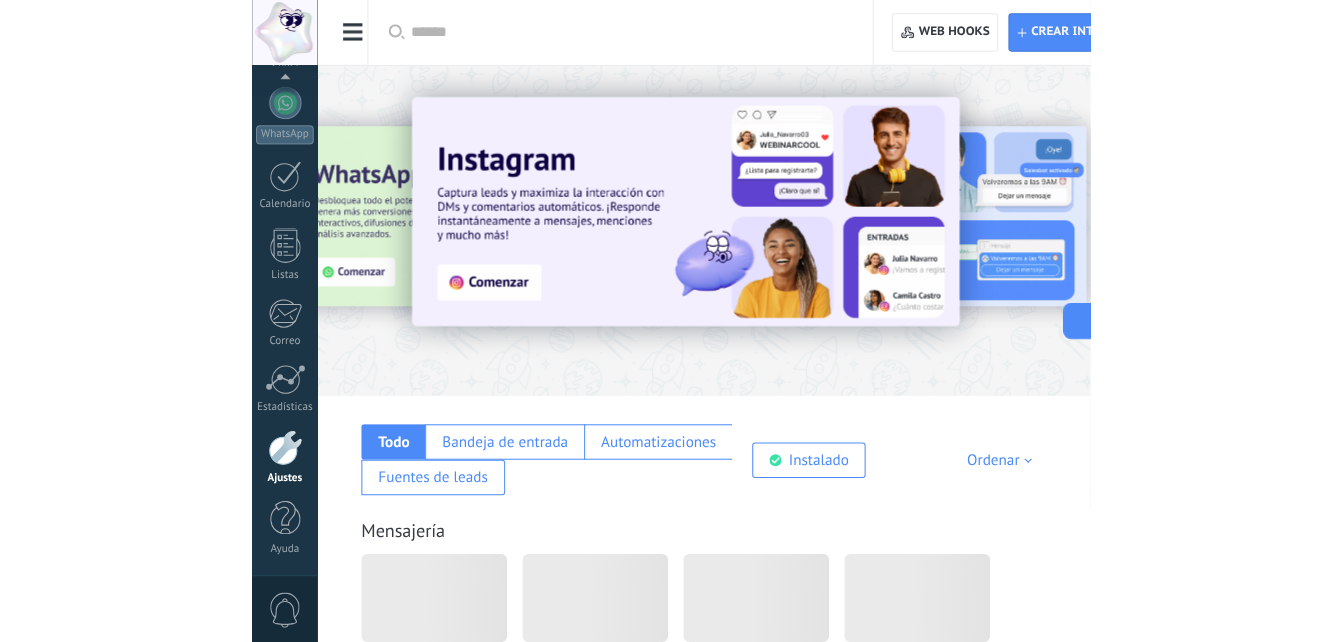 scroll, scrollTop: 190, scrollLeft: 0, axis: vertical 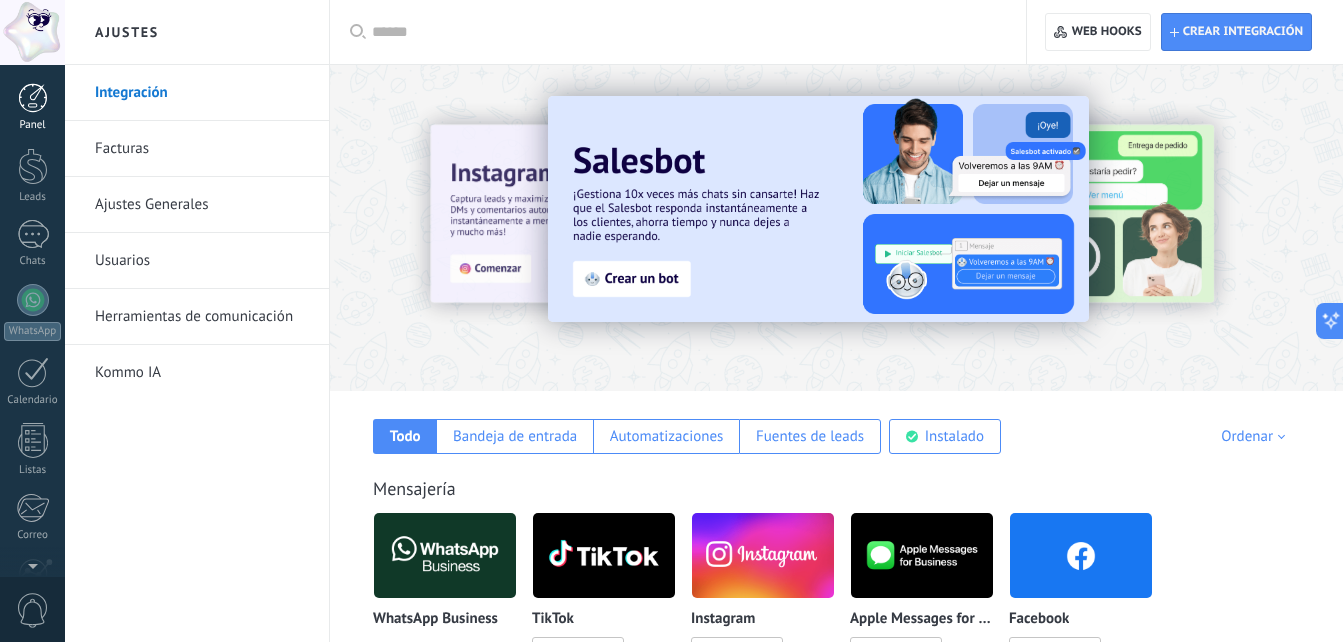 click at bounding box center [33, 98] 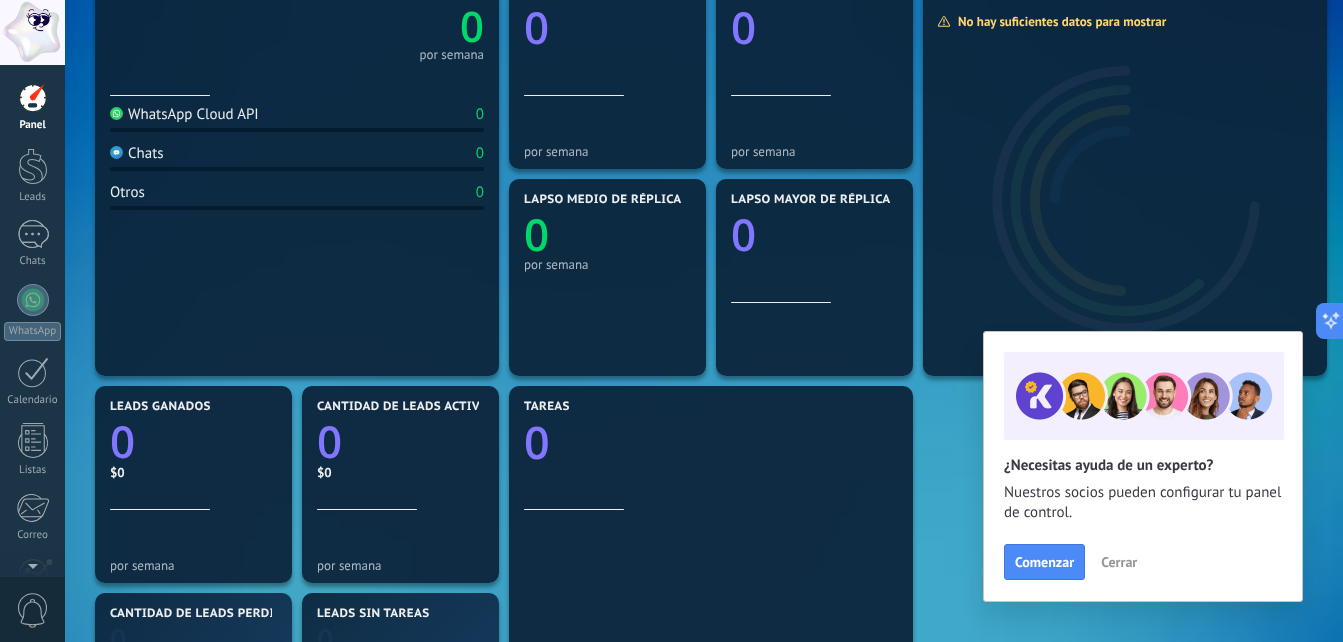 scroll, scrollTop: 288, scrollLeft: 0, axis: vertical 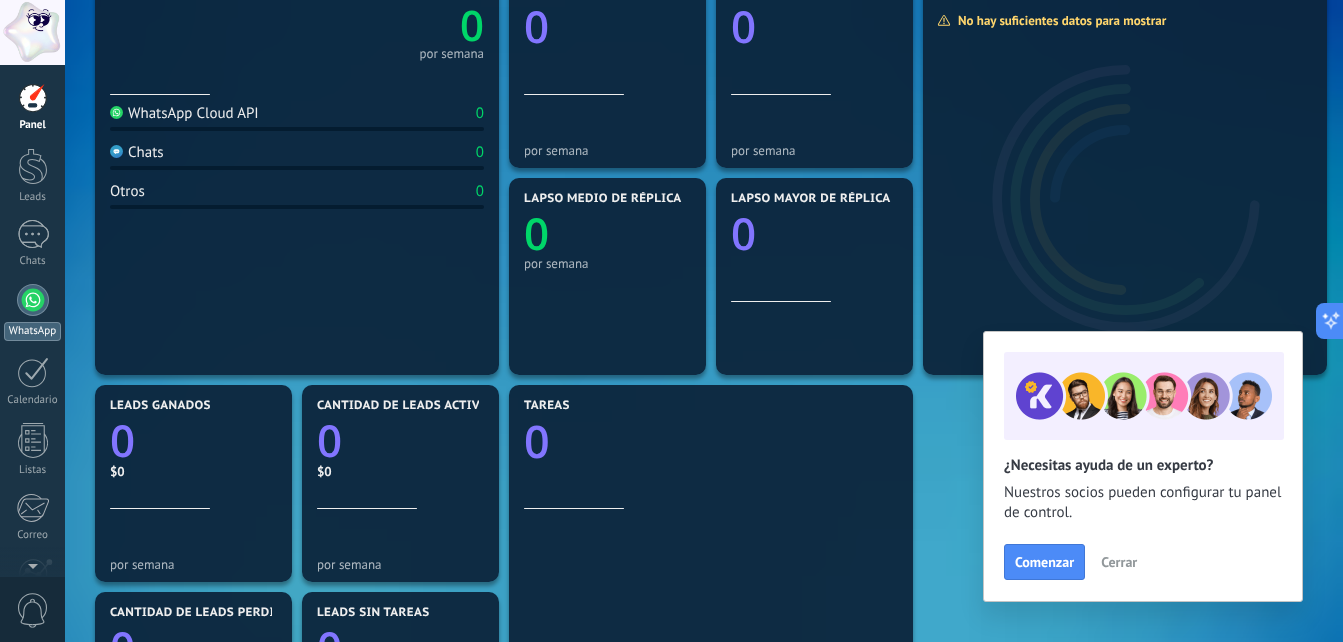 click at bounding box center [33, 300] 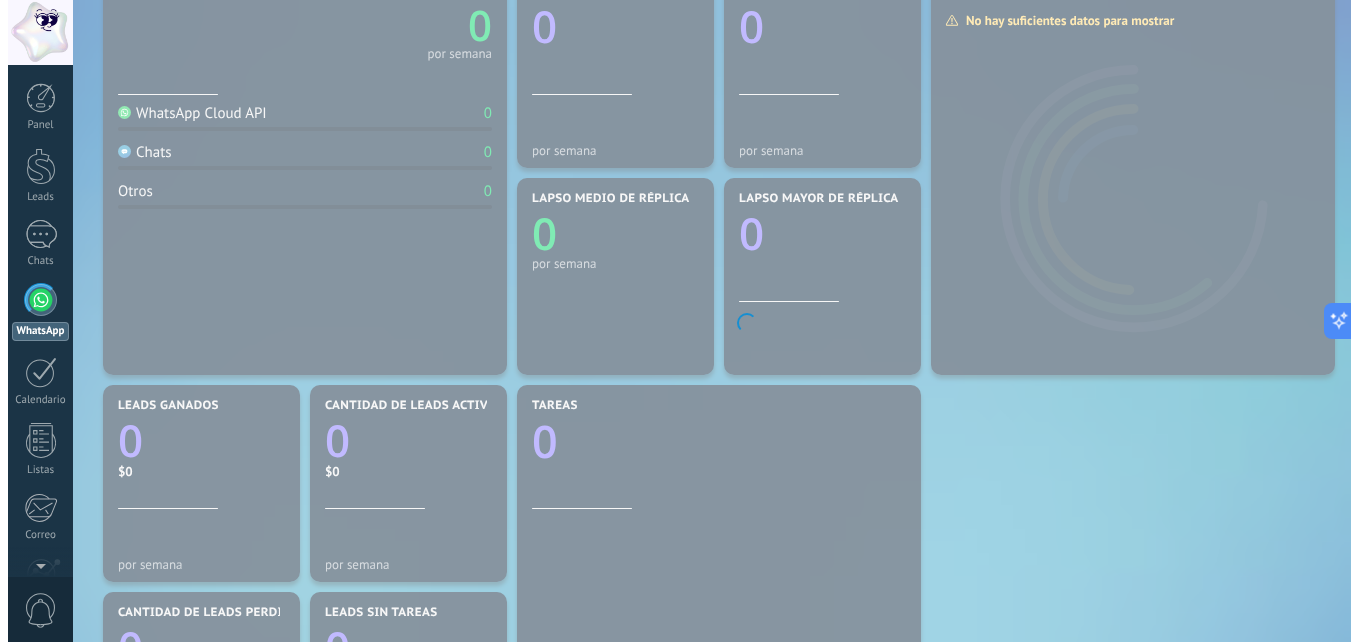 scroll, scrollTop: 0, scrollLeft: 0, axis: both 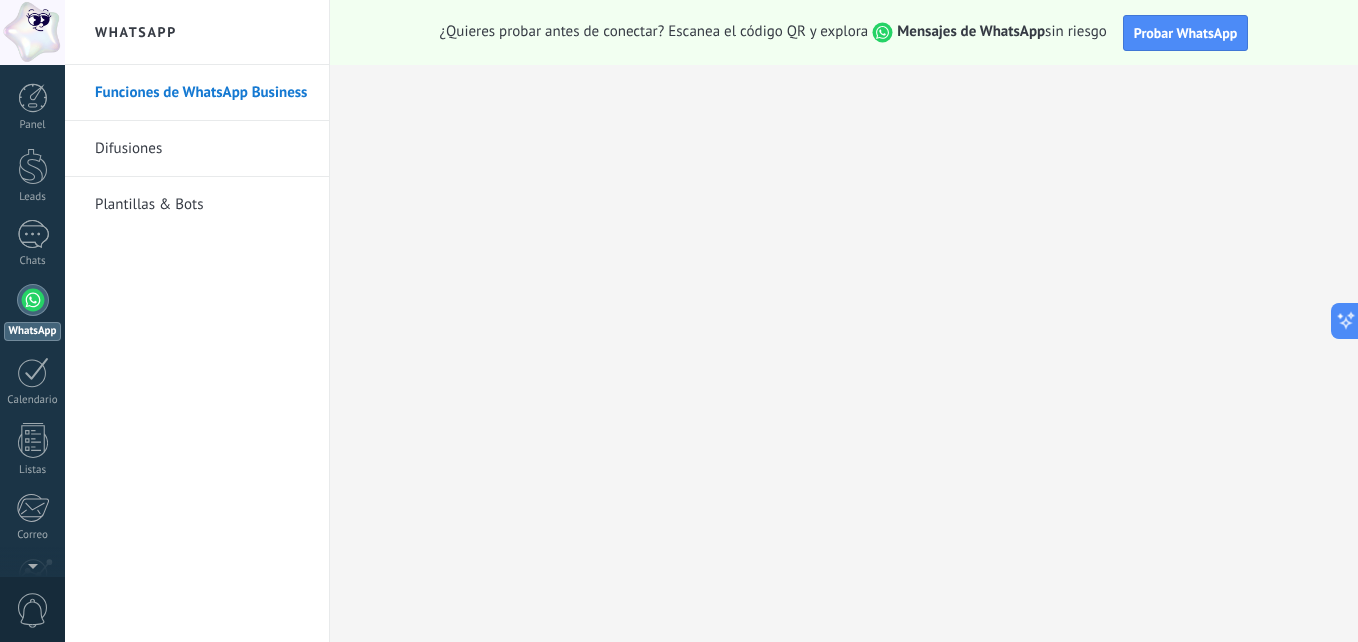click on "Plantillas & Bots" at bounding box center (202, 205) 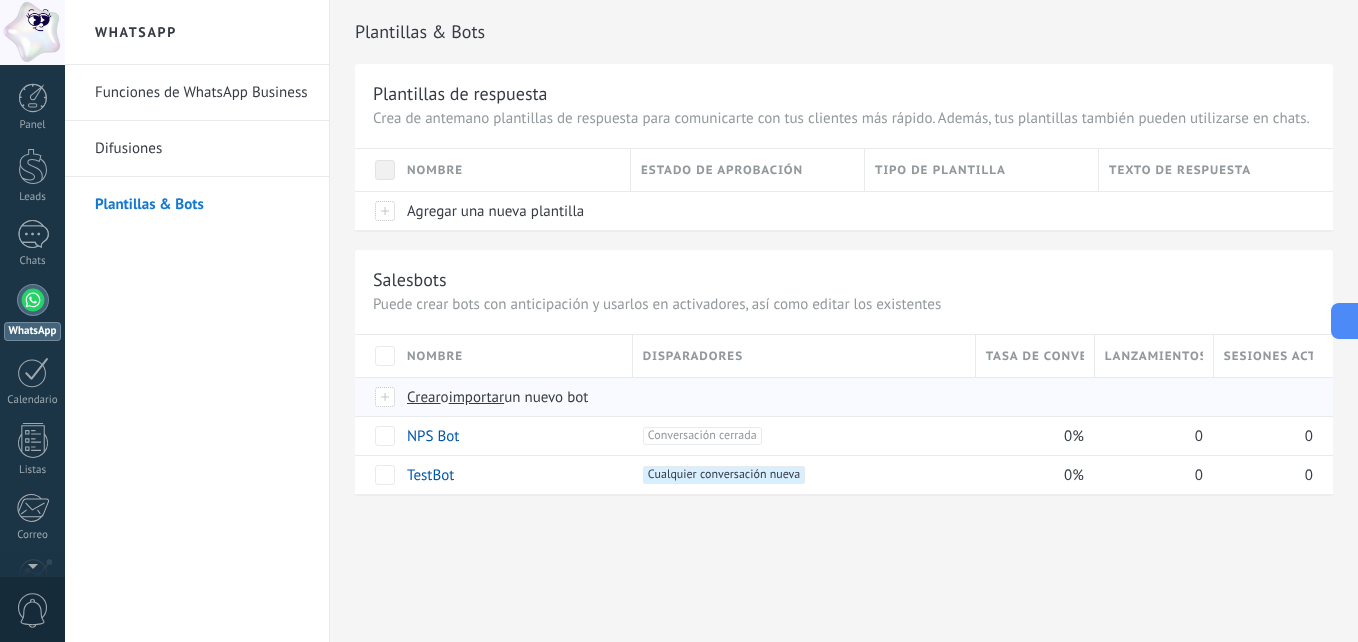 click on "o" at bounding box center [445, 397] 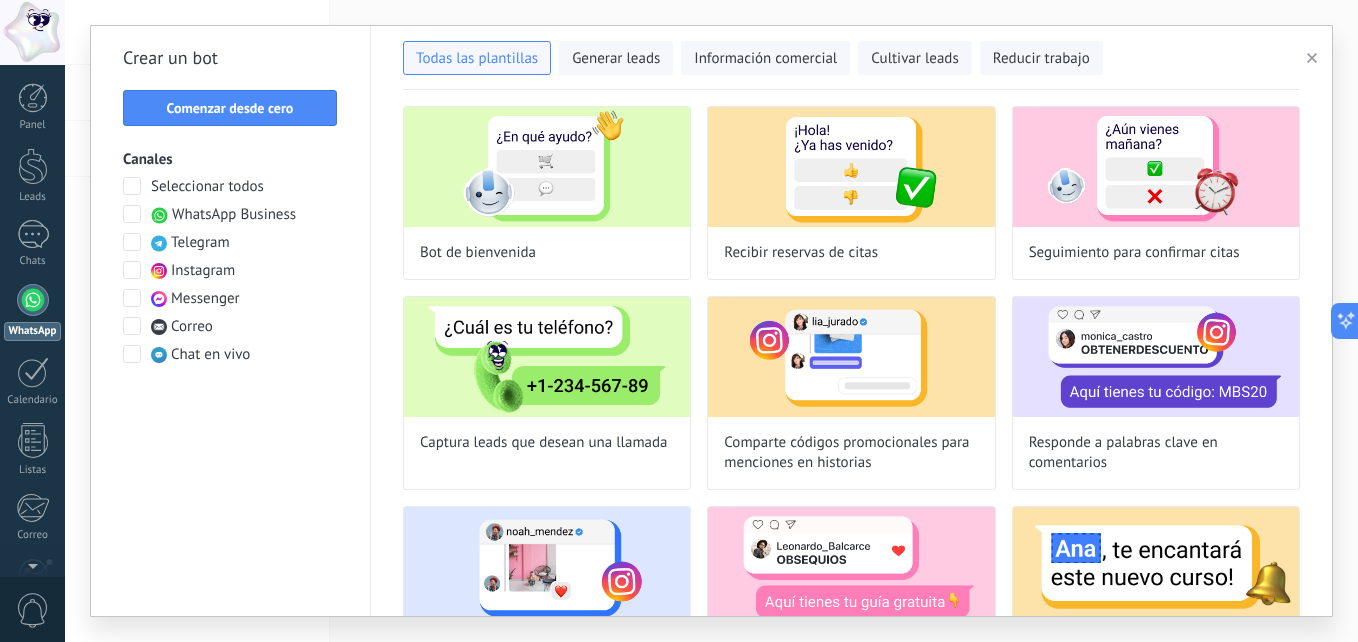 click at bounding box center [132, 214] 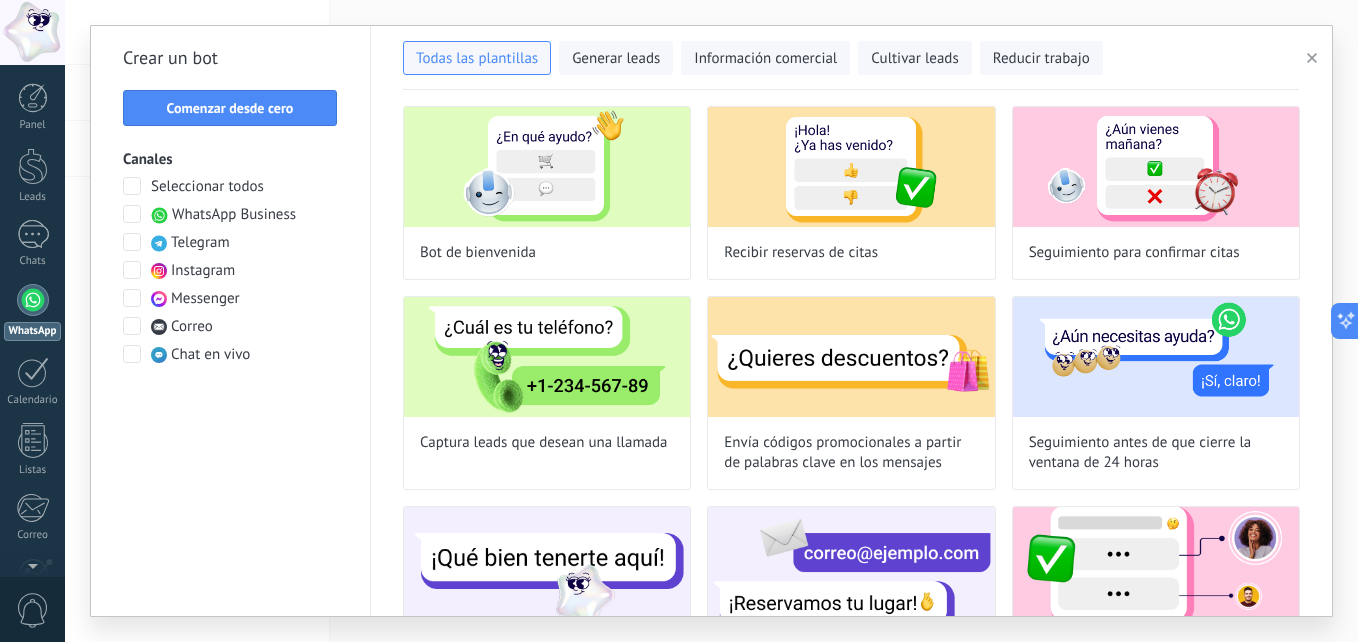 click at bounding box center (132, 270) 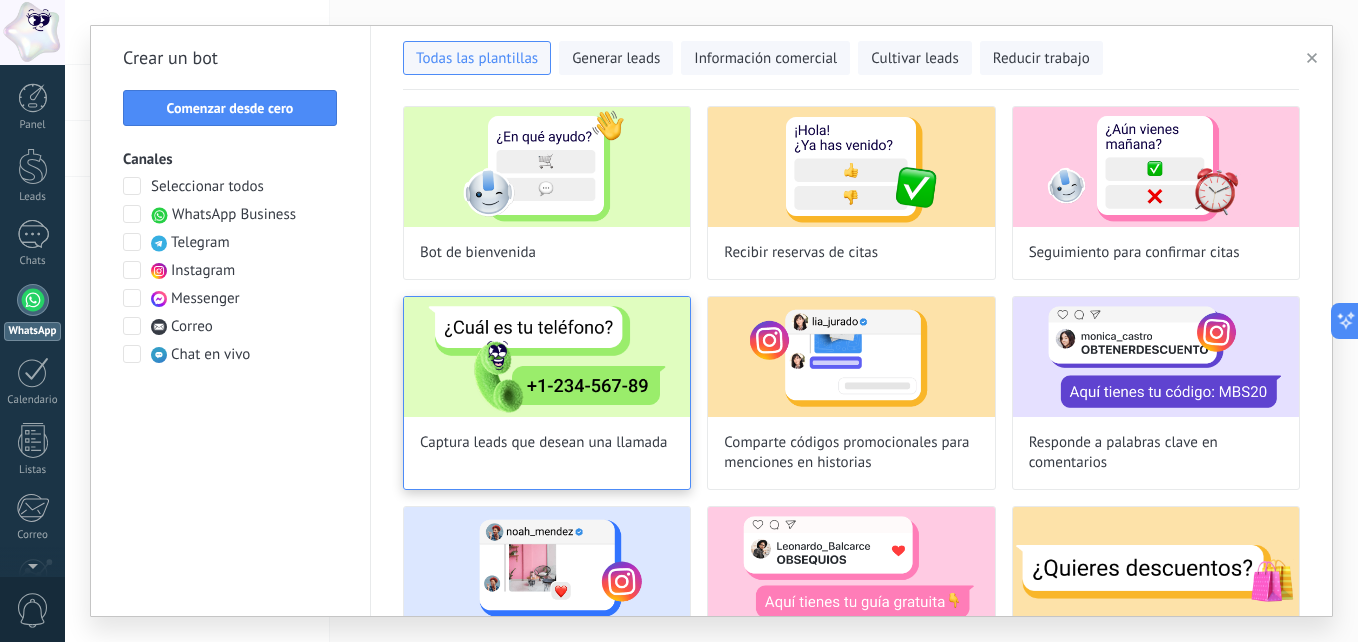 scroll, scrollTop: 51, scrollLeft: 0, axis: vertical 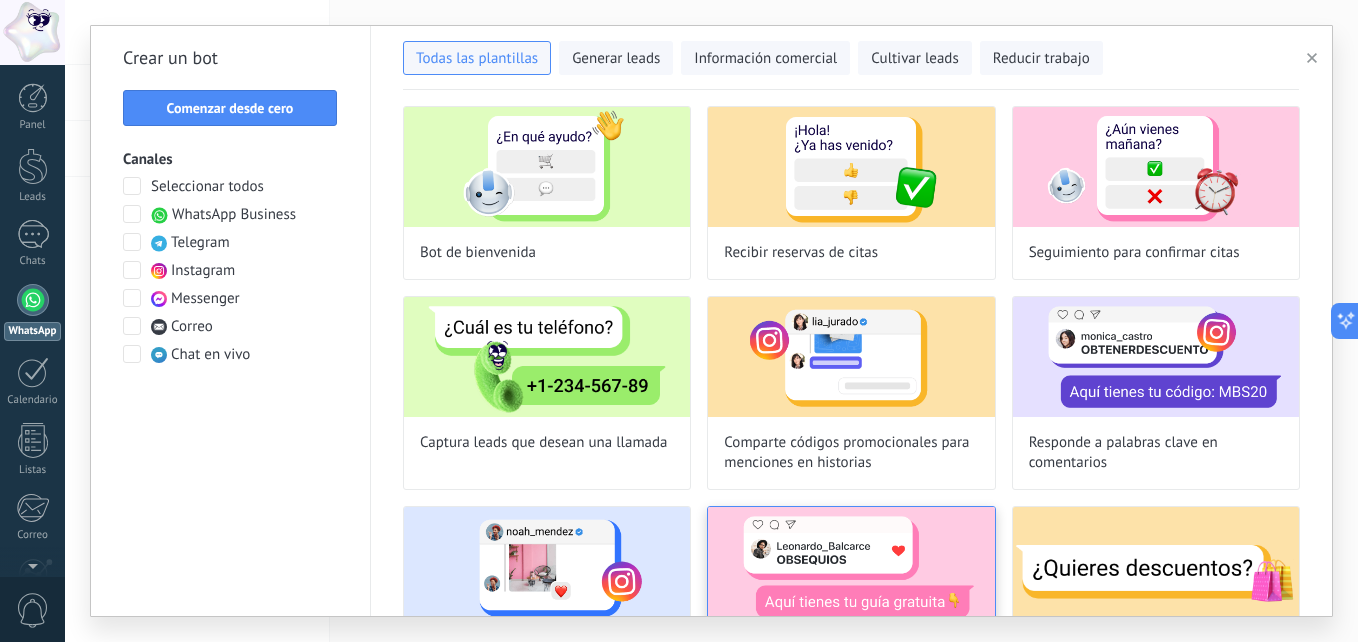 click at bounding box center [851, 567] 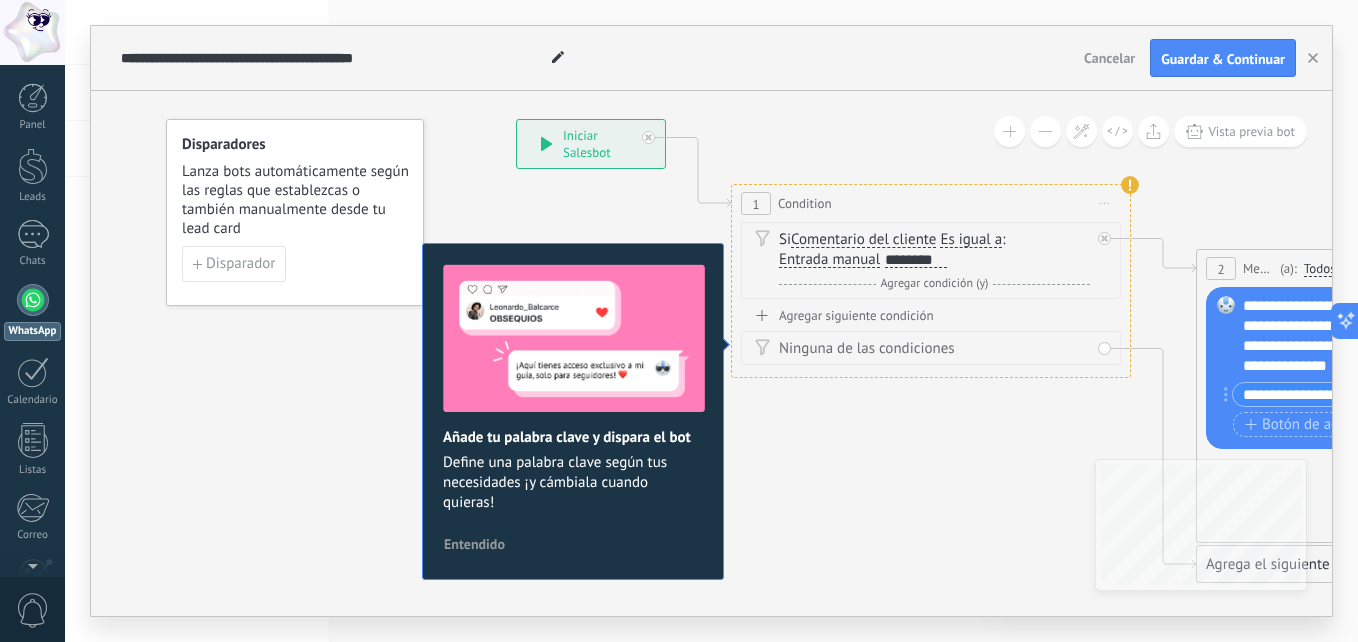 click on "Si
Comentario del cliente
Mensaje del cliente
Emoción de la conversación
Comentario del cliente
El cliente
Código de chat activo
Mensajero de chat activo
Fuente de cliente potencial
Estado de la conversación
Estado de respuesta
Estado de interacción
Lead: utm_content" at bounding box center [934, 250] 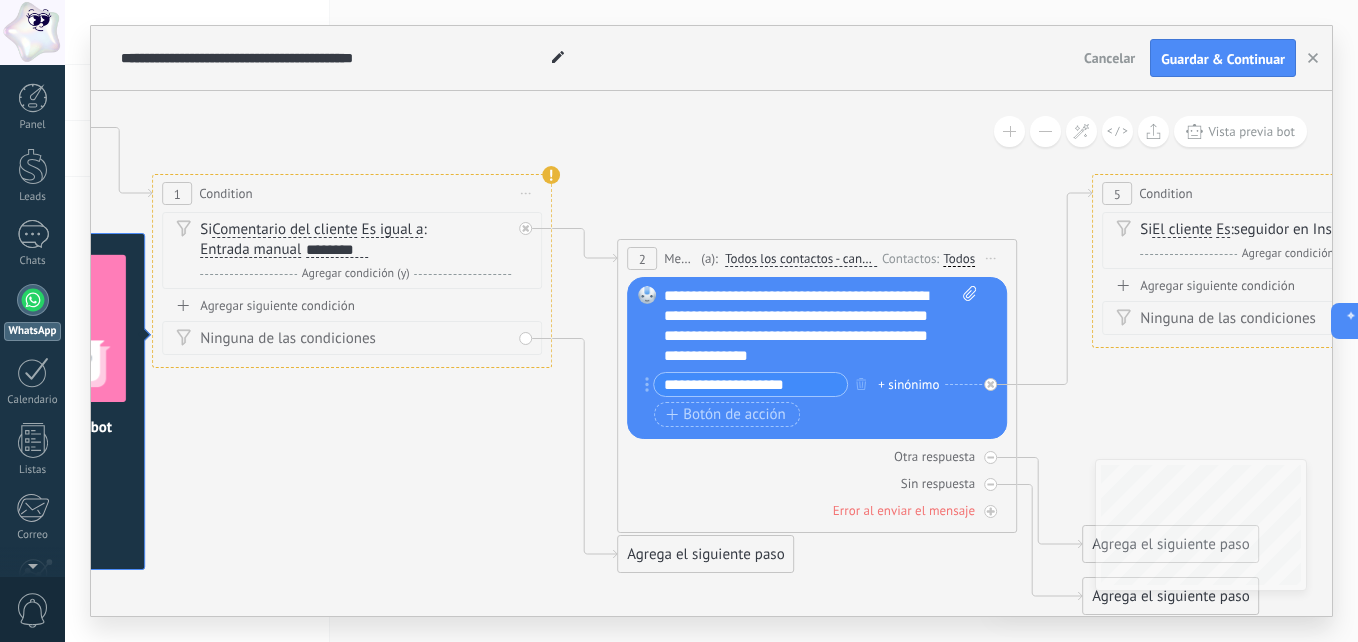 click on "2
Message
*******
(a):
Todos los contactos - canales seleccionados
Todos los contactos - canales seleccionados
Todos los contactos - canal primario
Contacto principal - canales seleccionados
Contacto principal - canal primario
Todos los contactos - canales seleccionados
Todos los contactos - canales seleccionados
Todos los contactos - canal primario
Contacto principal - canales seleccionados" at bounding box center [817, 386] 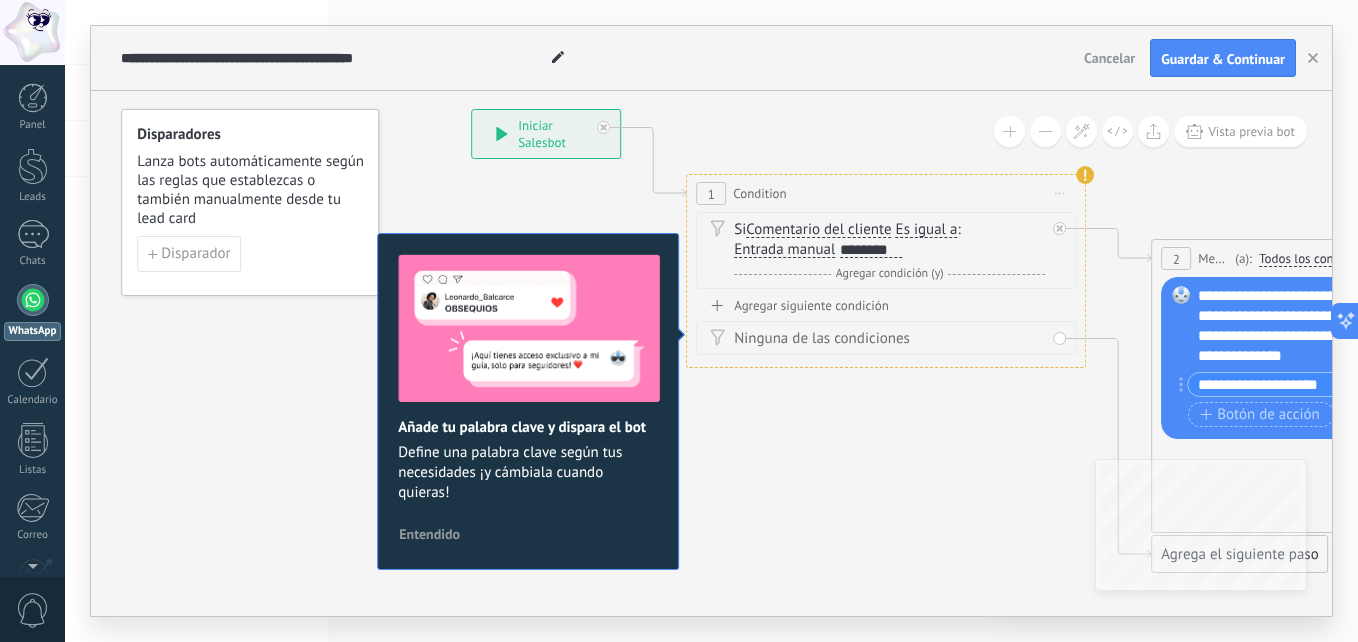 click on "**********" at bounding box center (546, 134) 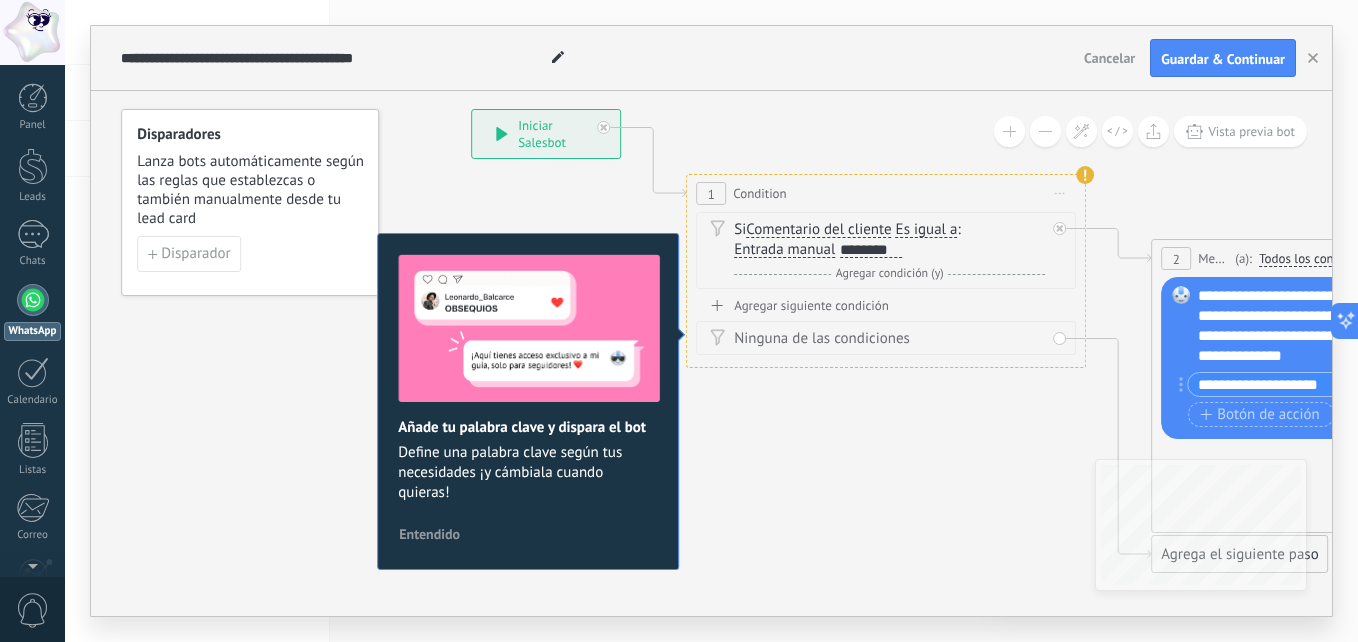 click on "**********" at bounding box center (546, 134) 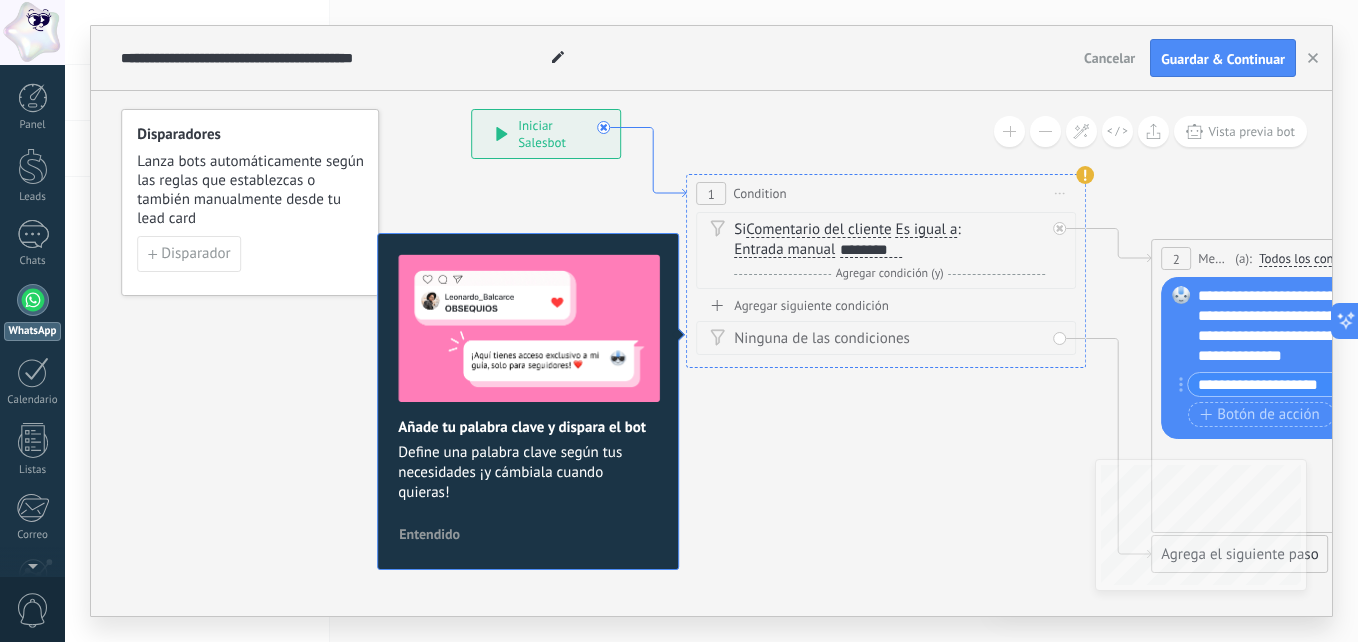 click 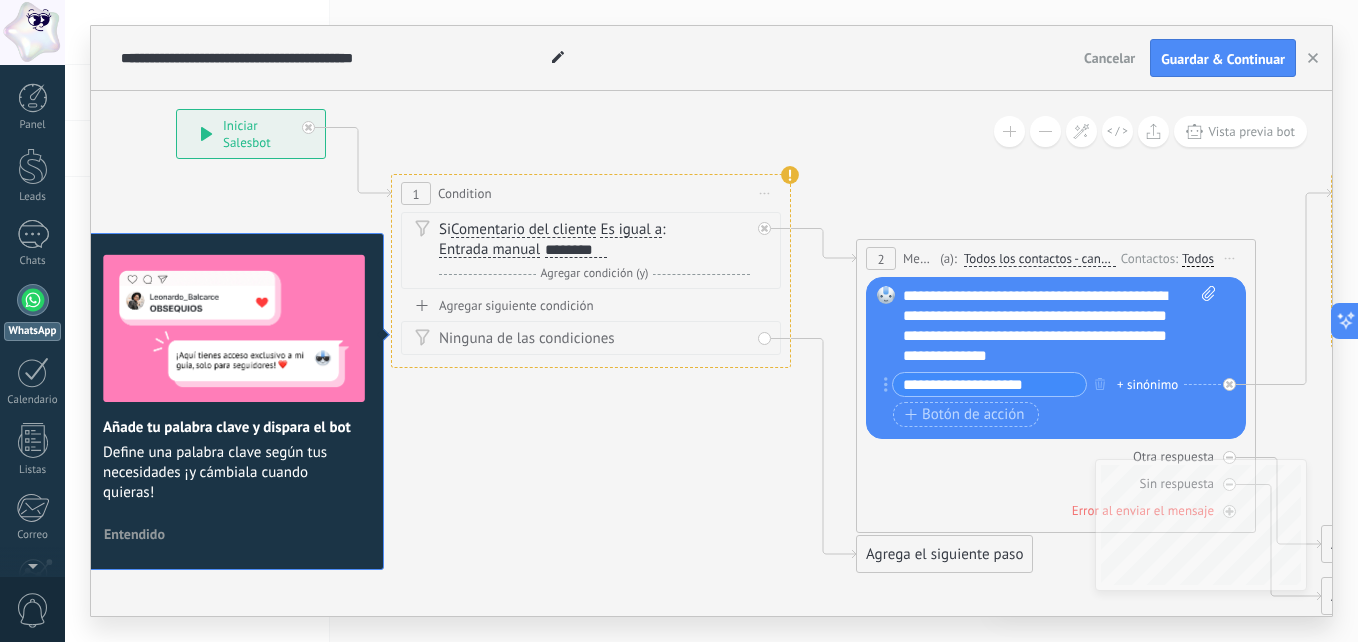 click on "**********" at bounding box center [1059, 326] 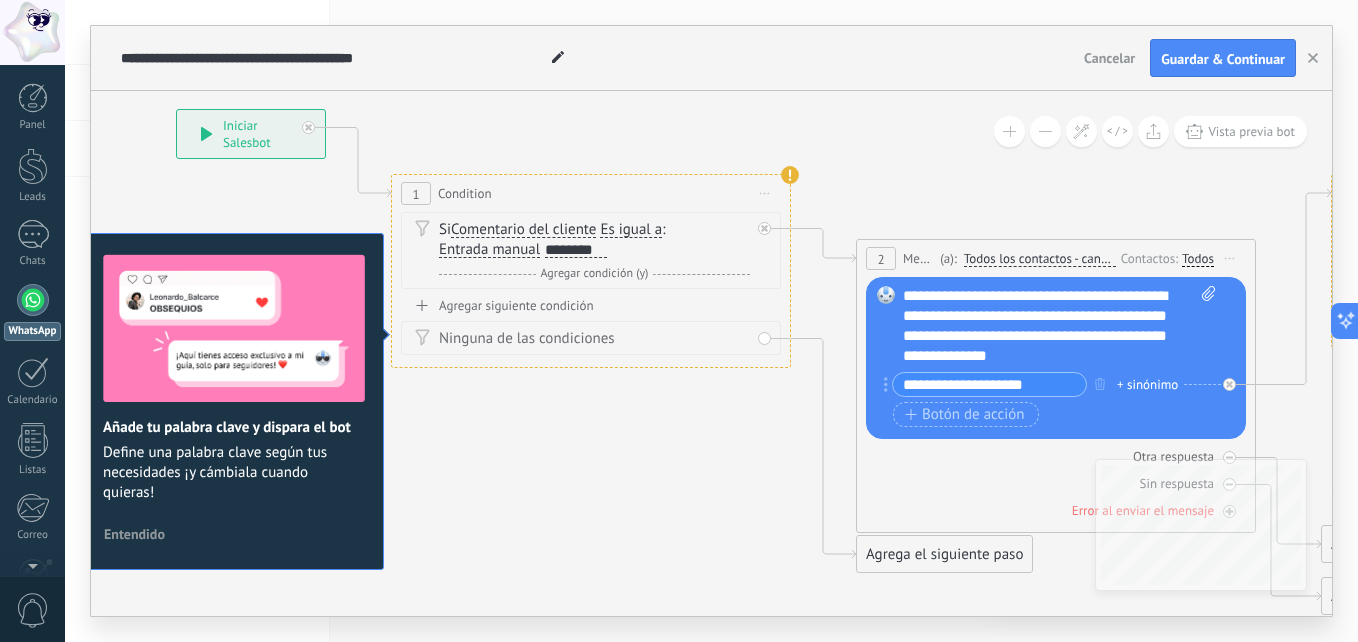 click 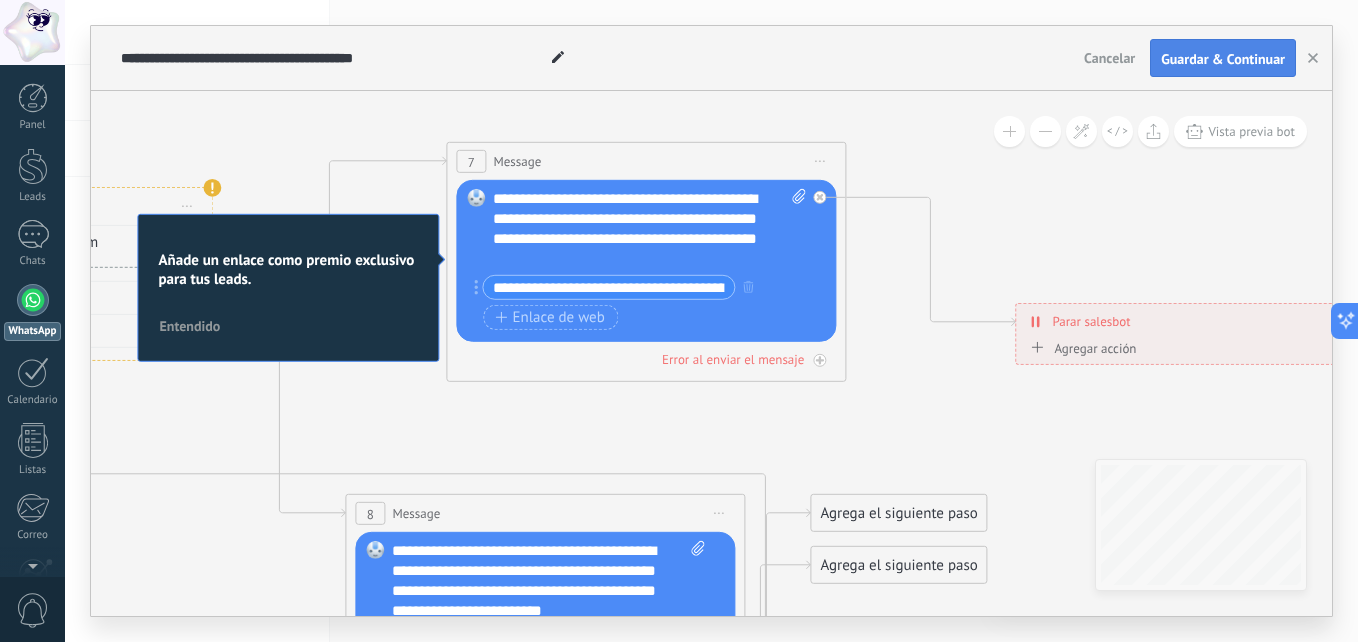 click on "Guardar & Continuar" at bounding box center (1223, 59) 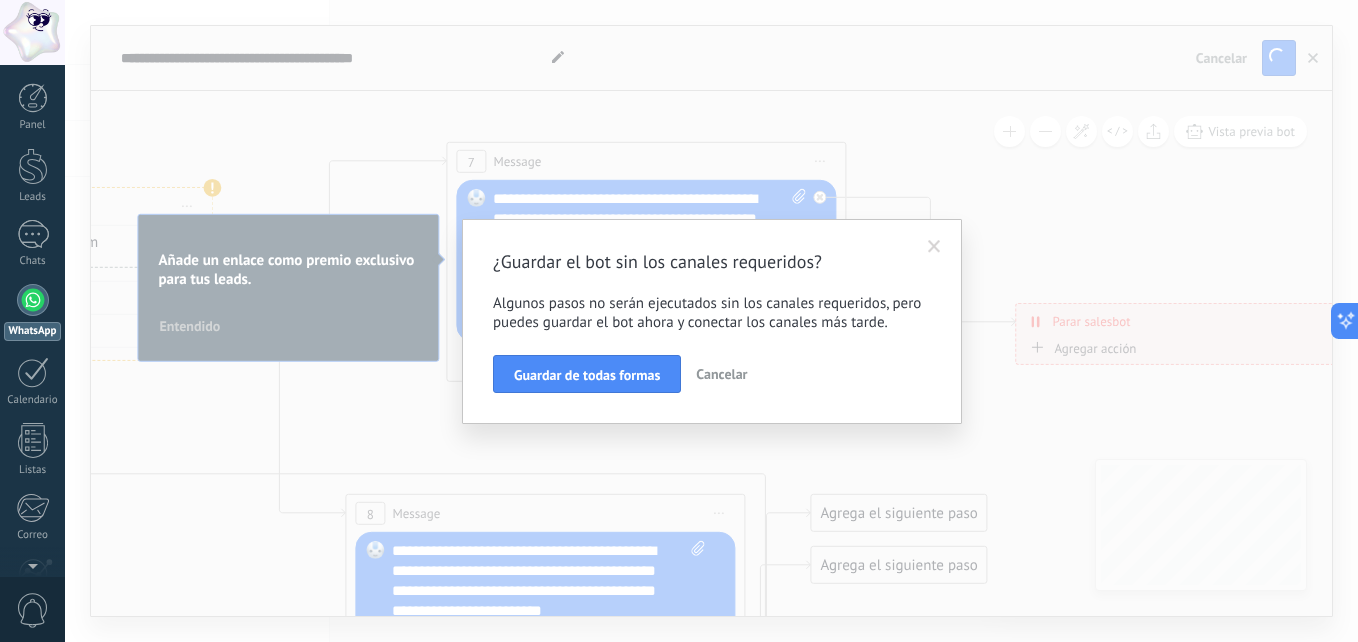 click at bounding box center [934, 247] 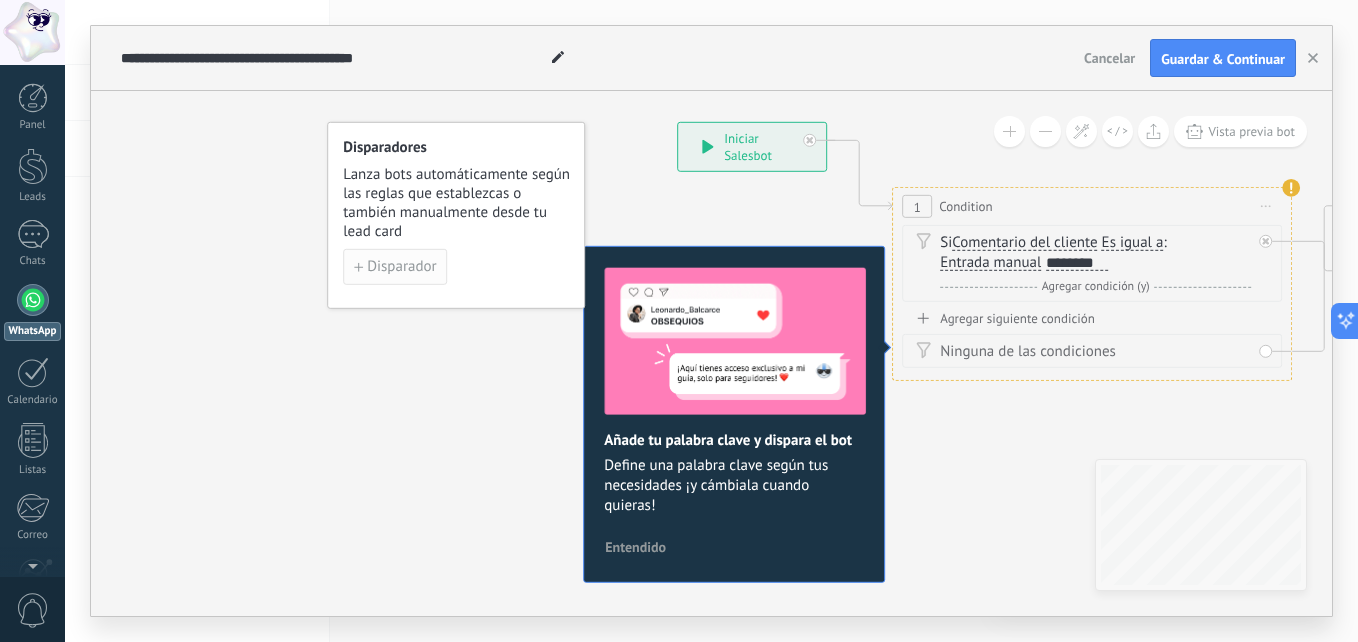 click on "Disparador" at bounding box center (401, 267) 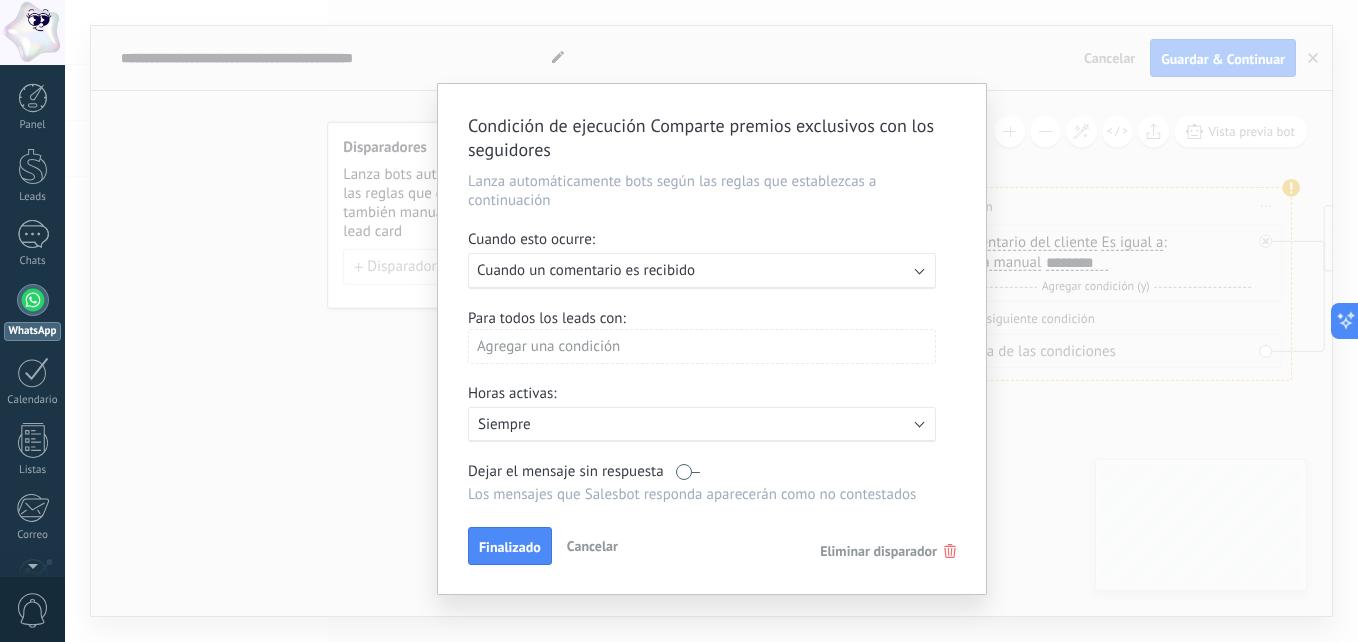click on "Cuando un comentario es recibido" at bounding box center [586, 270] 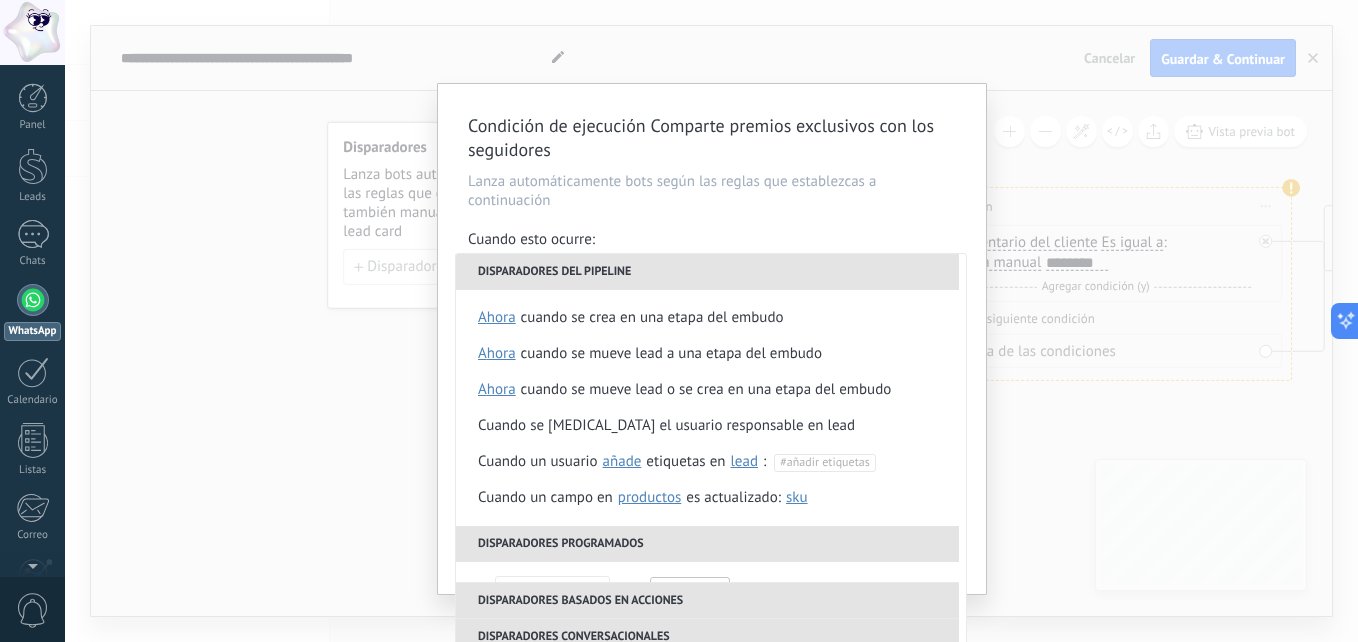click on "Disparadores del pipeline" at bounding box center [707, 272] 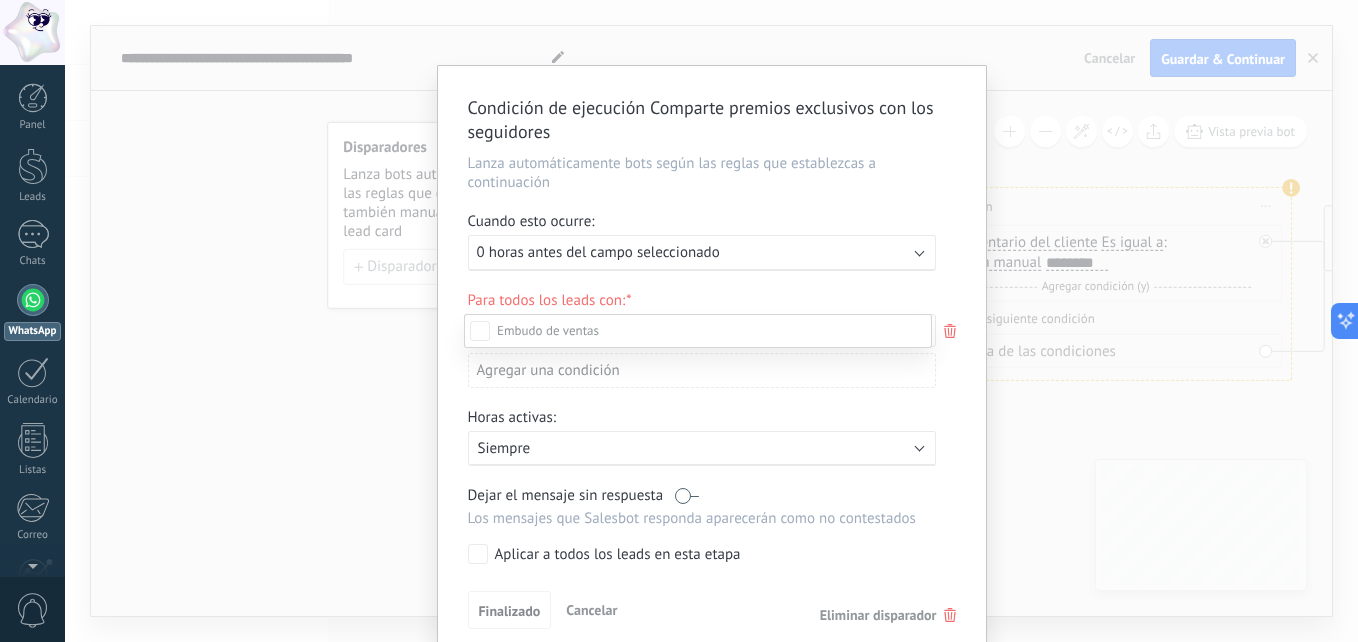 scroll, scrollTop: 80, scrollLeft: 0, axis: vertical 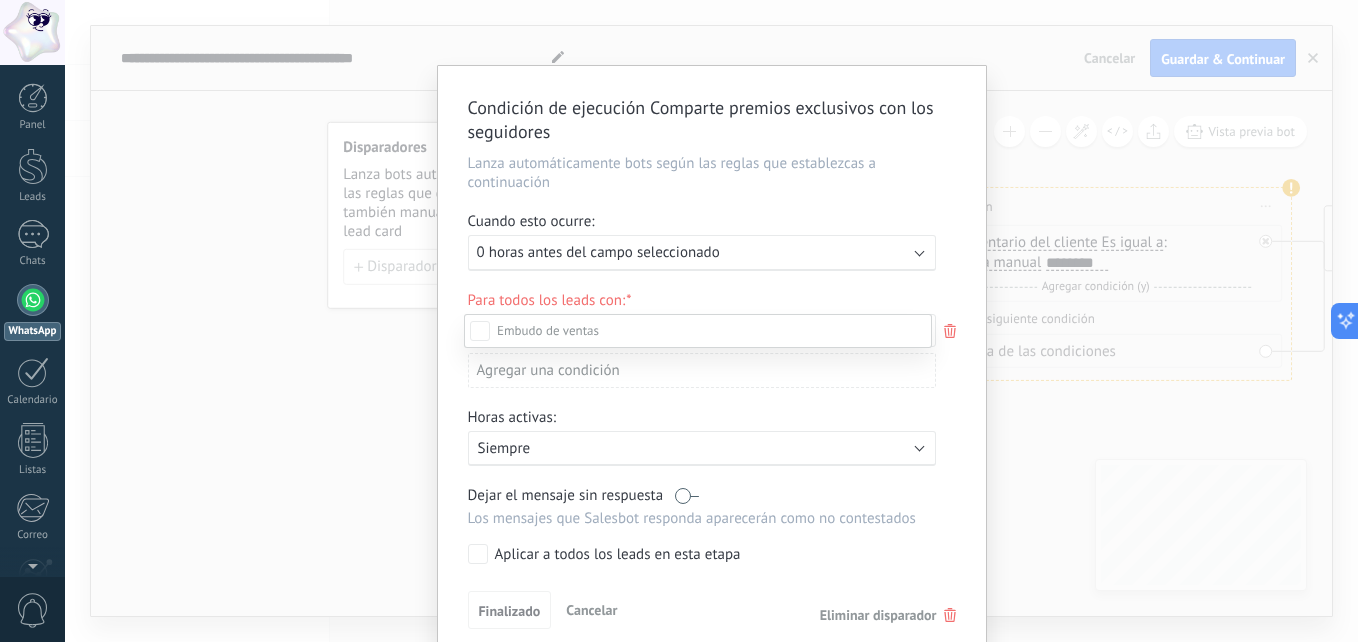 click on "Pedido enviado" at bounding box center (0, 0) 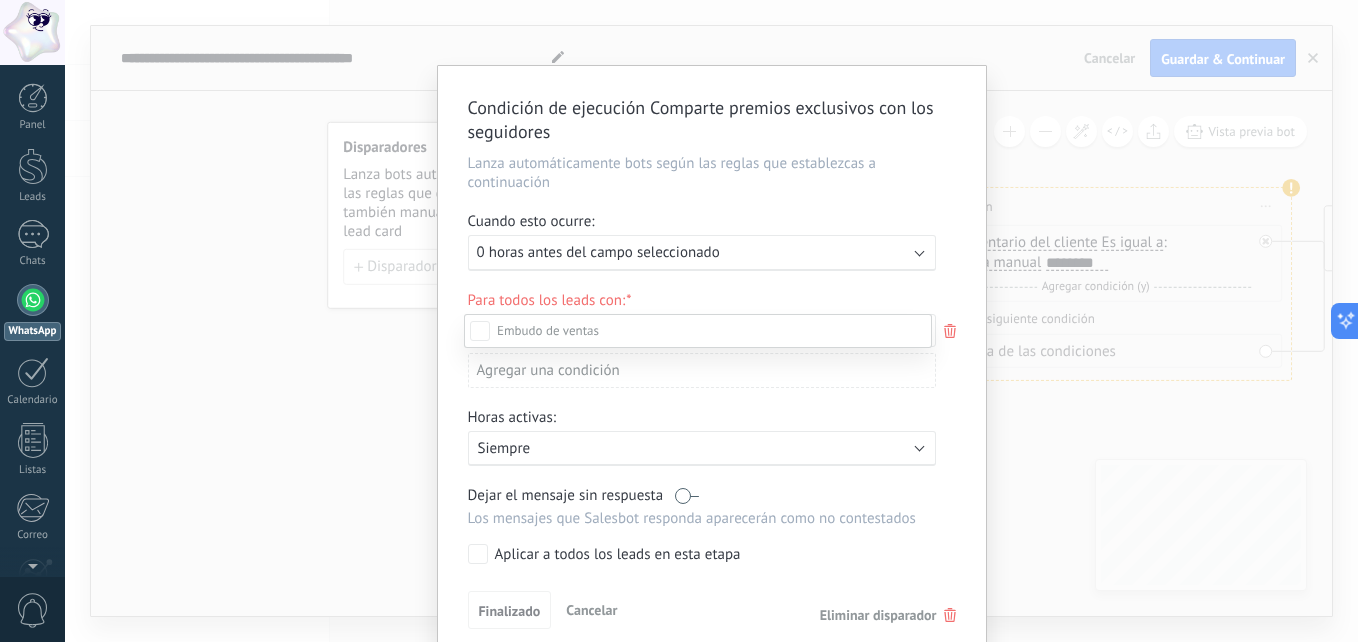 click on "Pedido cancelado – perdido" at bounding box center (0, 0) 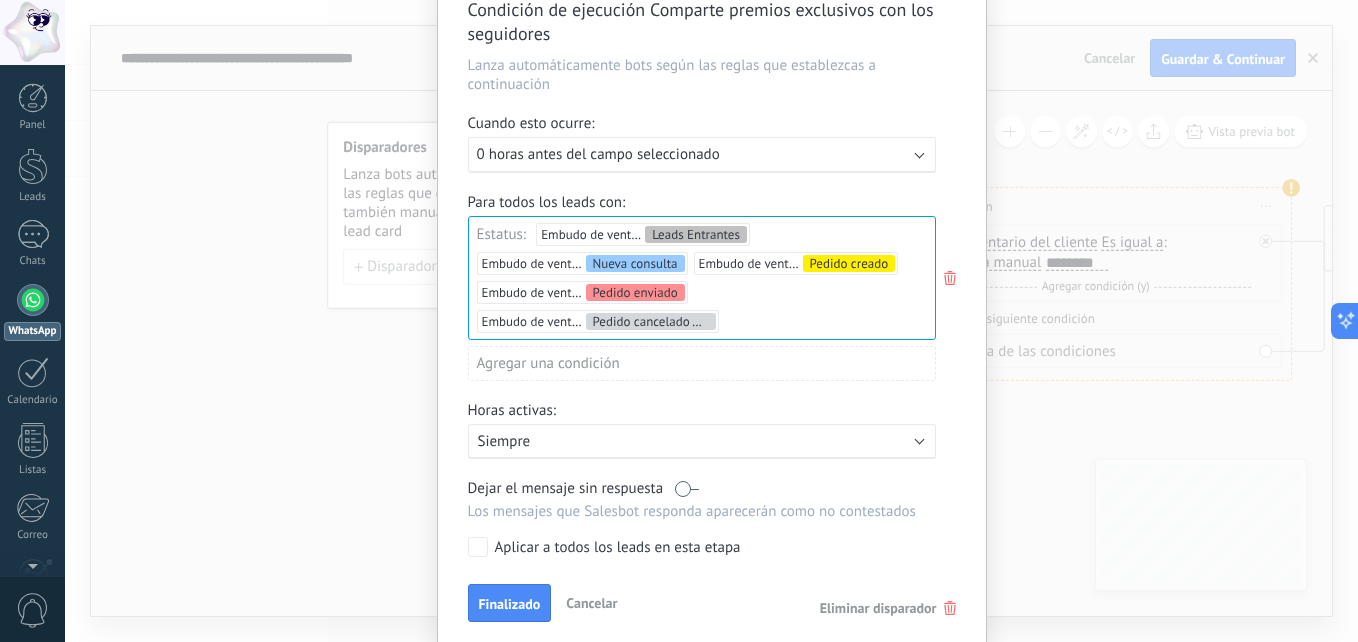 scroll, scrollTop: 104, scrollLeft: 0, axis: vertical 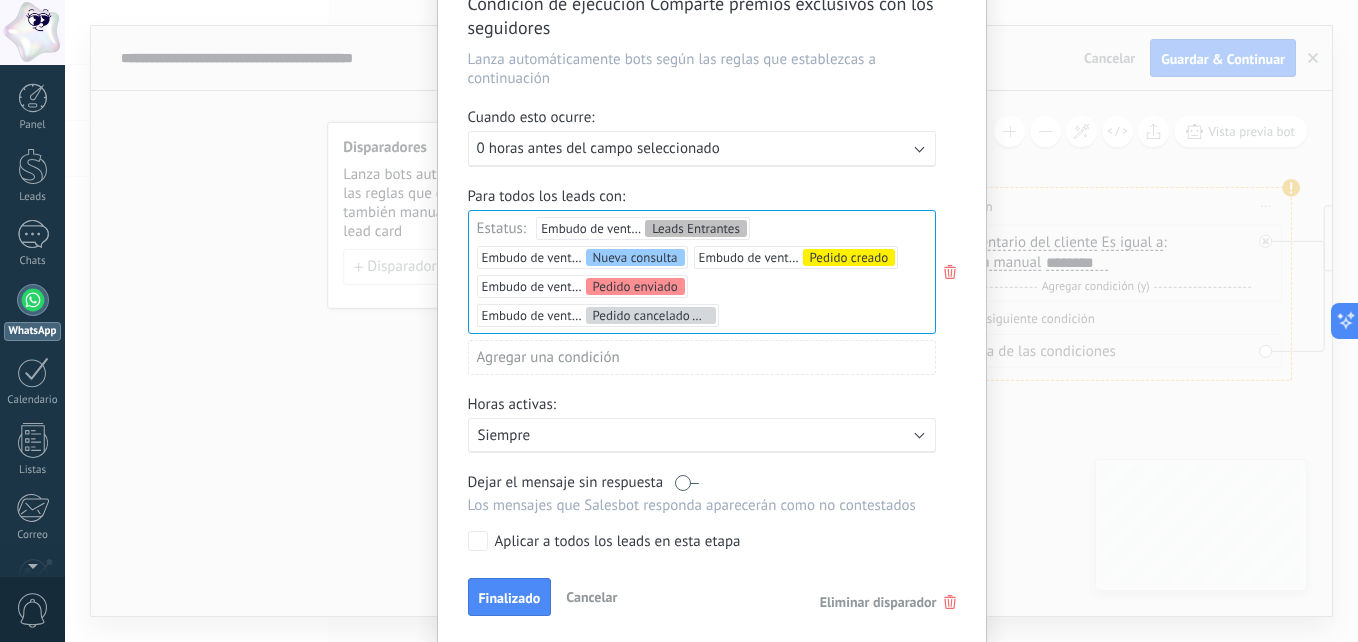 click on "Siempre" at bounding box center (653, 435) 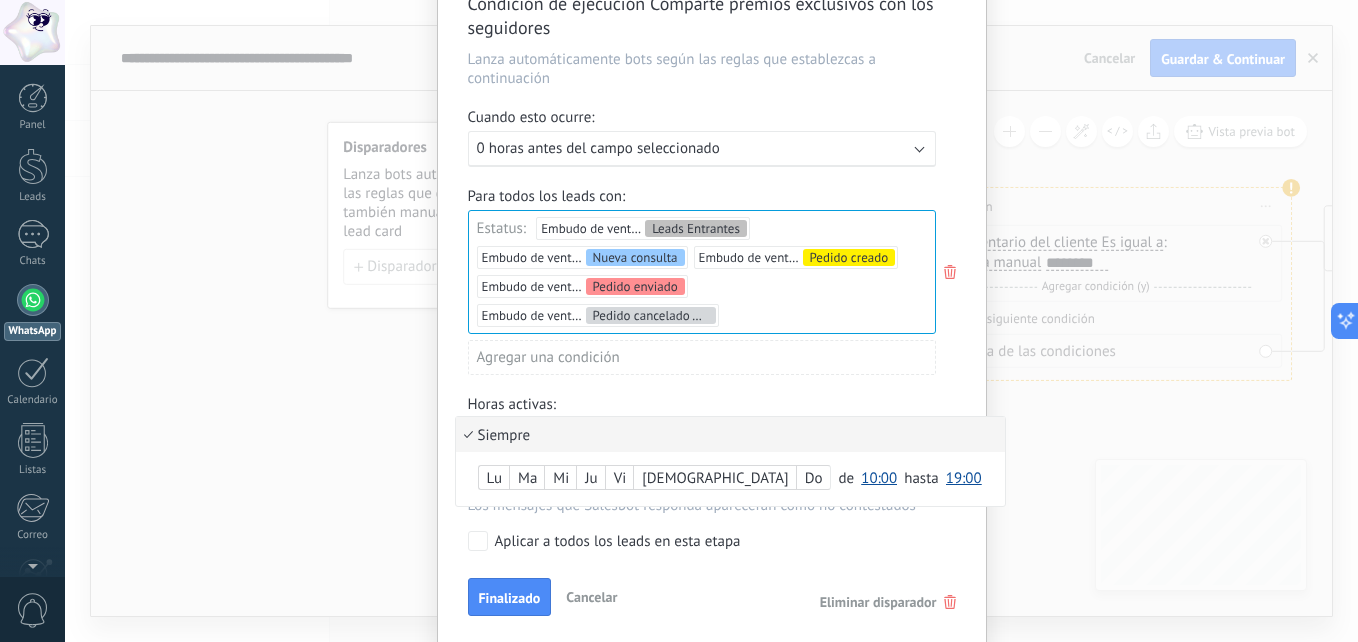 scroll, scrollTop: 173, scrollLeft: 0, axis: vertical 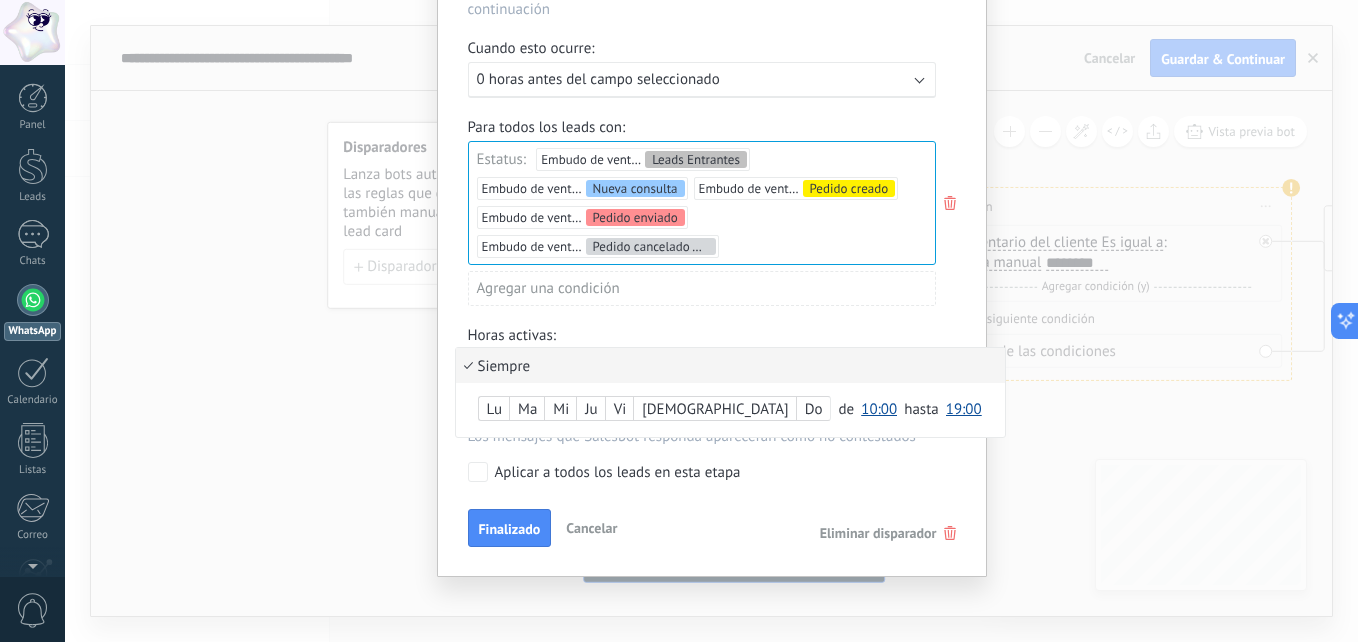 click at bounding box center (712, 234) 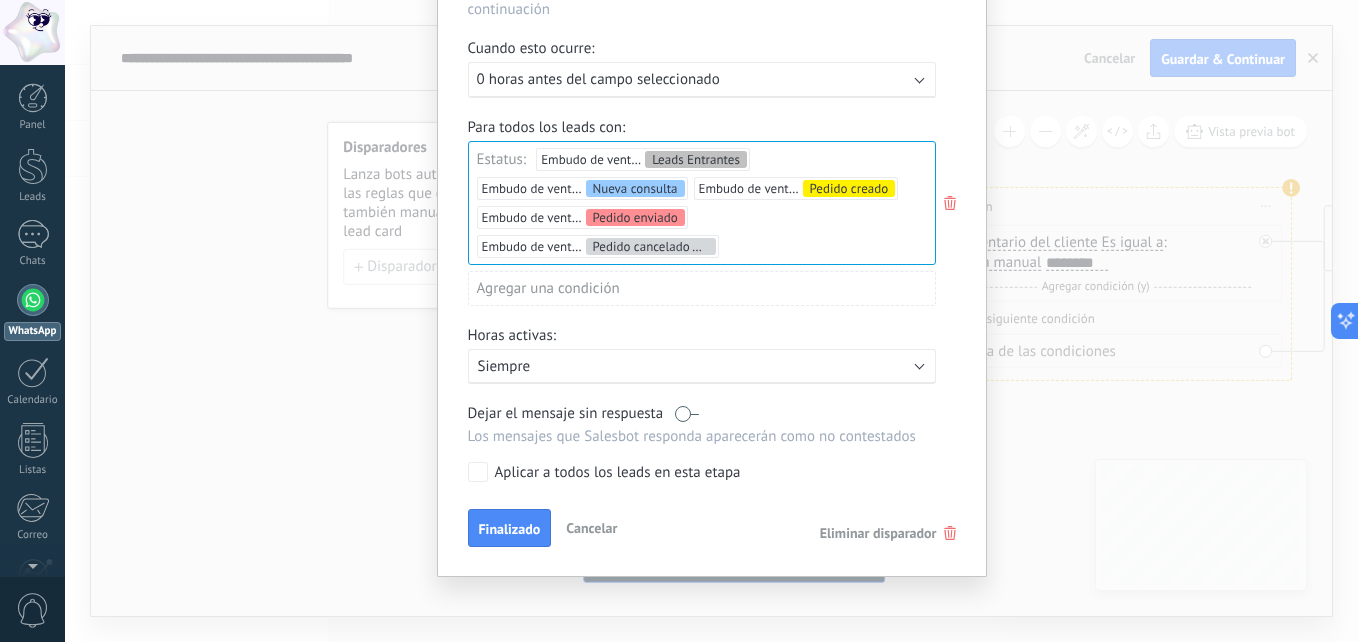 click at bounding box center (687, 413) 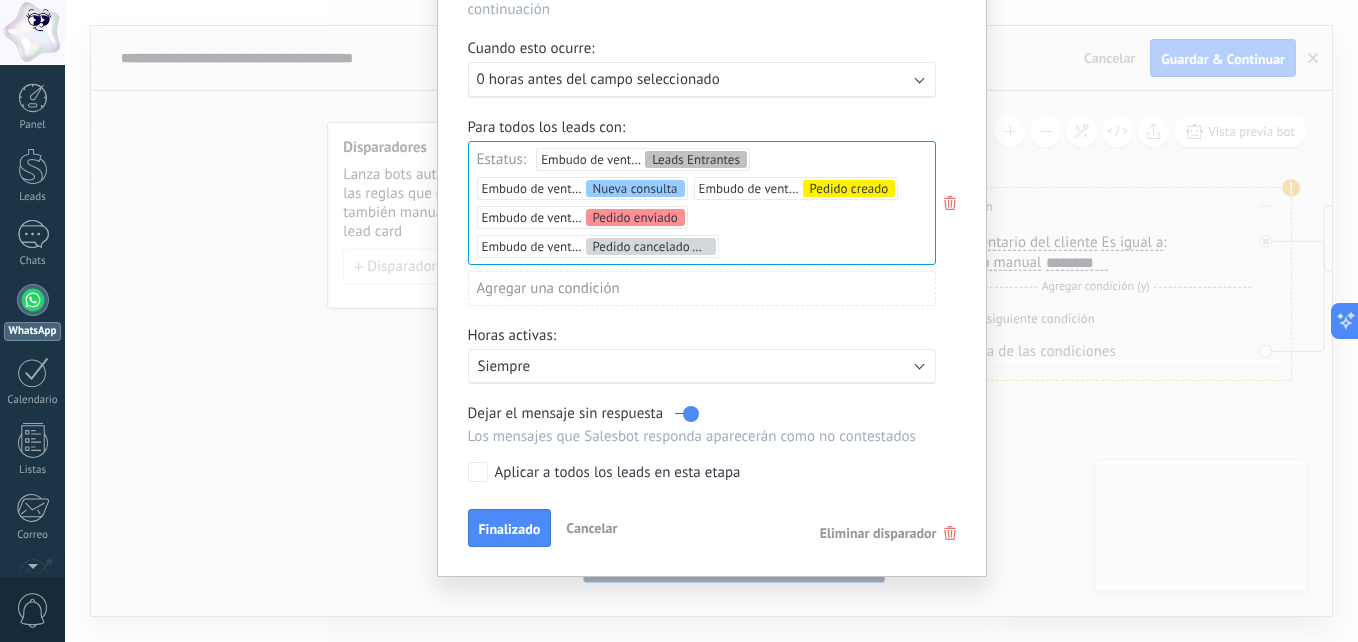 click at bounding box center [687, 413] 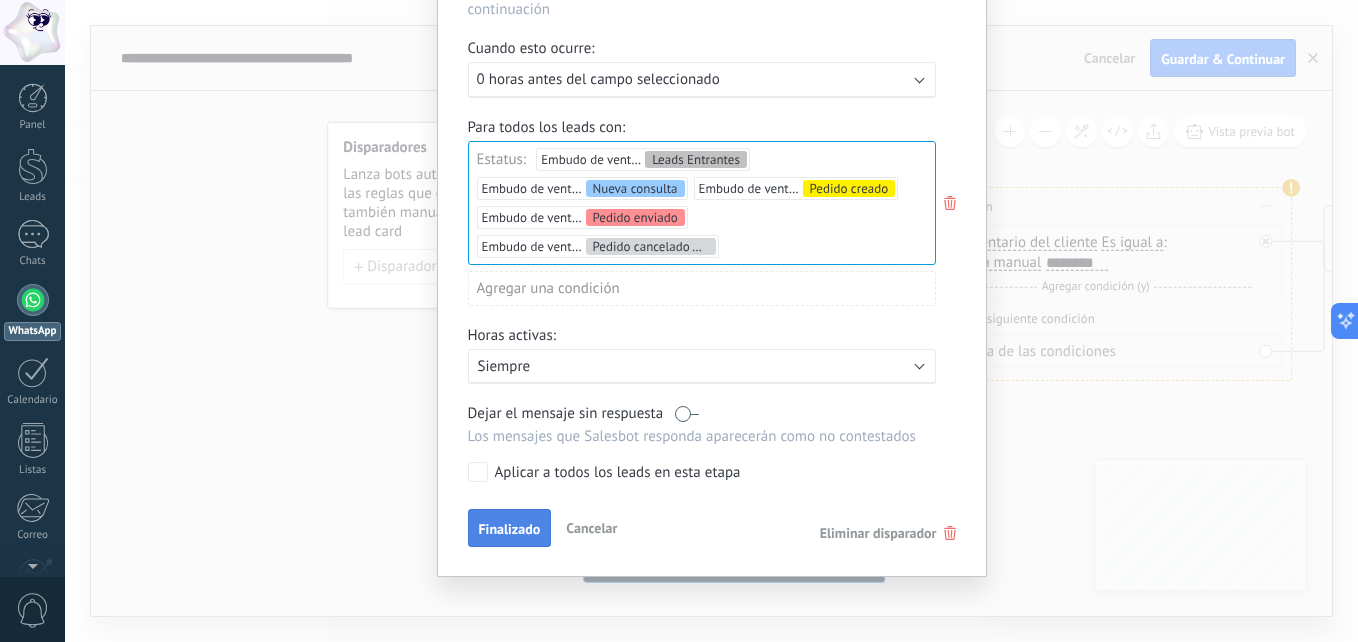 click on "Finalizado" at bounding box center [510, 528] 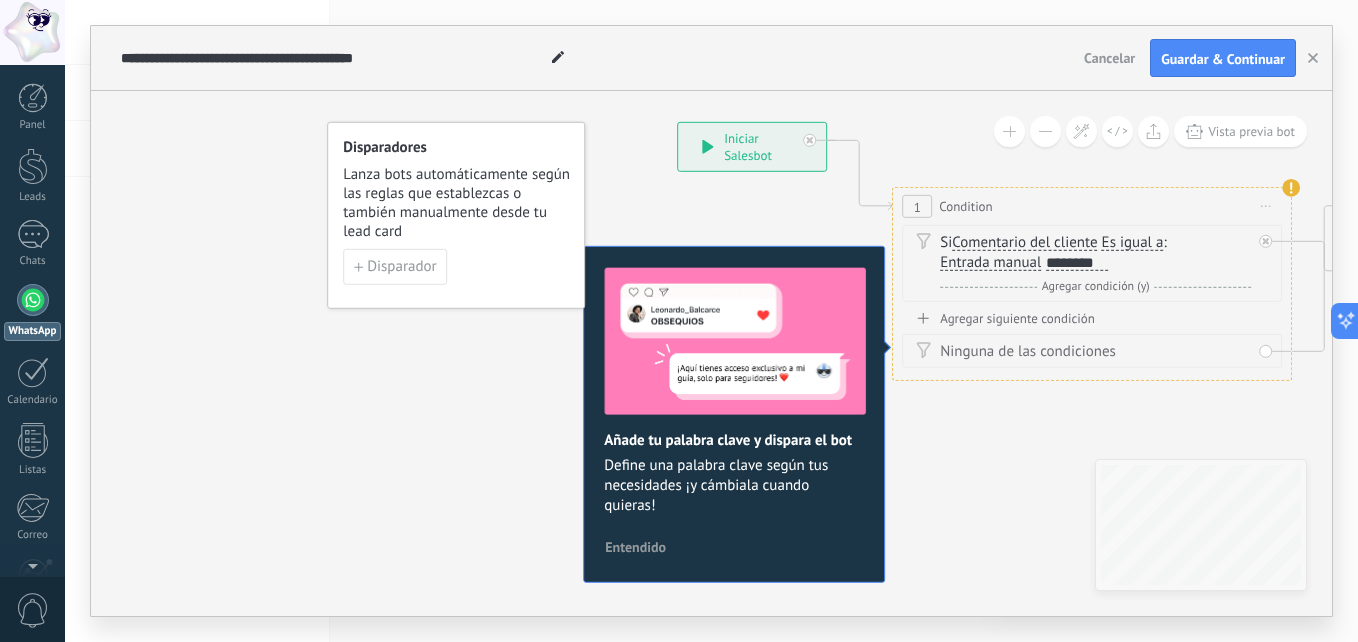 scroll, scrollTop: 0, scrollLeft: 0, axis: both 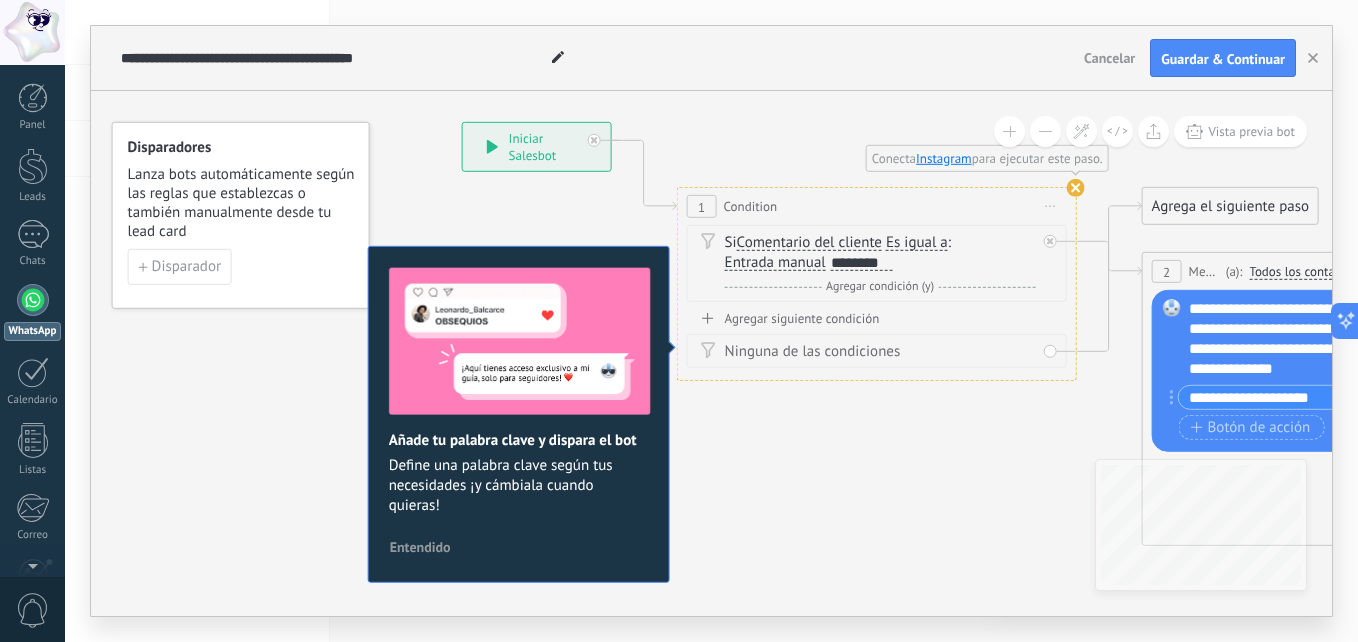 click 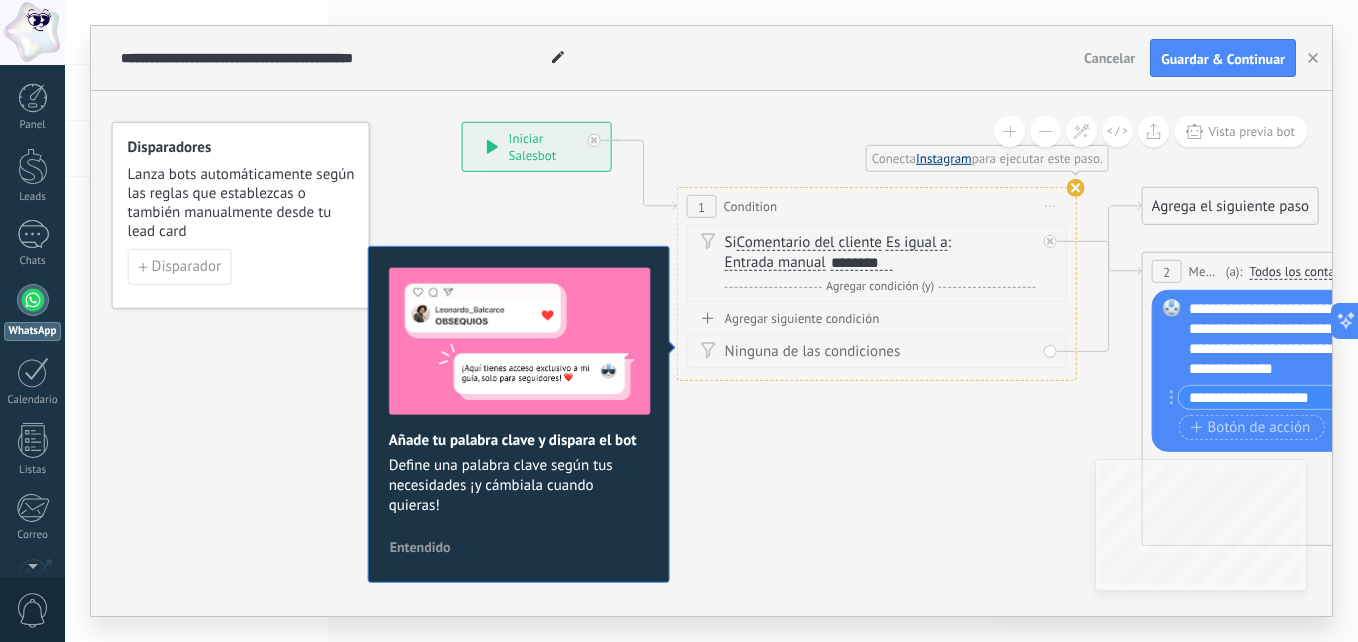 click on "Instagram" at bounding box center [944, 158] 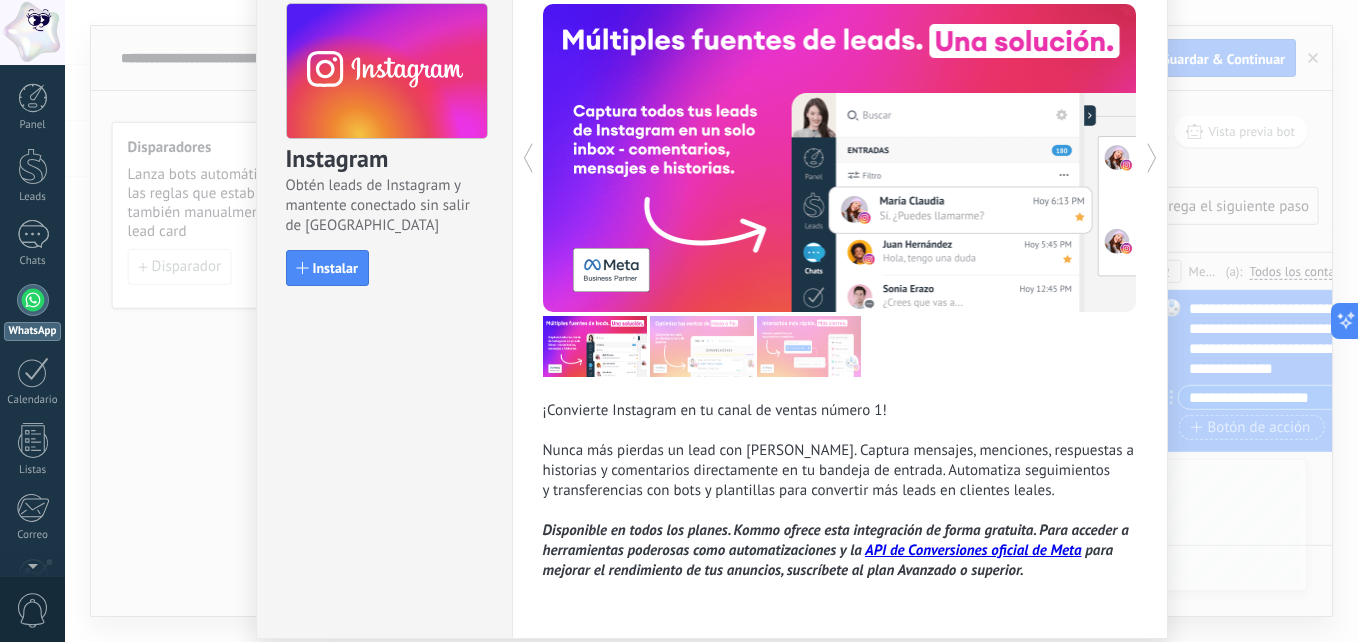 scroll, scrollTop: 101, scrollLeft: 0, axis: vertical 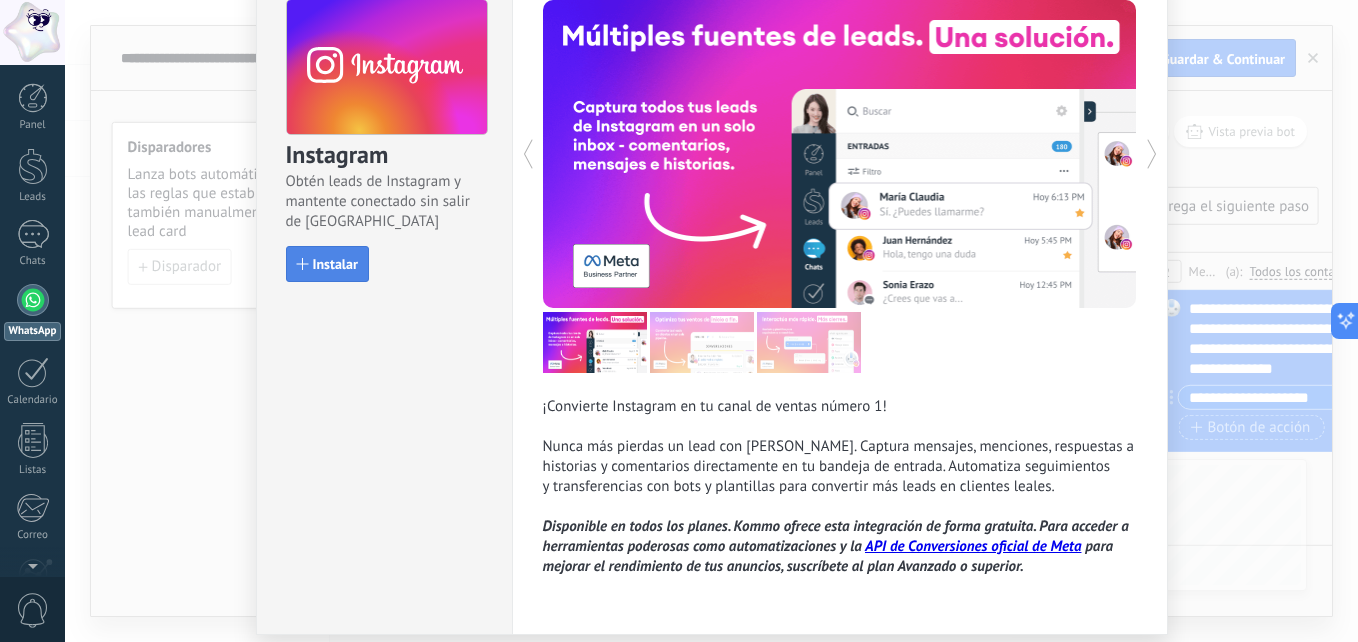 click on "Instalar" at bounding box center (327, 264) 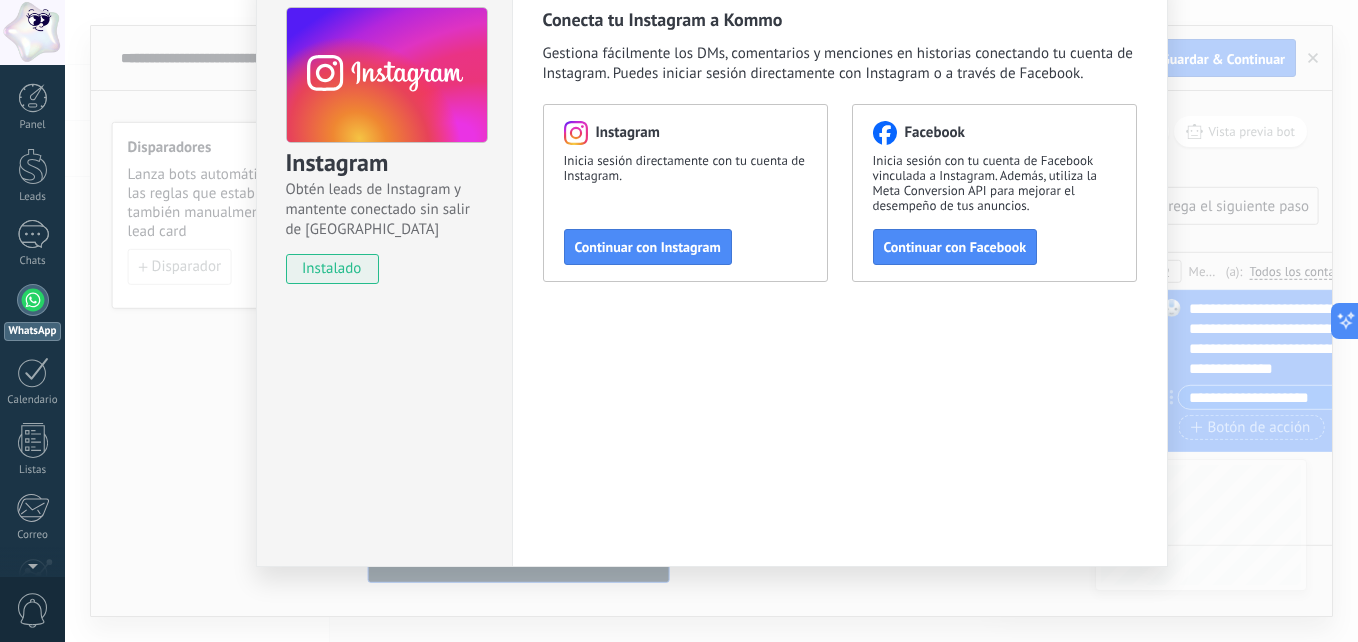 scroll, scrollTop: 0, scrollLeft: 0, axis: both 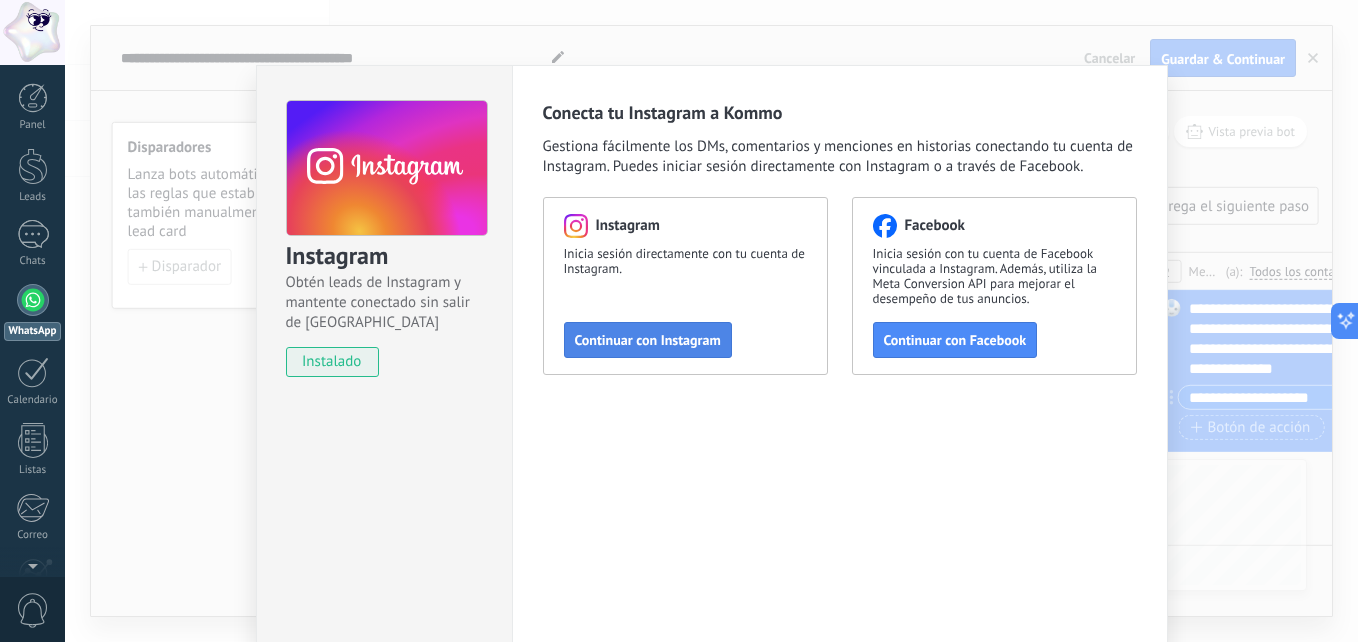 click on "Continuar con Instagram" at bounding box center [648, 340] 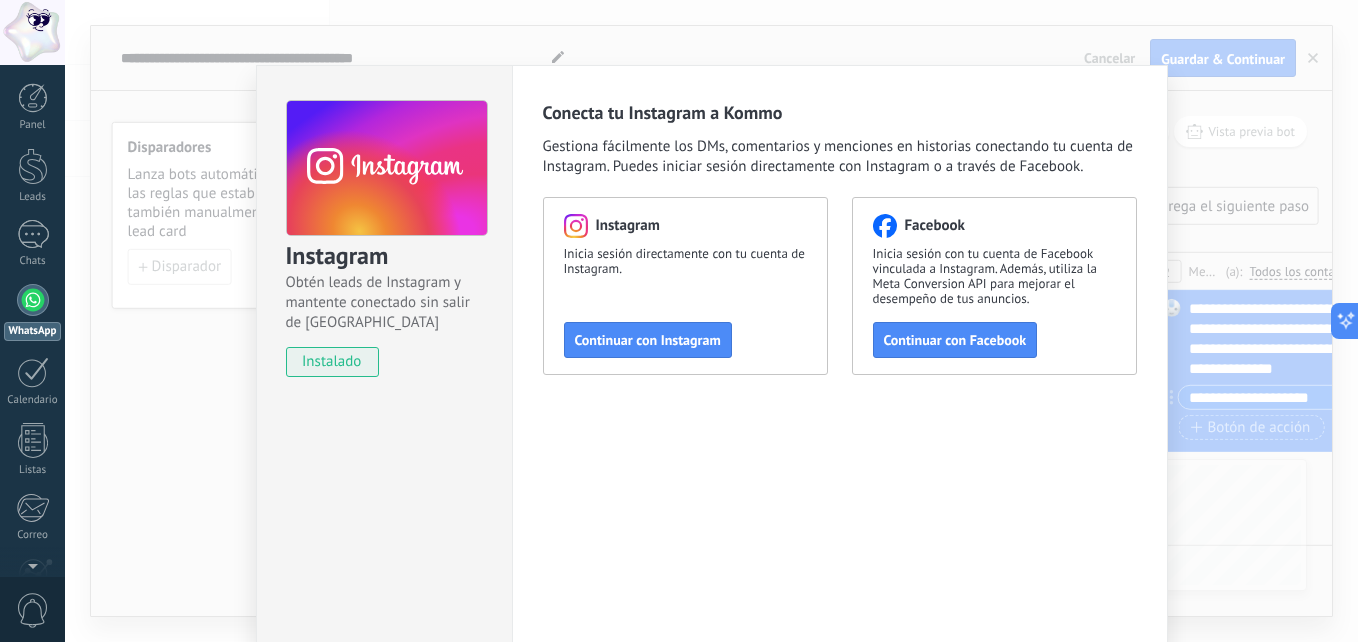 click on "Instagram Obtén leads de Instagram y mantente conectado sin salir de Kommo instalado Conecta tu Instagram a Kommo Gestiona fácilmente los DMs, comentarios y menciones en historias conectando tu cuenta de Instagram. Puedes iniciar sesión directamente con Instagram o a través de Facebook. Instagram Inicia sesión directamente con tu cuenta de Instagram. Continuar con Instagram Facebook Inicia sesión con tu cuenta de Facebook vinculada a Instagram. Además, utiliza la Meta Conversion API para mejorar el desempeño de tus anuncios. Continuar con Facebook" at bounding box center [711, 321] 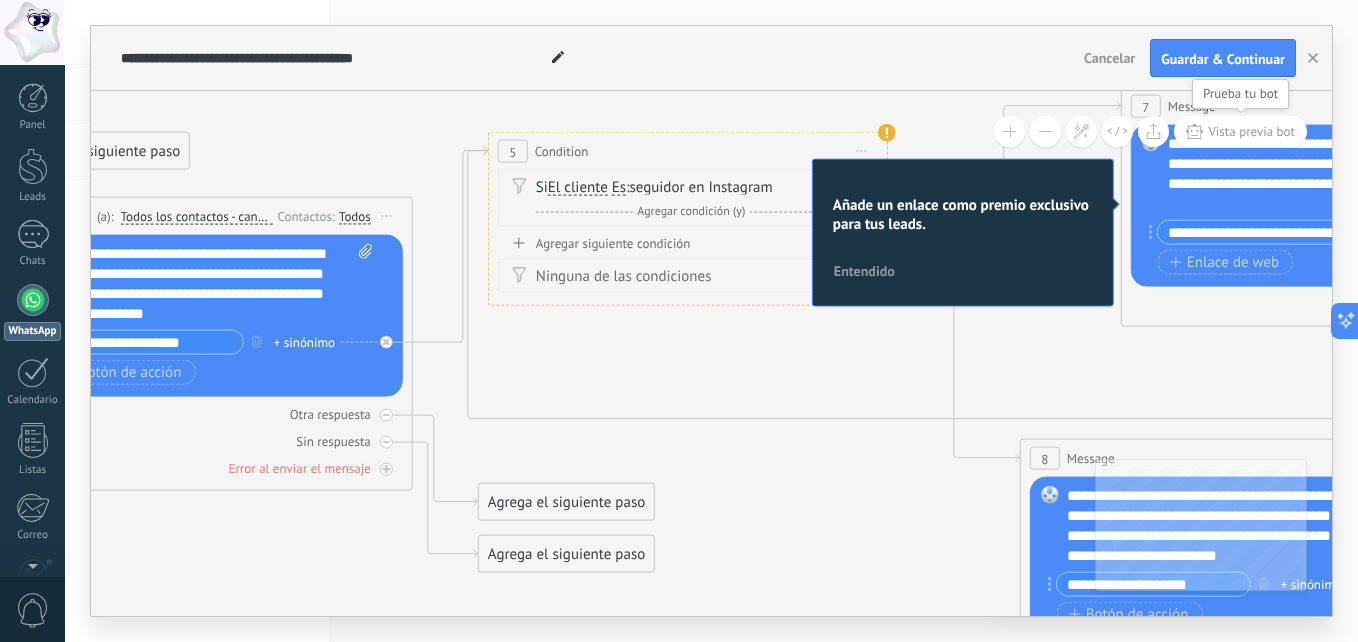 click on "Vista previa bot" at bounding box center [1251, 131] 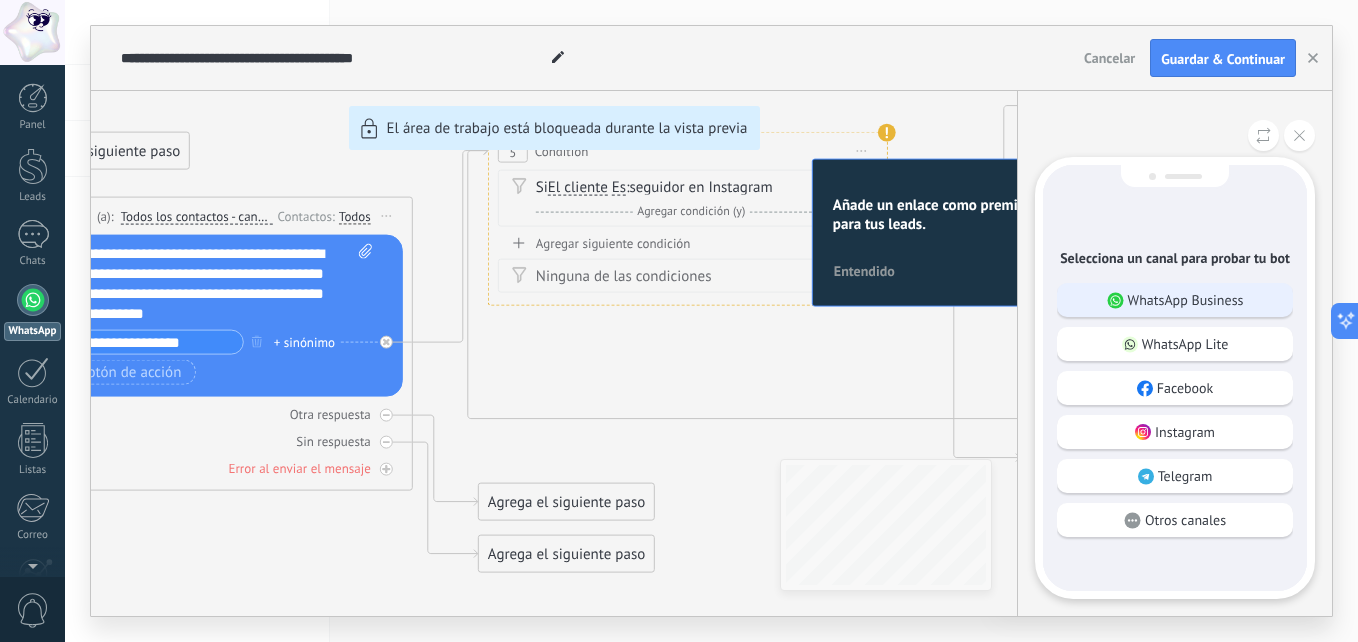click on "WhatsApp Business" at bounding box center (1186, 300) 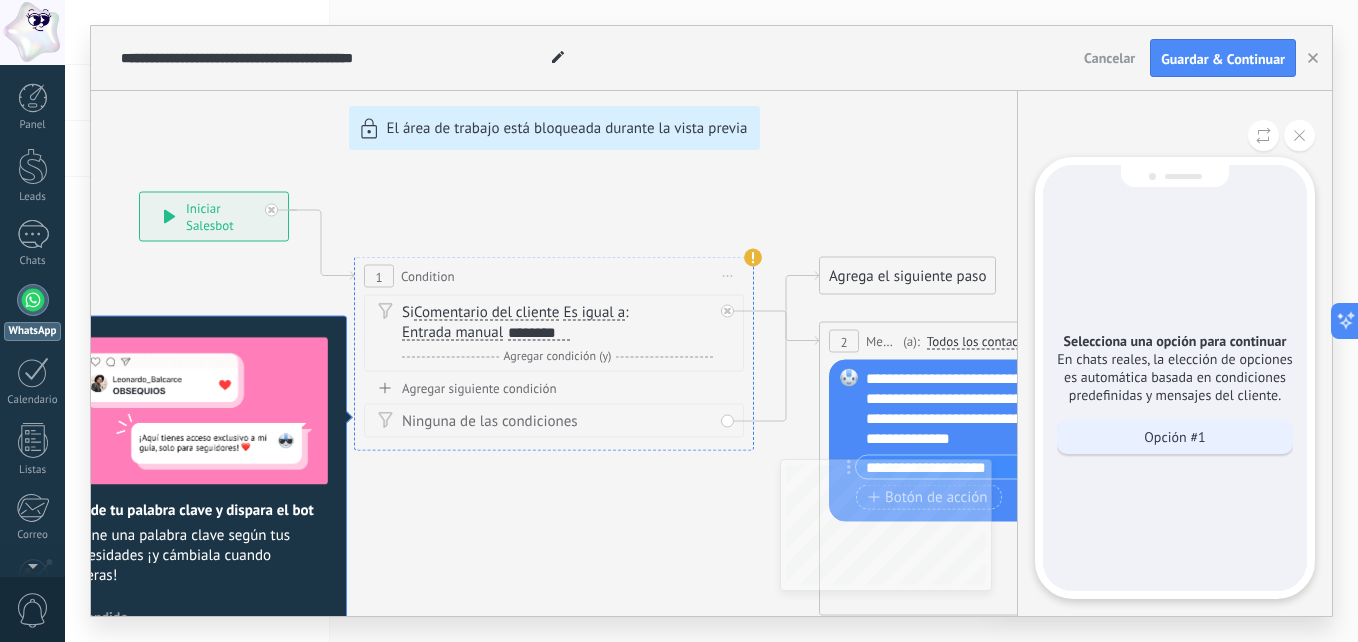 click on "Opción #1" at bounding box center [1175, 437] 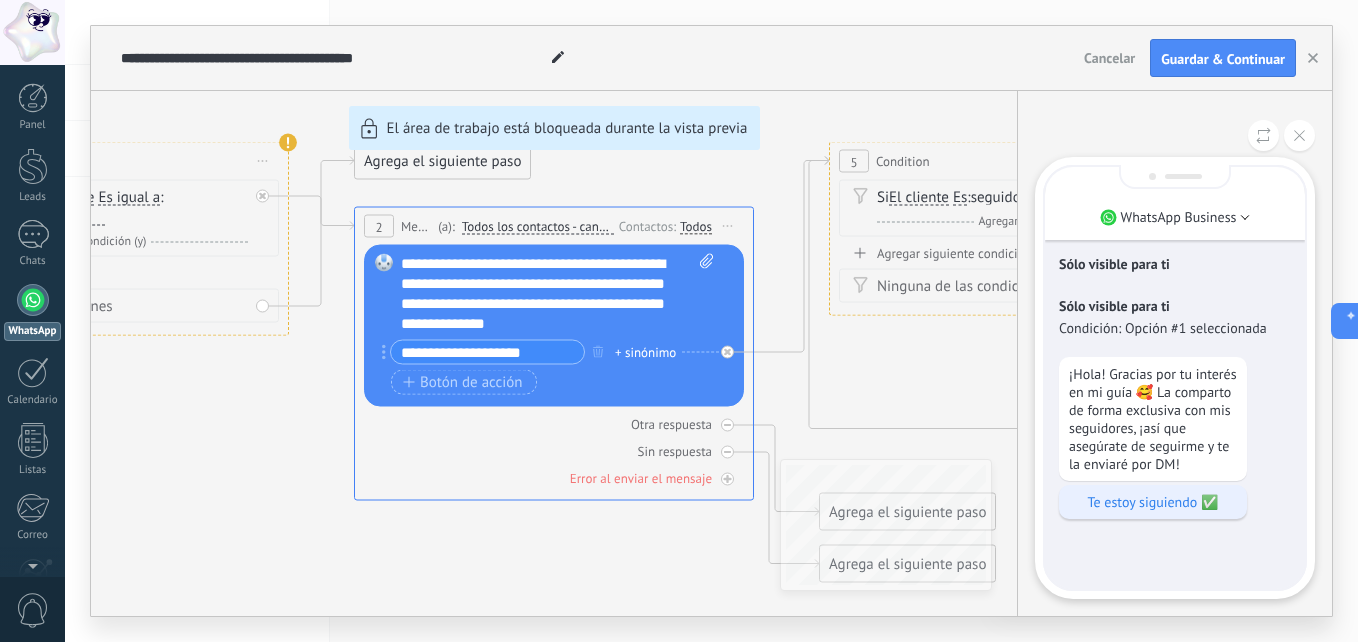 click on "Te estoy siguiendo ✅" at bounding box center (1153, 502) 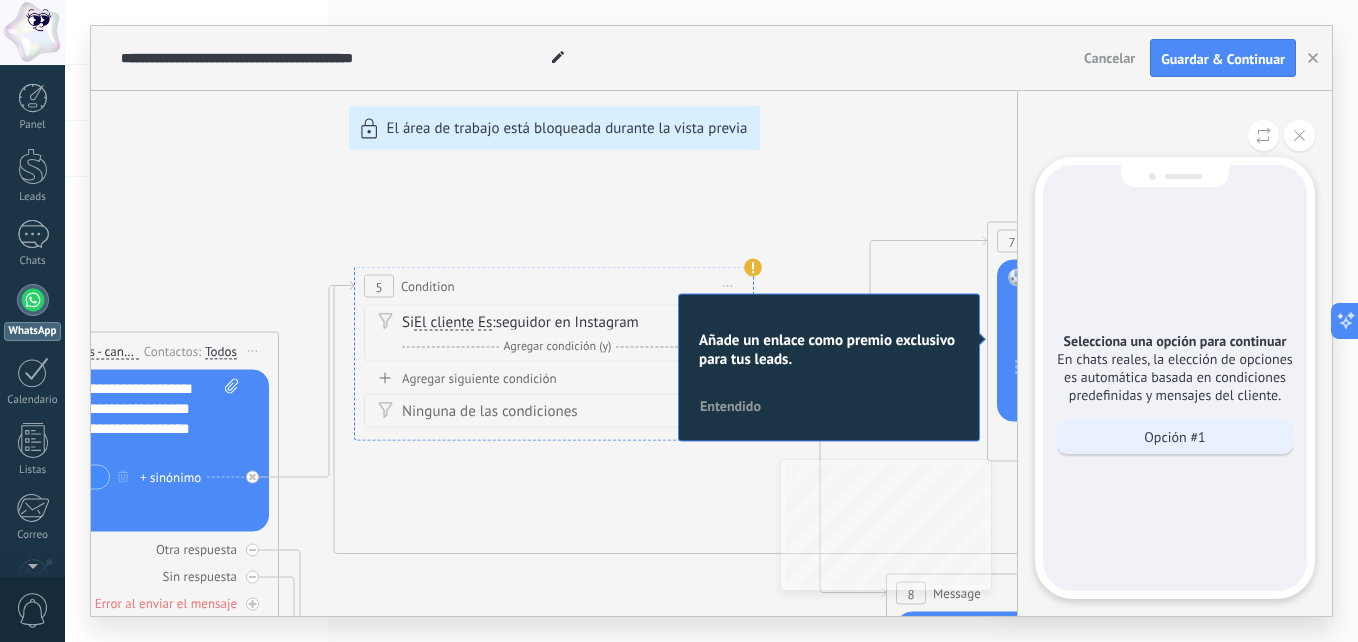 click on "Opción #1" at bounding box center [1175, 437] 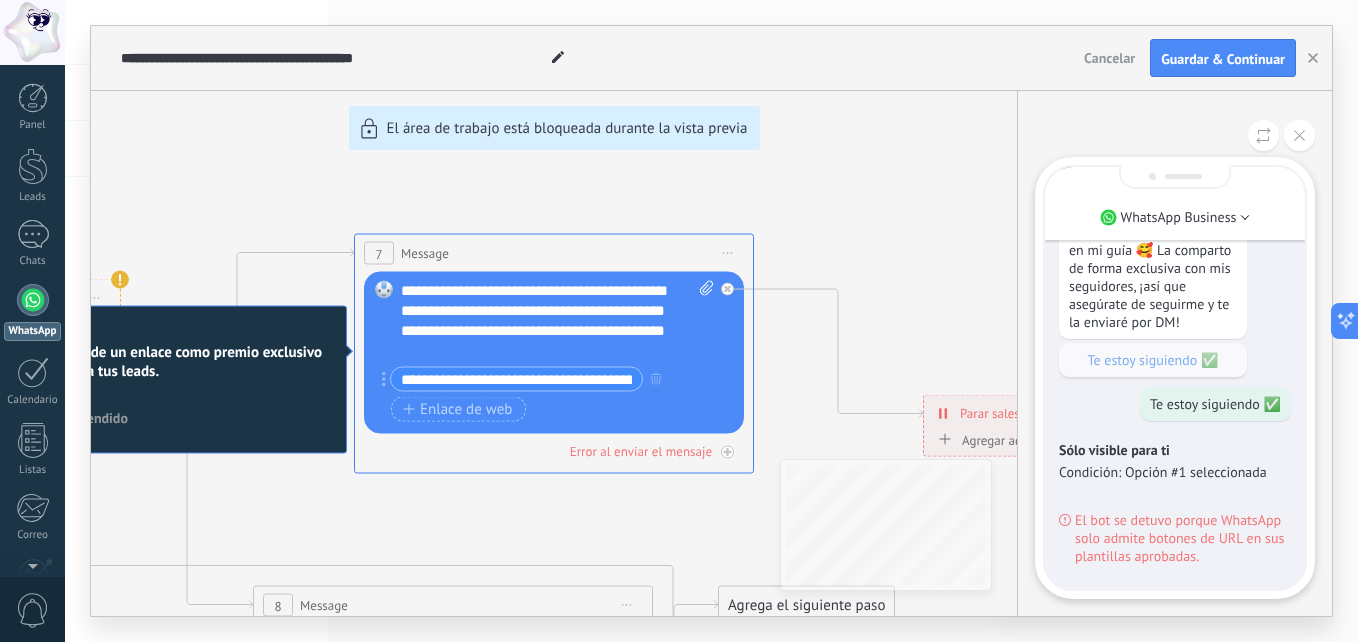 click on "**********" at bounding box center [711, 321] 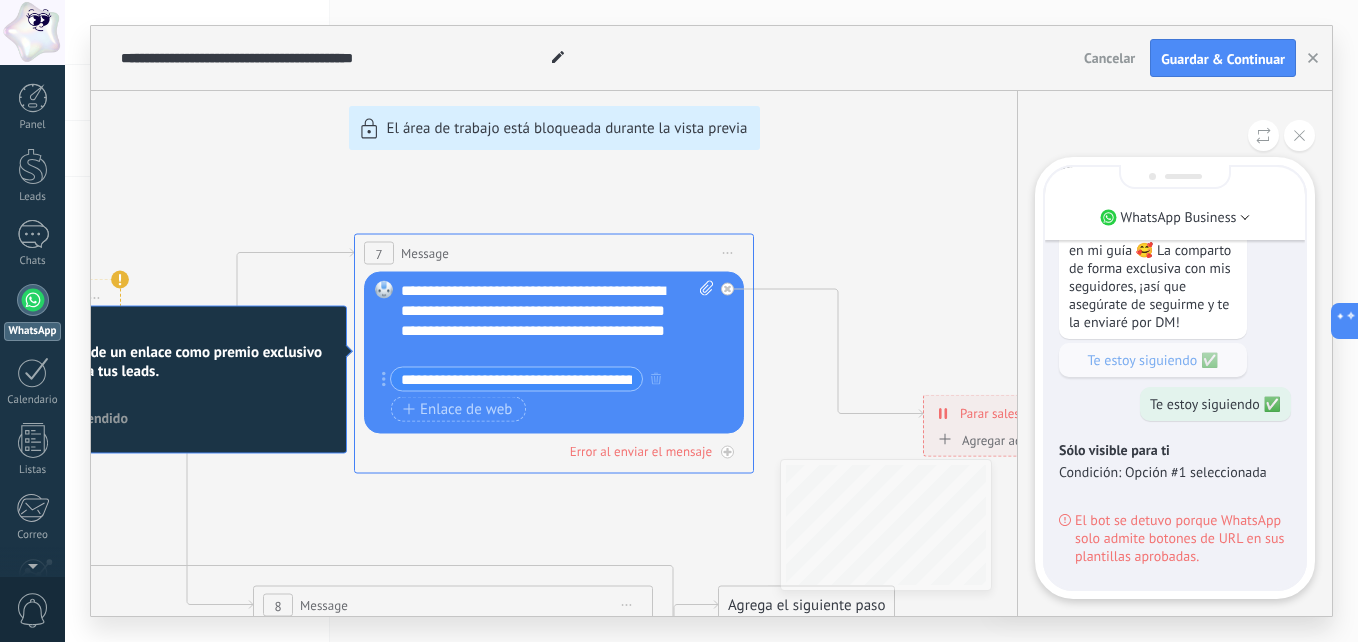 click on "**********" at bounding box center (711, 321) 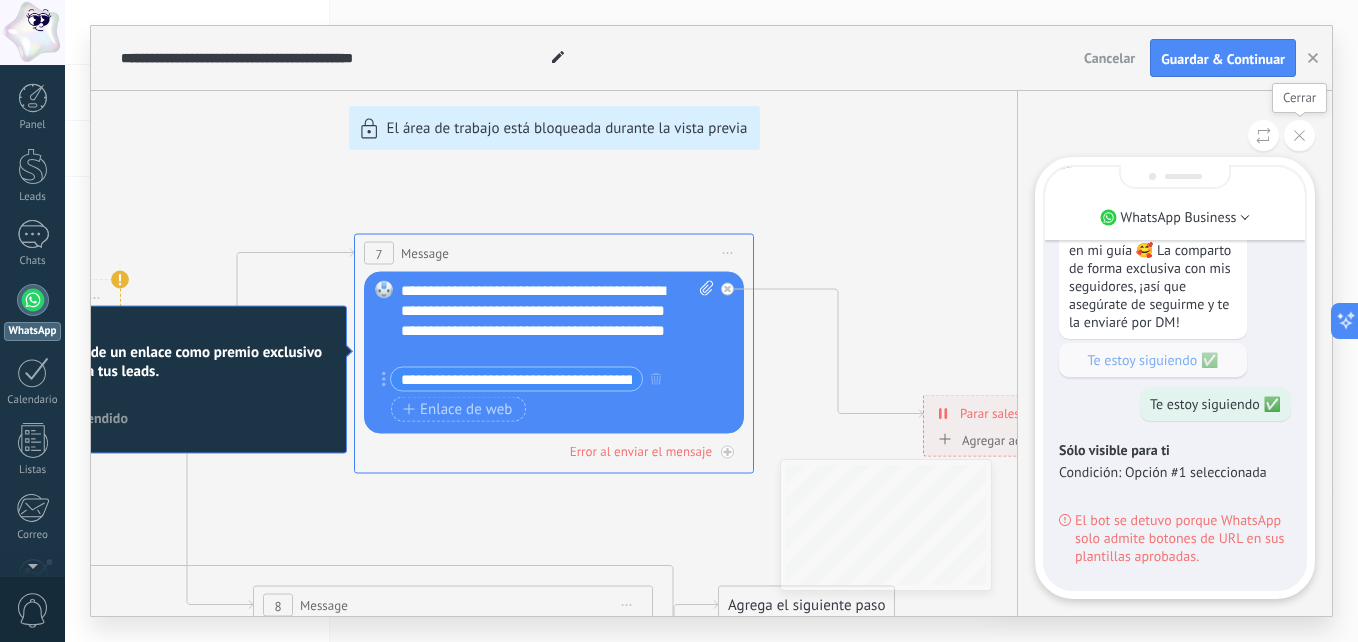 click at bounding box center (1299, 135) 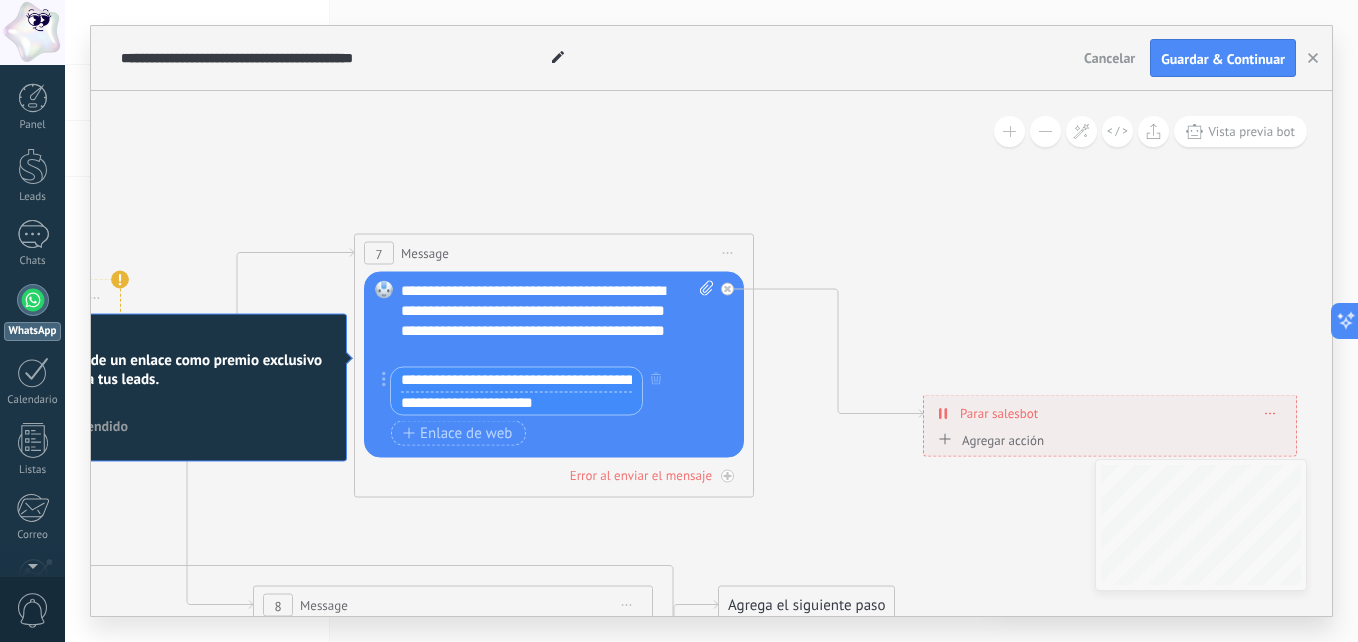 click on "**********" at bounding box center [516, 380] 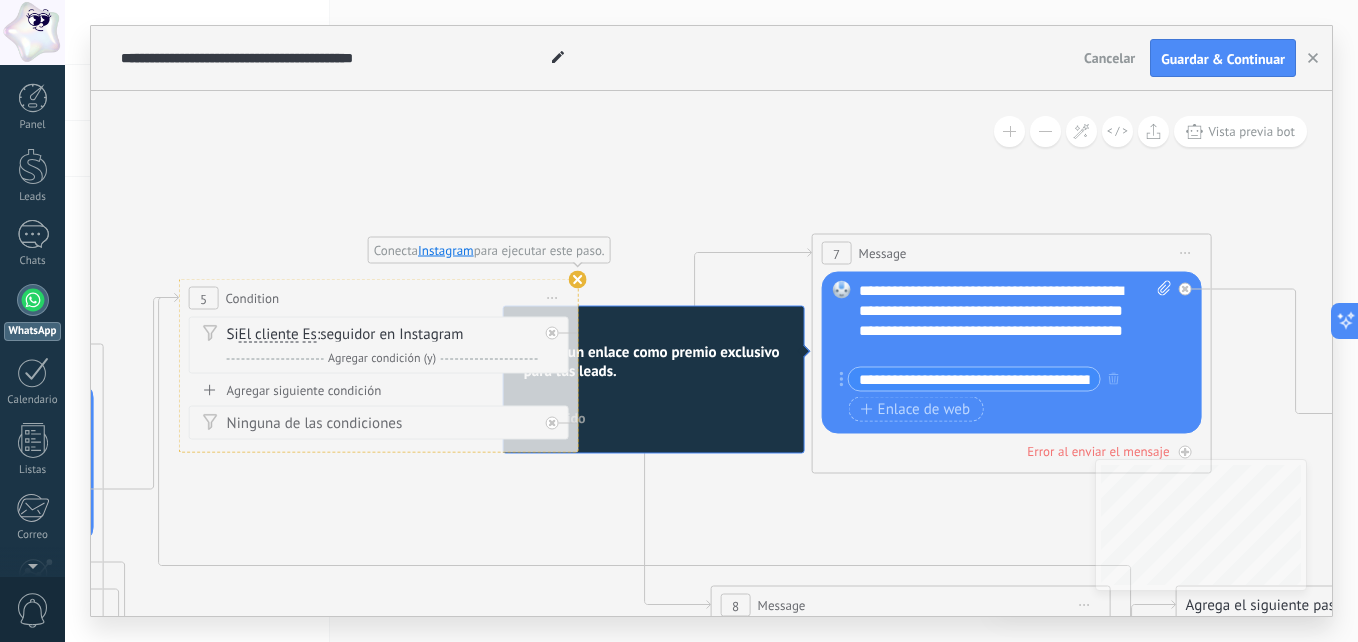 click 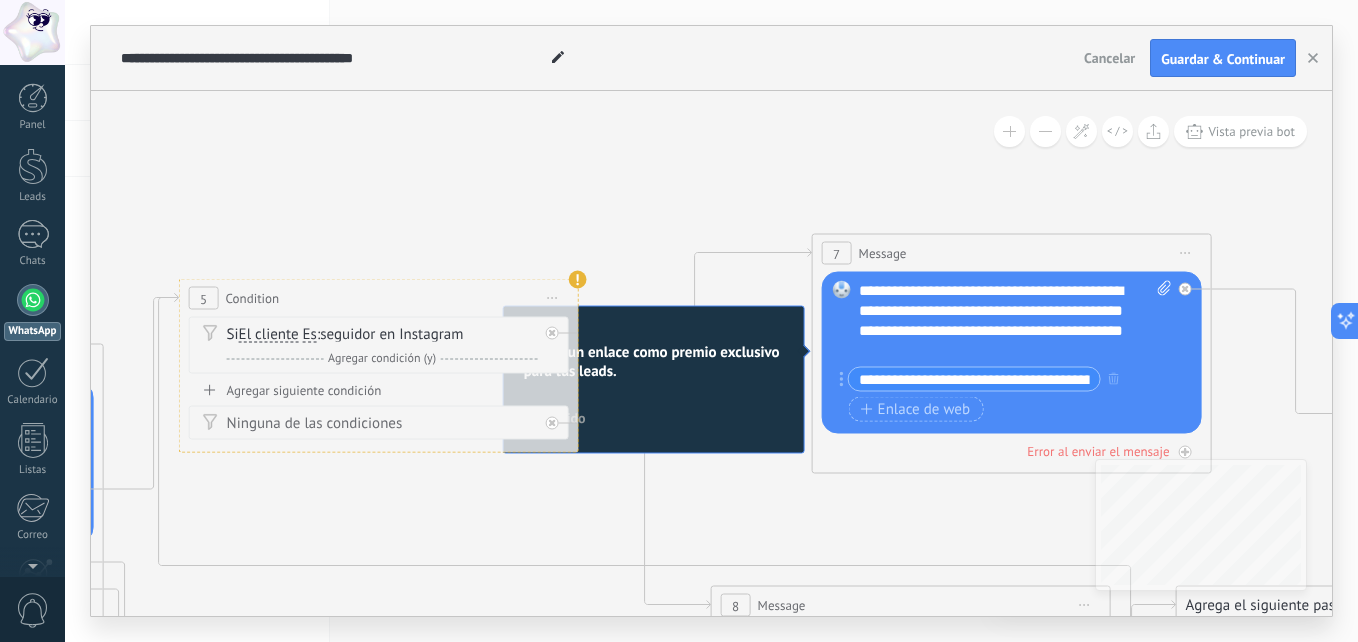 click 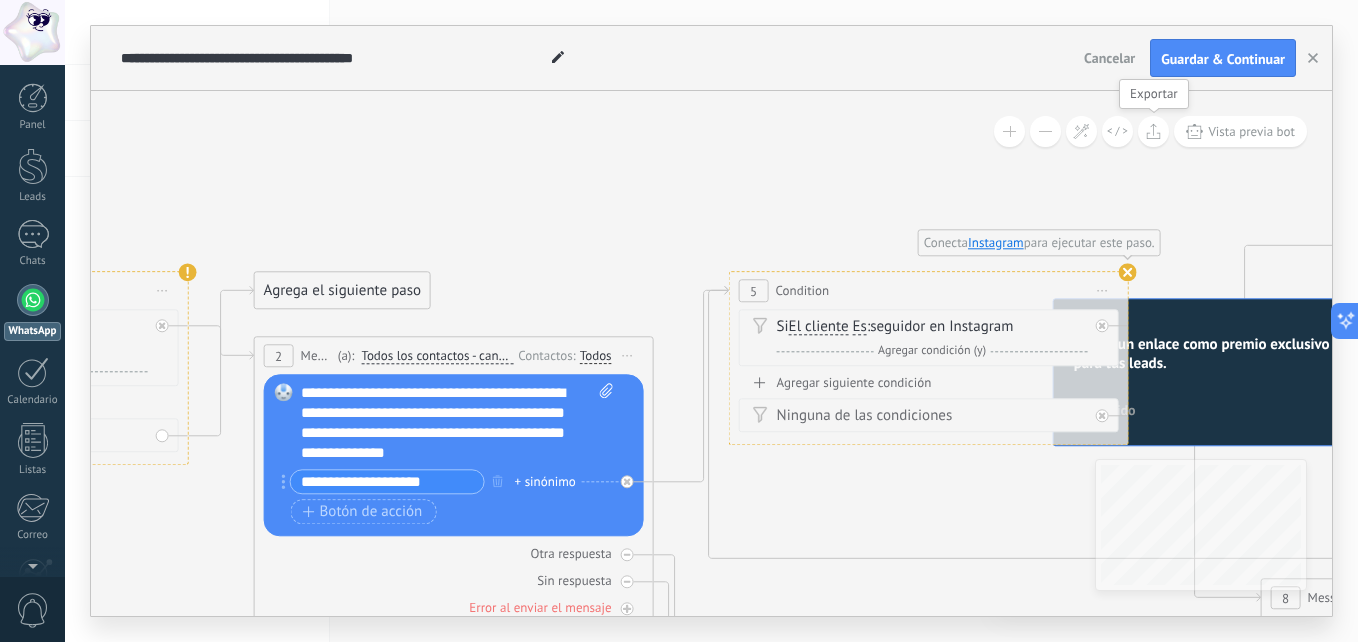click 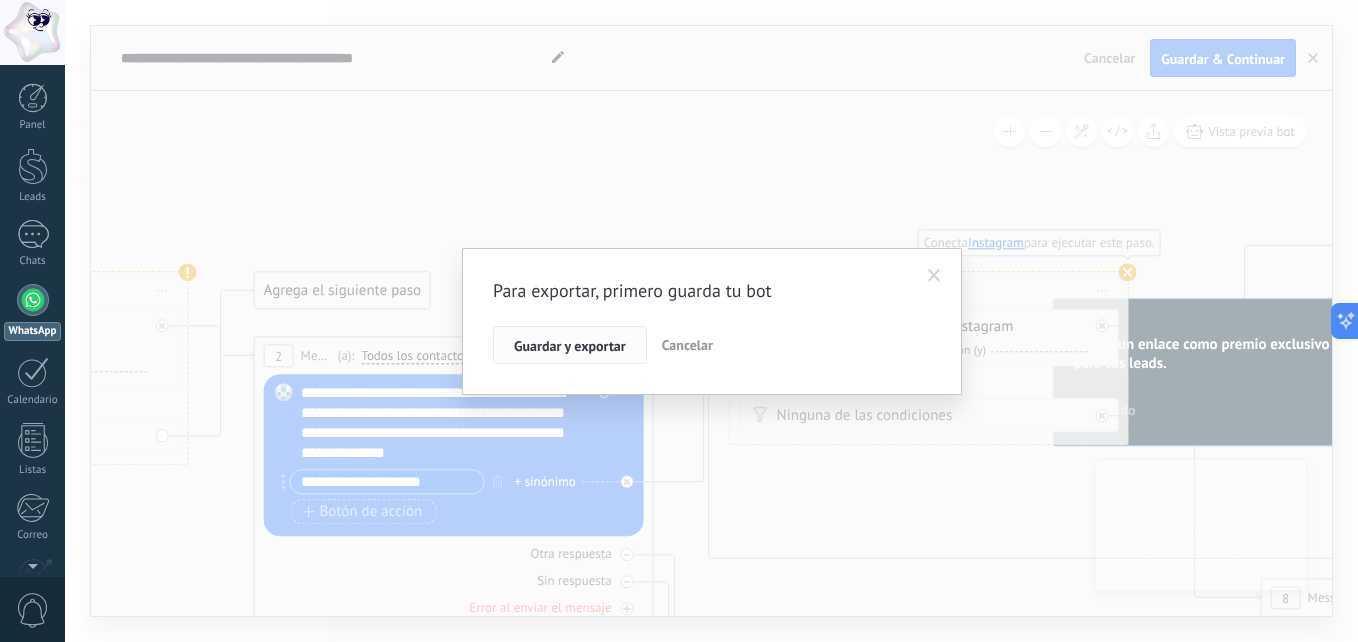 click on "Guardar y exportar" at bounding box center (570, 346) 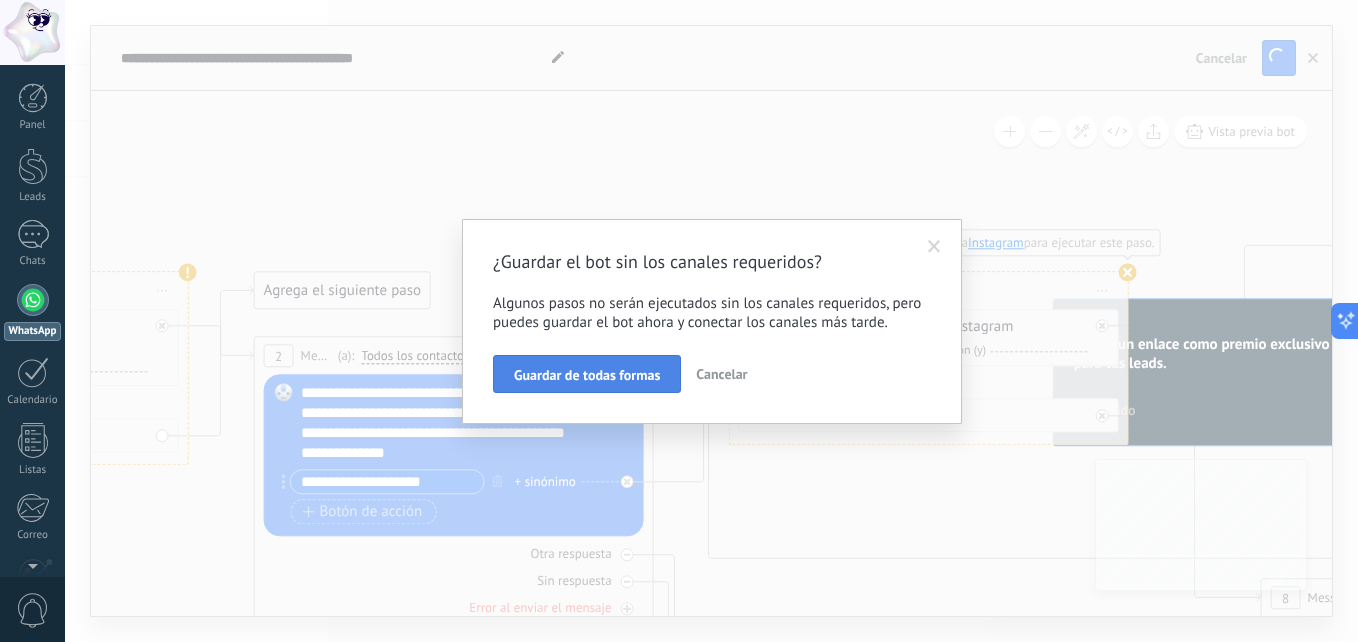 click on "Guardar de todas formas" at bounding box center [587, 374] 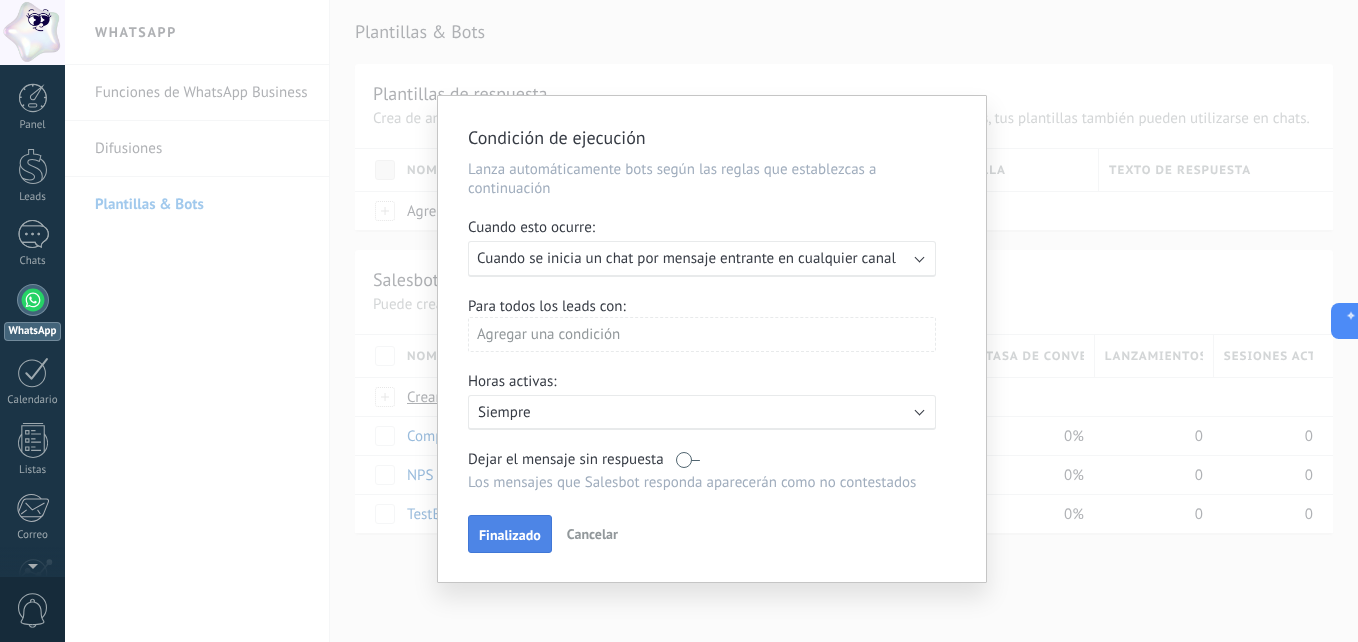 click on "Finalizado" at bounding box center (510, 534) 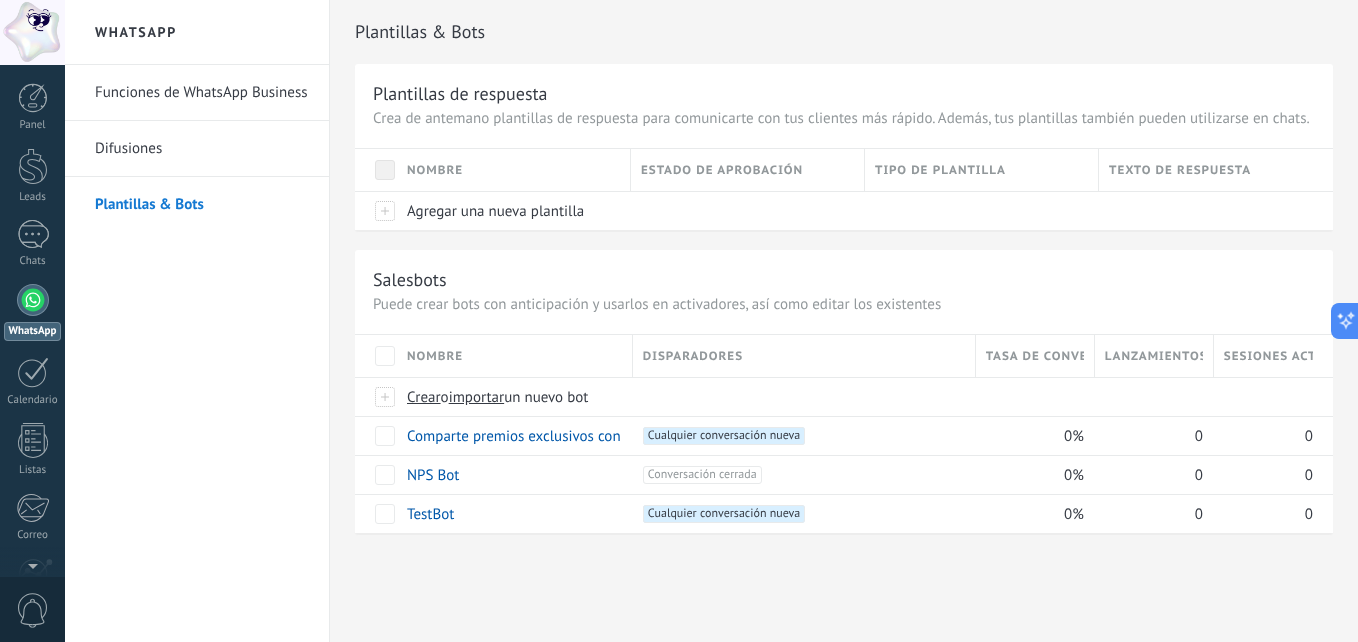 click on "Plantillas & Bots" at bounding box center [844, 32] 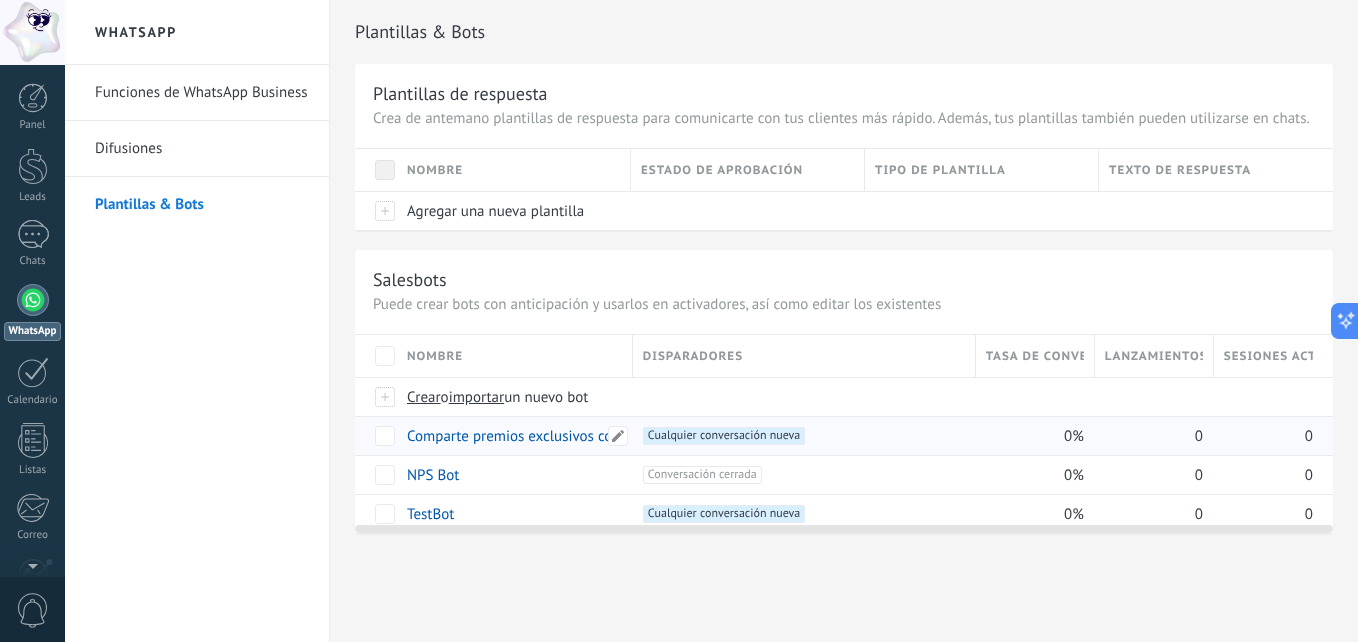 click on "Comparte premios exclusivos con los seguidores" at bounding box center (561, 436) 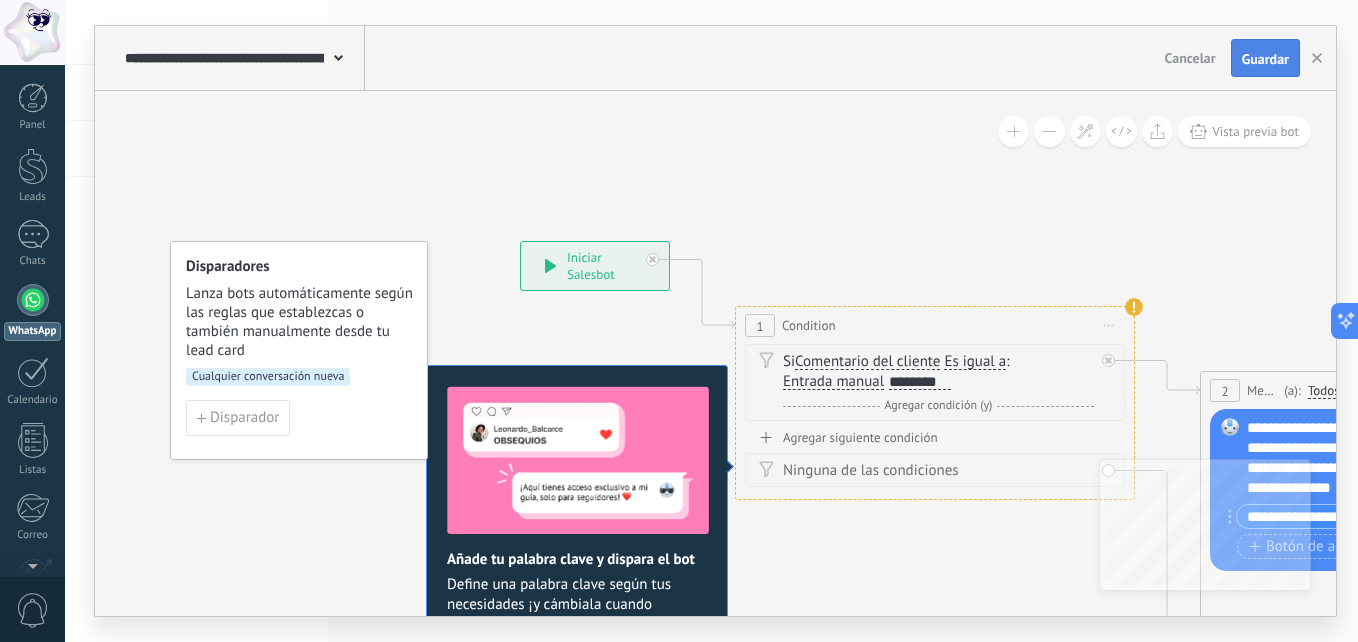 click on "Guardar" at bounding box center [1265, 58] 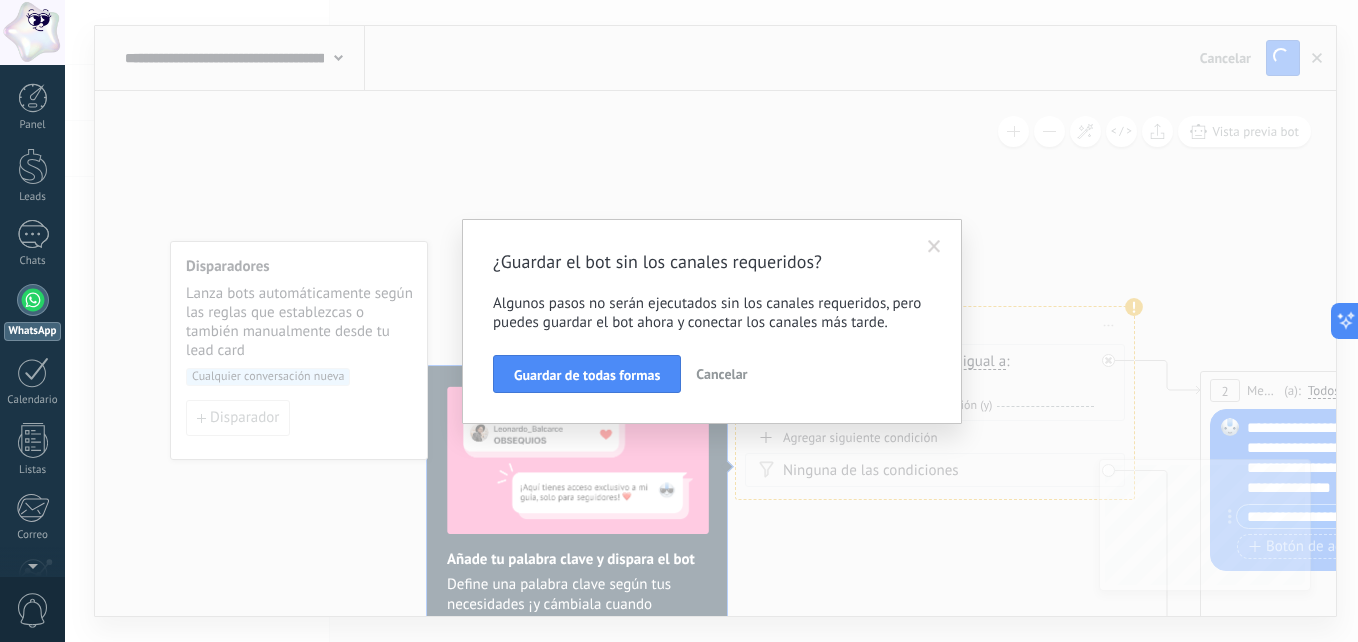 click on "Cancelar" at bounding box center (721, 374) 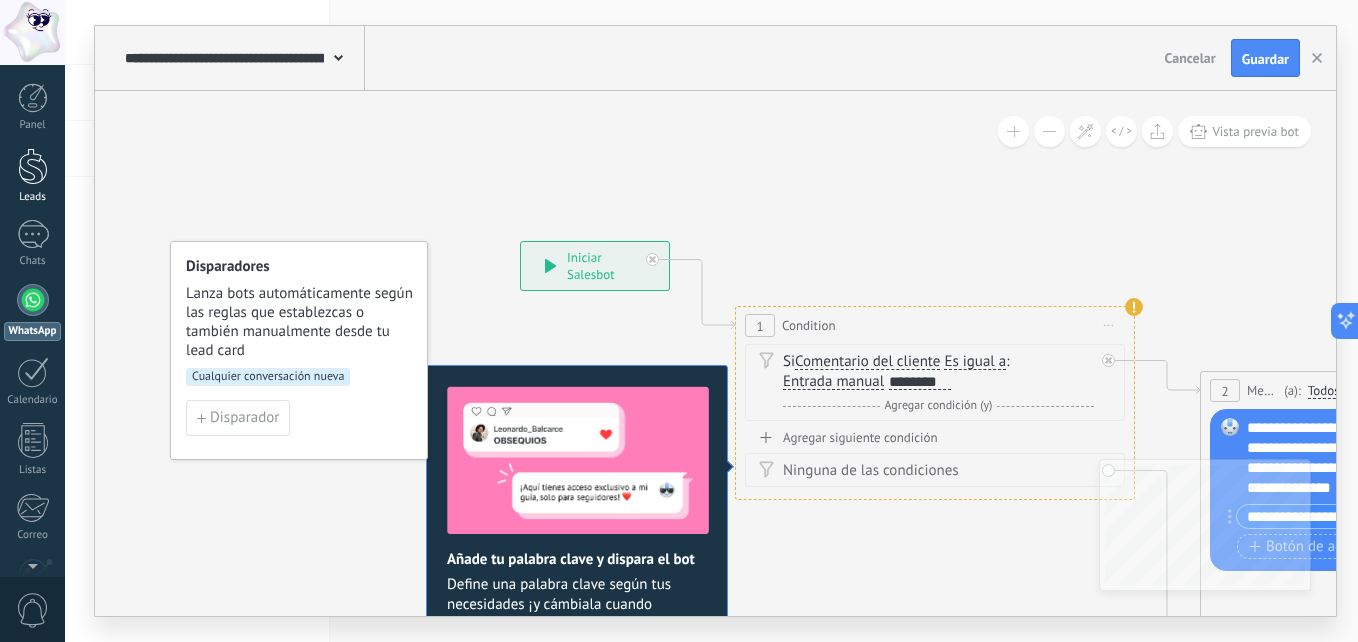 click at bounding box center (33, 166) 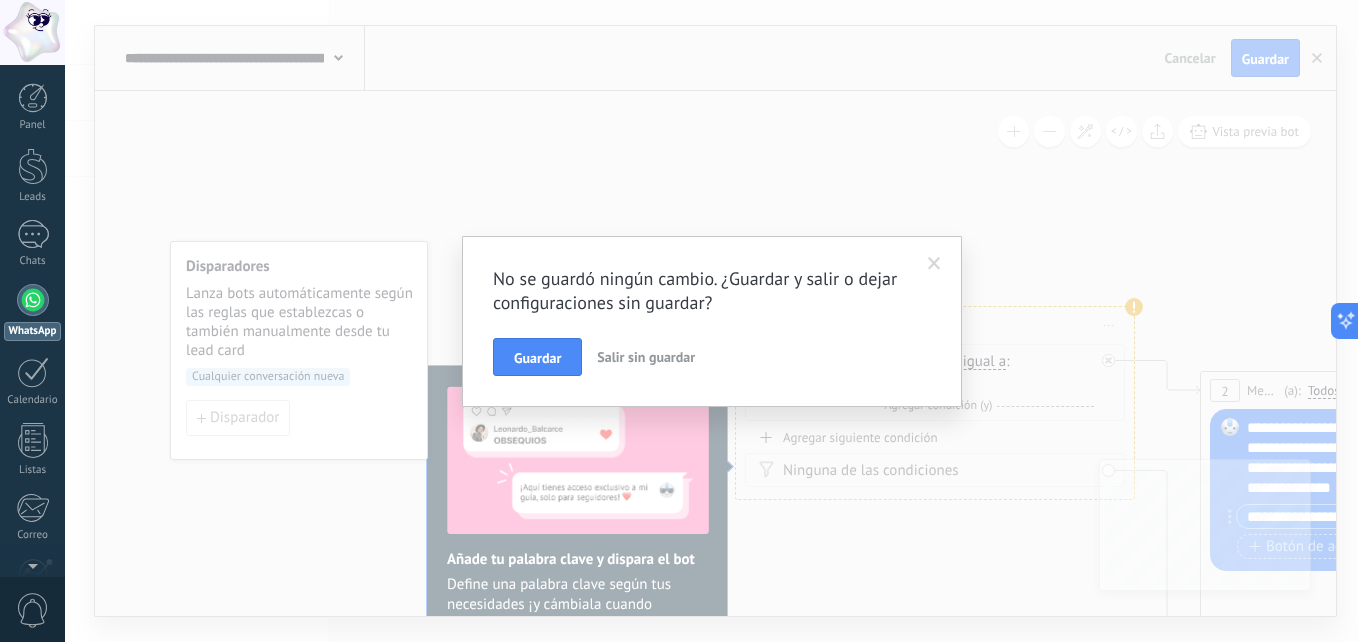 click on "Salir sin guardar" at bounding box center [646, 357] 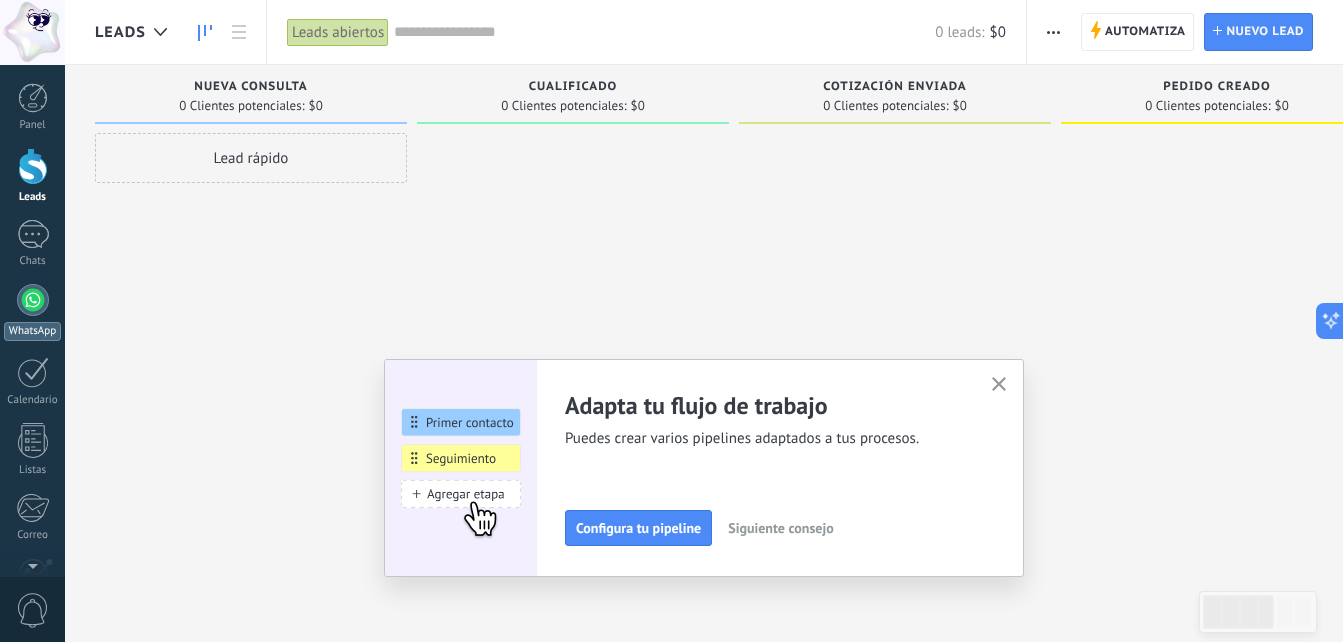 click at bounding box center (33, 300) 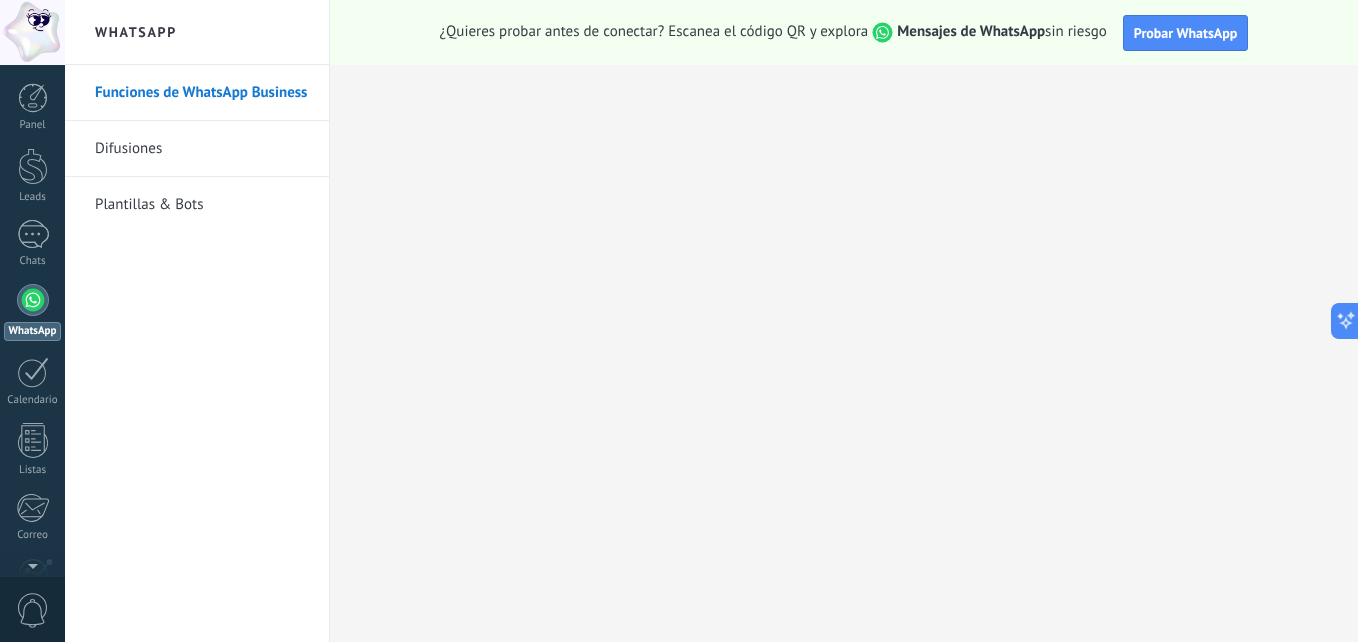 click on "Plantillas & Bots" at bounding box center (202, 205) 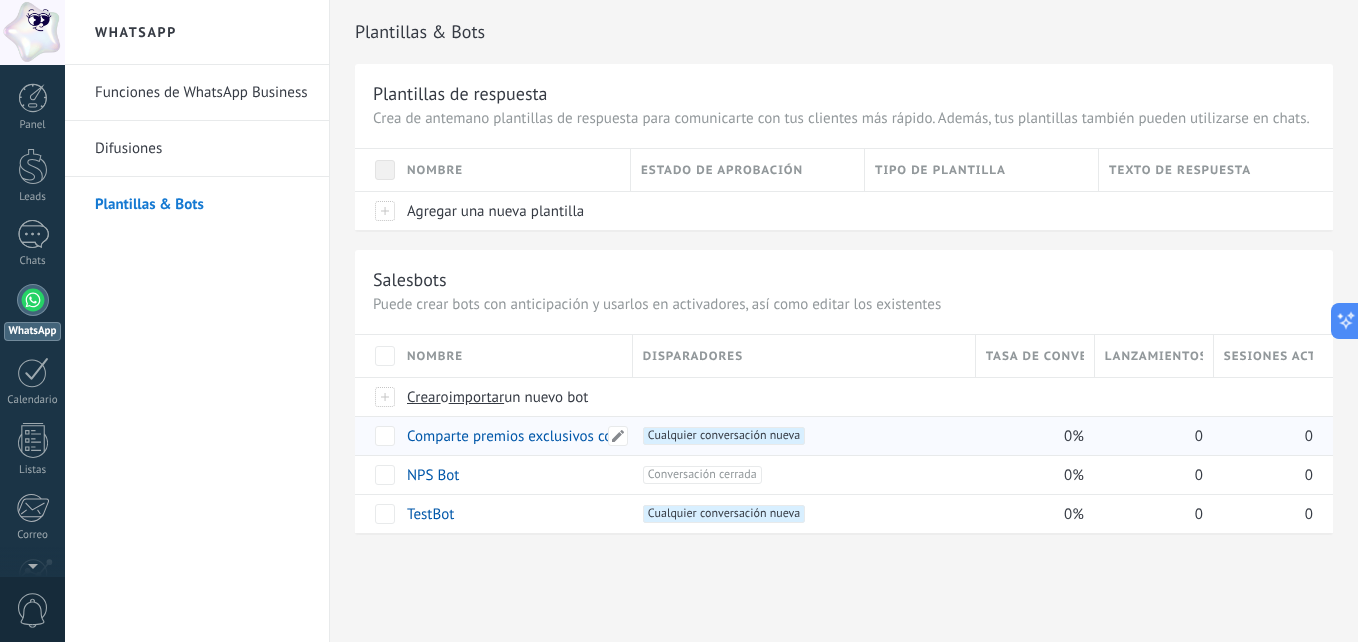 click on "Comparte premios exclusivos con los seguidores" at bounding box center (561, 436) 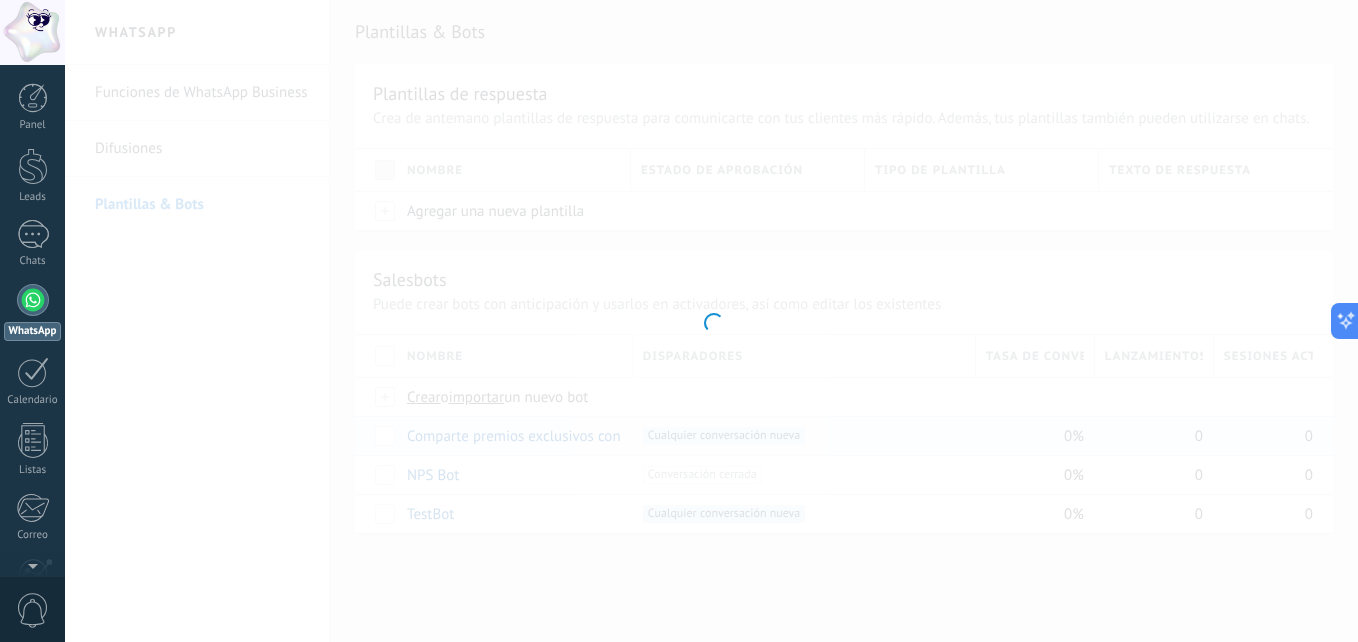 type on "**********" 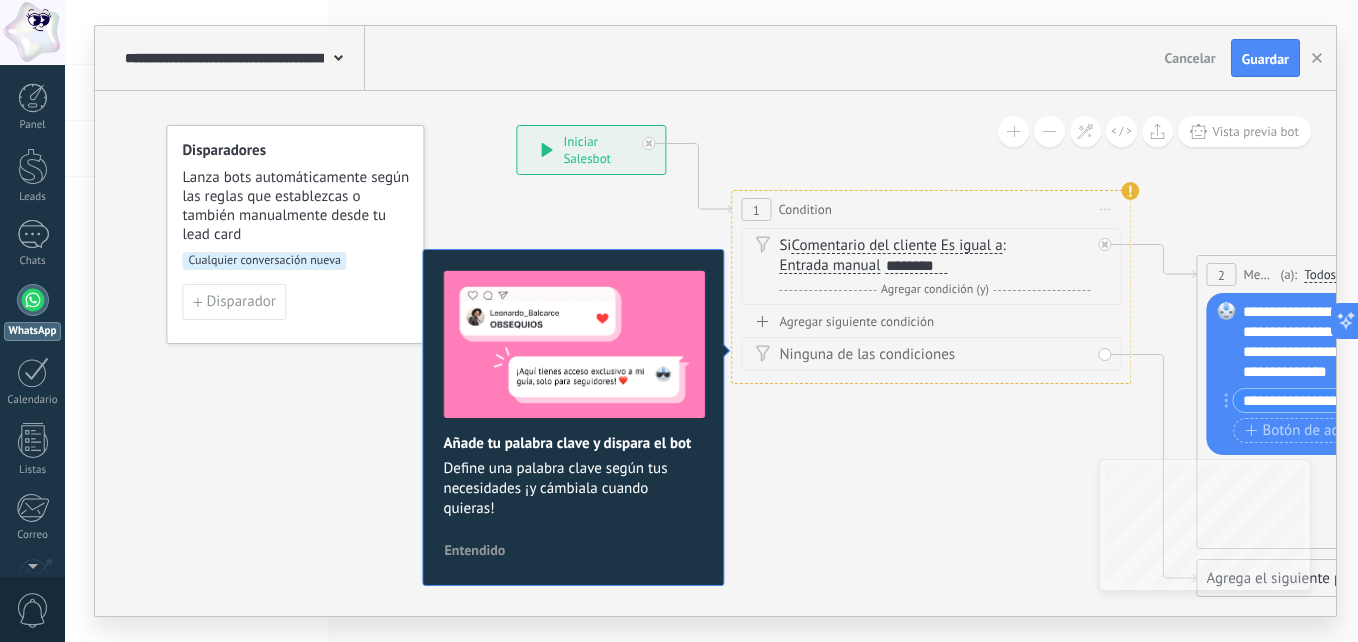 click on "Define una palabra clave según tus necesidades ¡y cámbiala cuando quieras!" at bounding box center [573, 489] 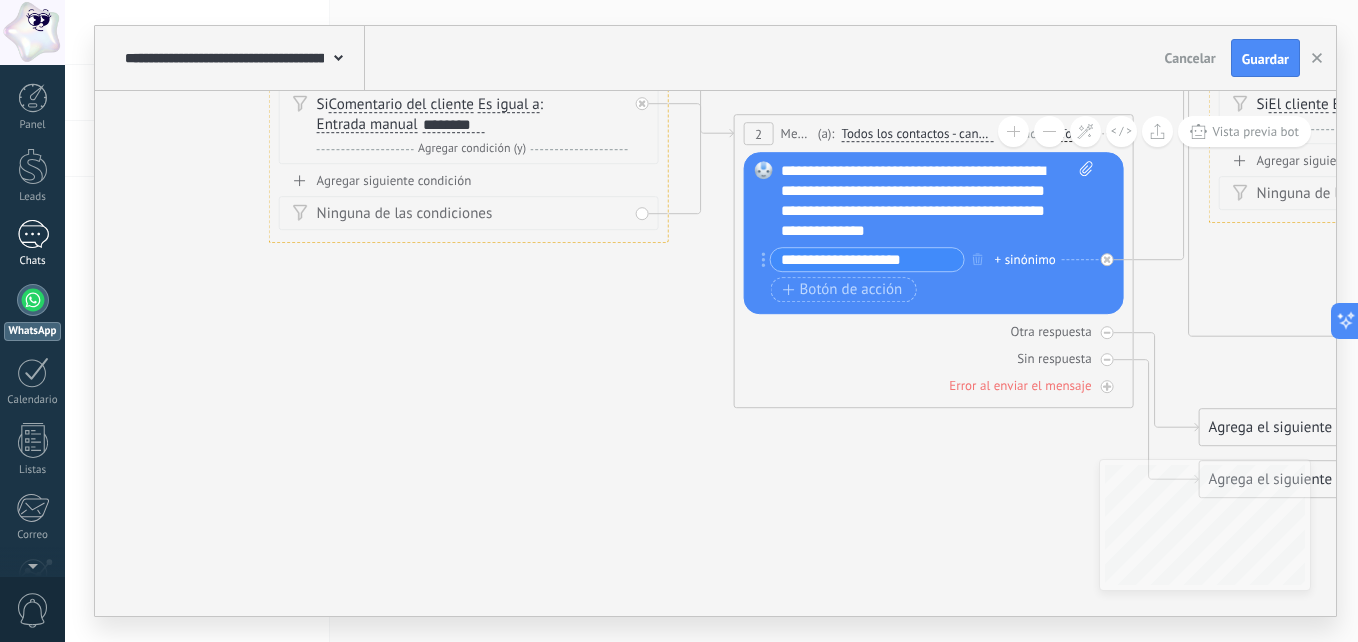 click at bounding box center (33, 234) 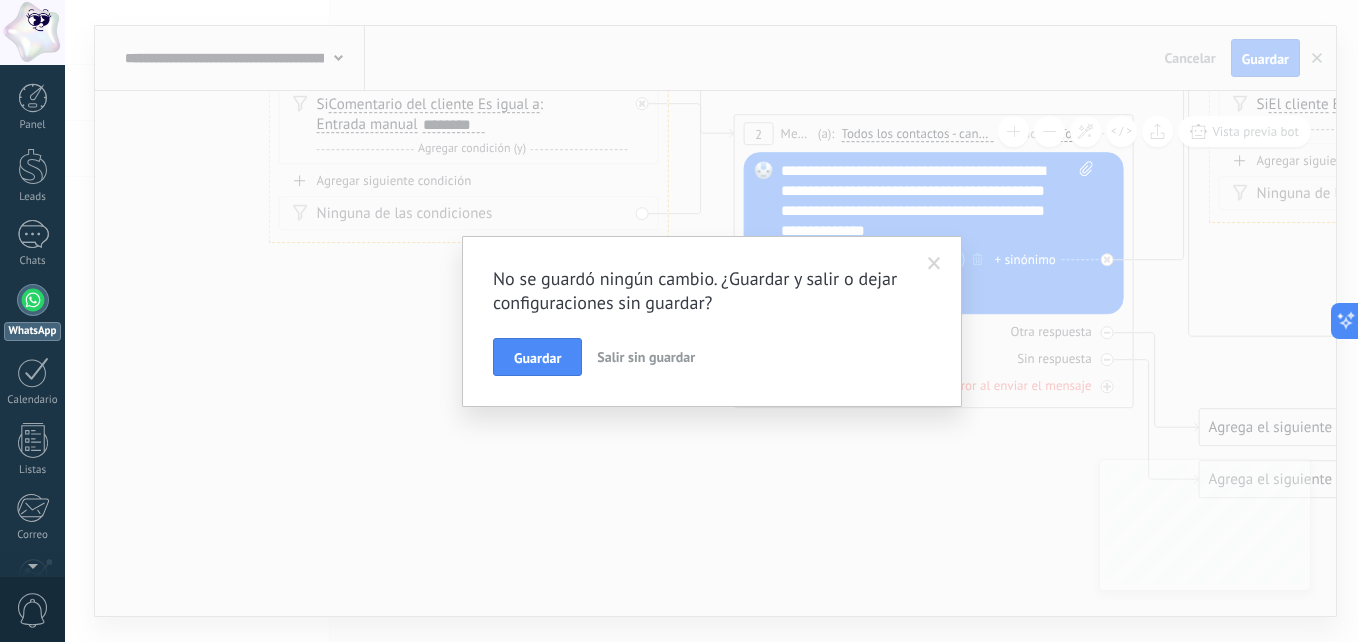 click on "Salir sin guardar" at bounding box center [646, 357] 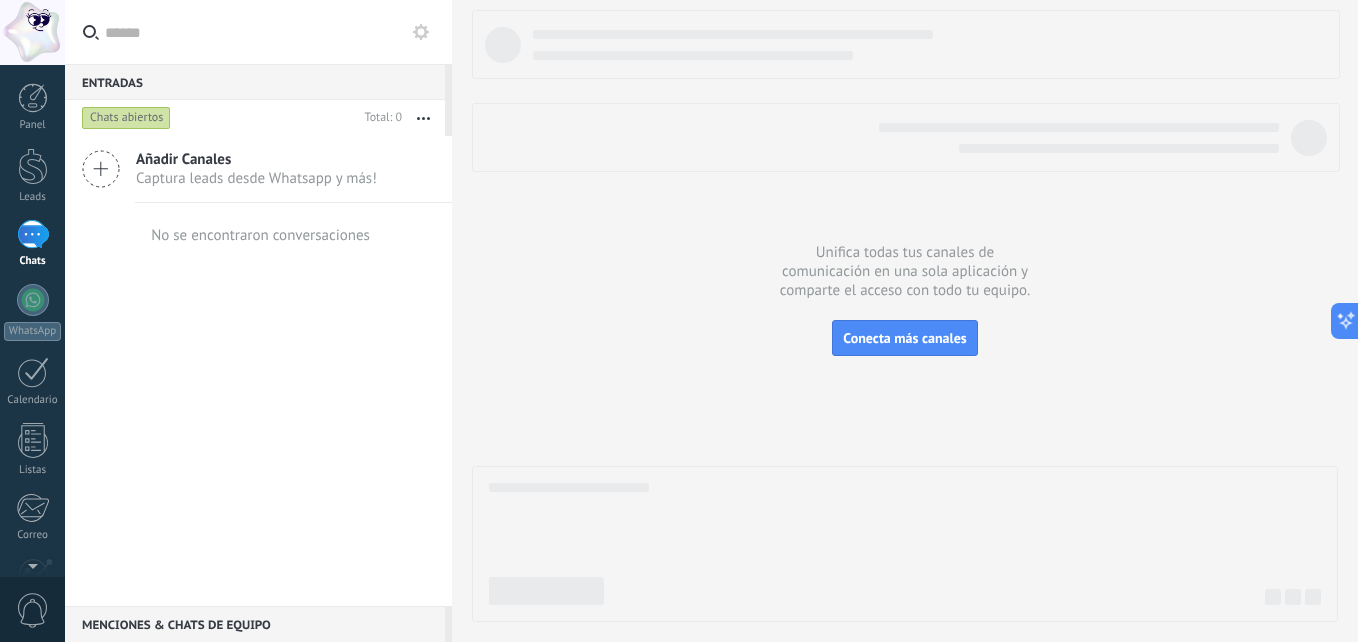 click on "Captura leads desde Whatsapp y más!" at bounding box center [256, 178] 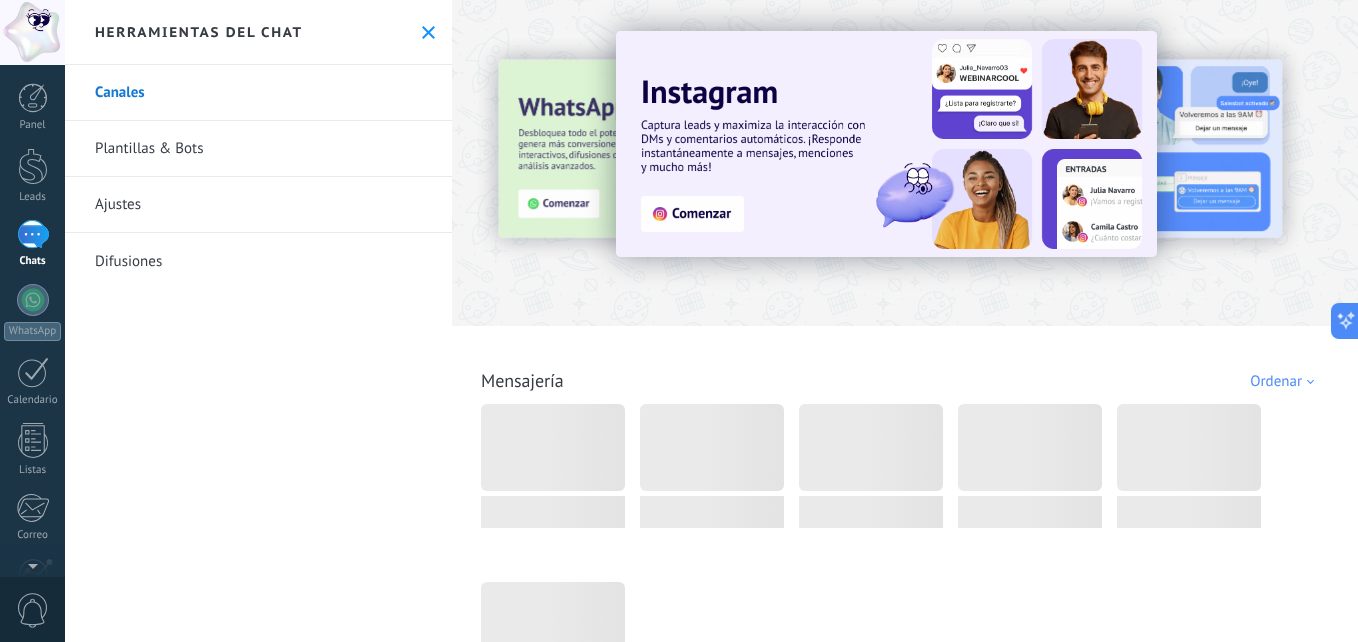 click on "Plantillas & Bots" at bounding box center [258, 149] 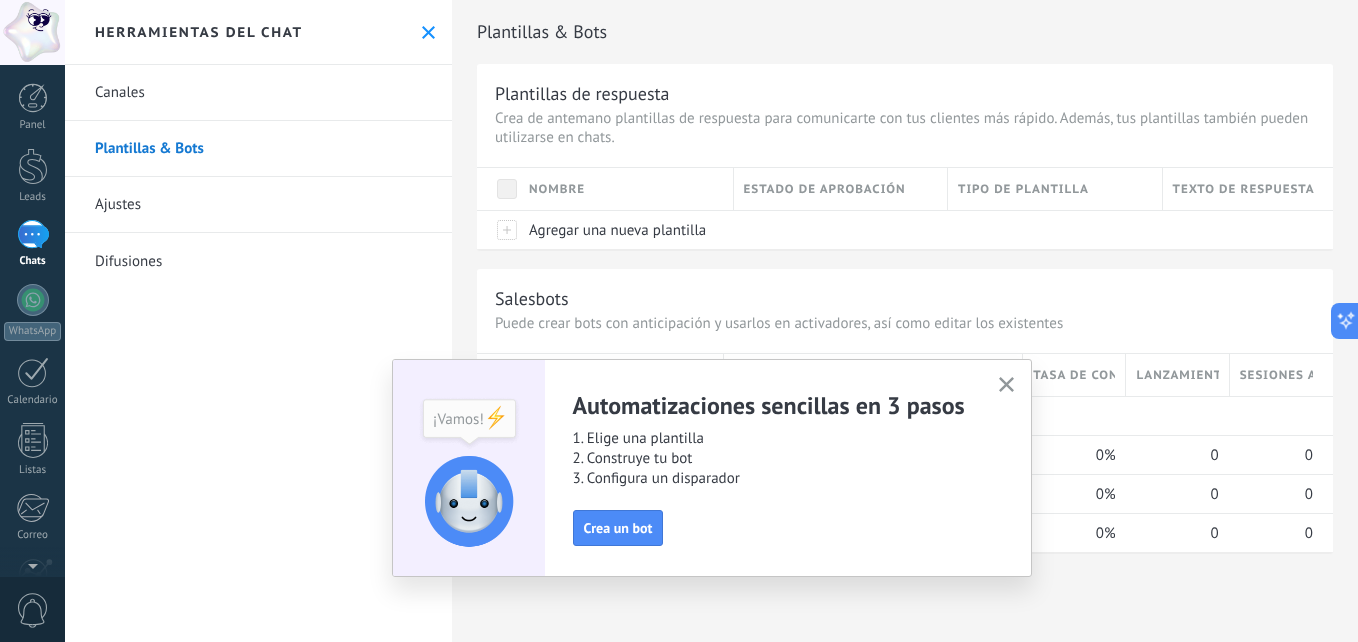 click at bounding box center (1006, 385) 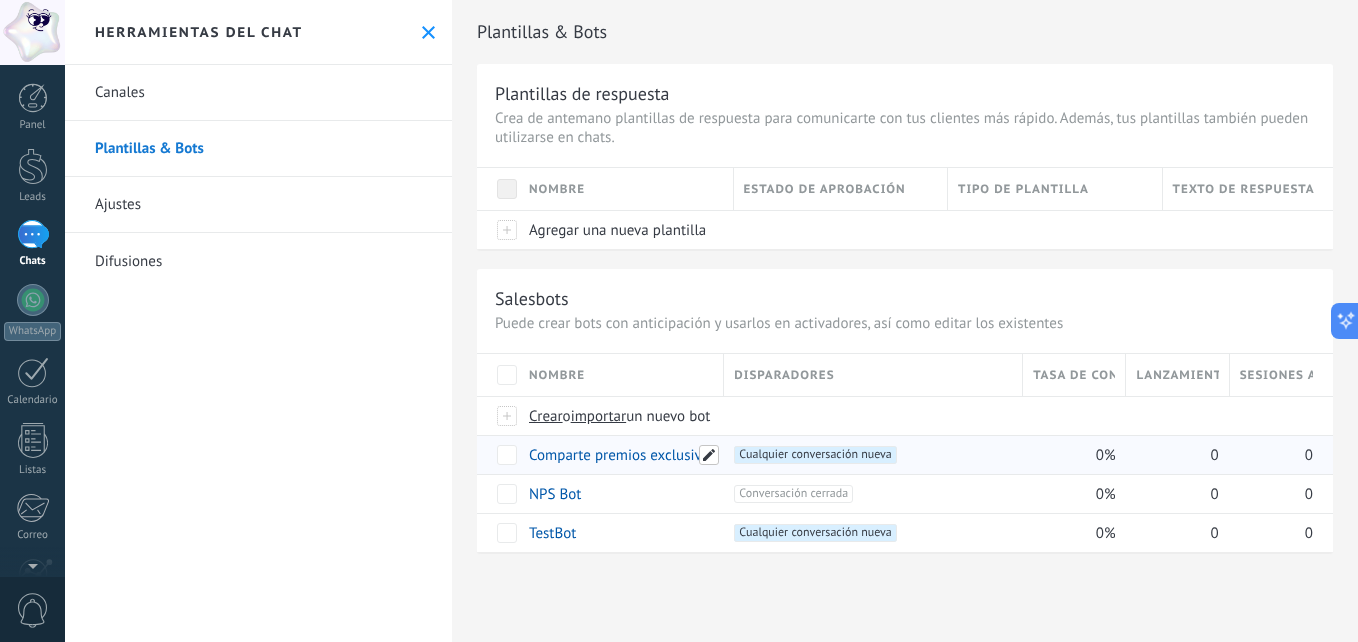 click at bounding box center [709, 455] 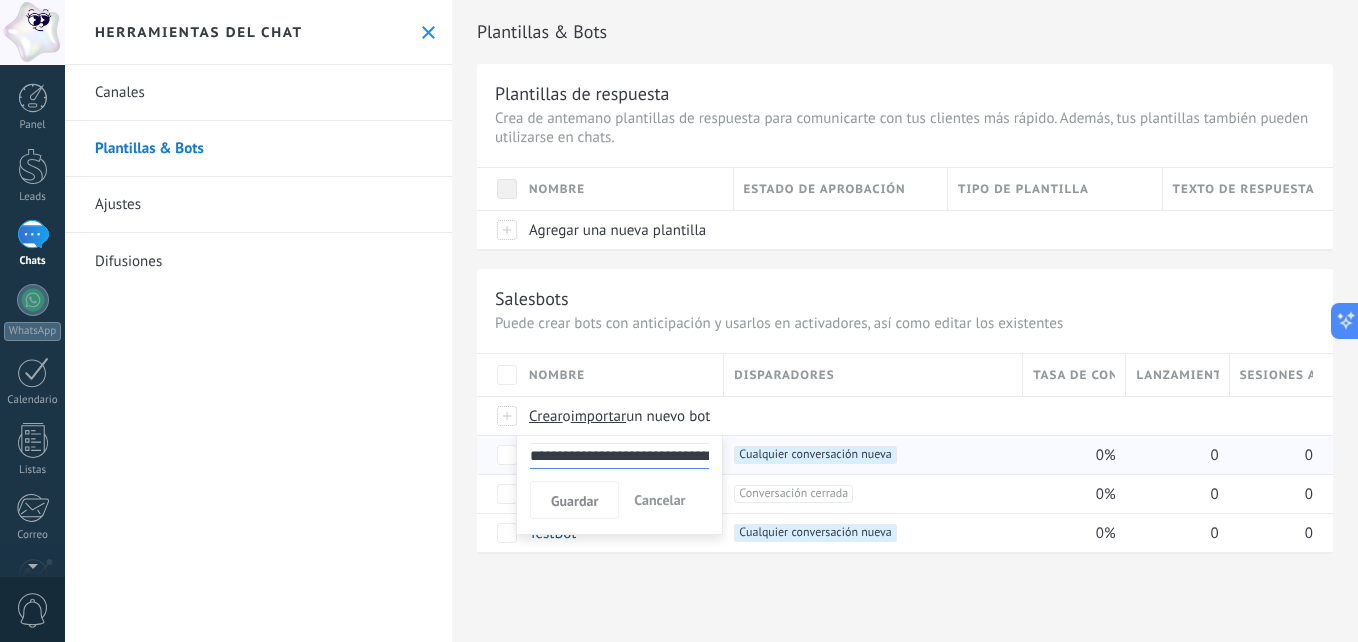 click on "**********" at bounding box center (619, 456) 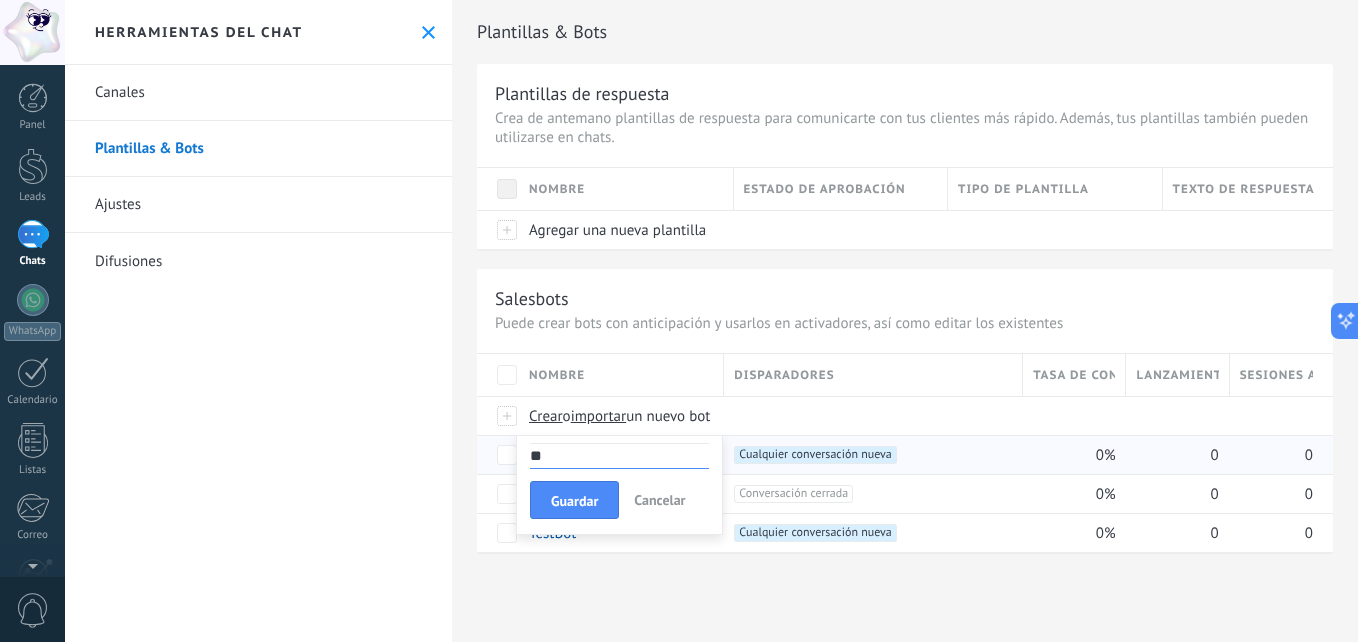type on "*" 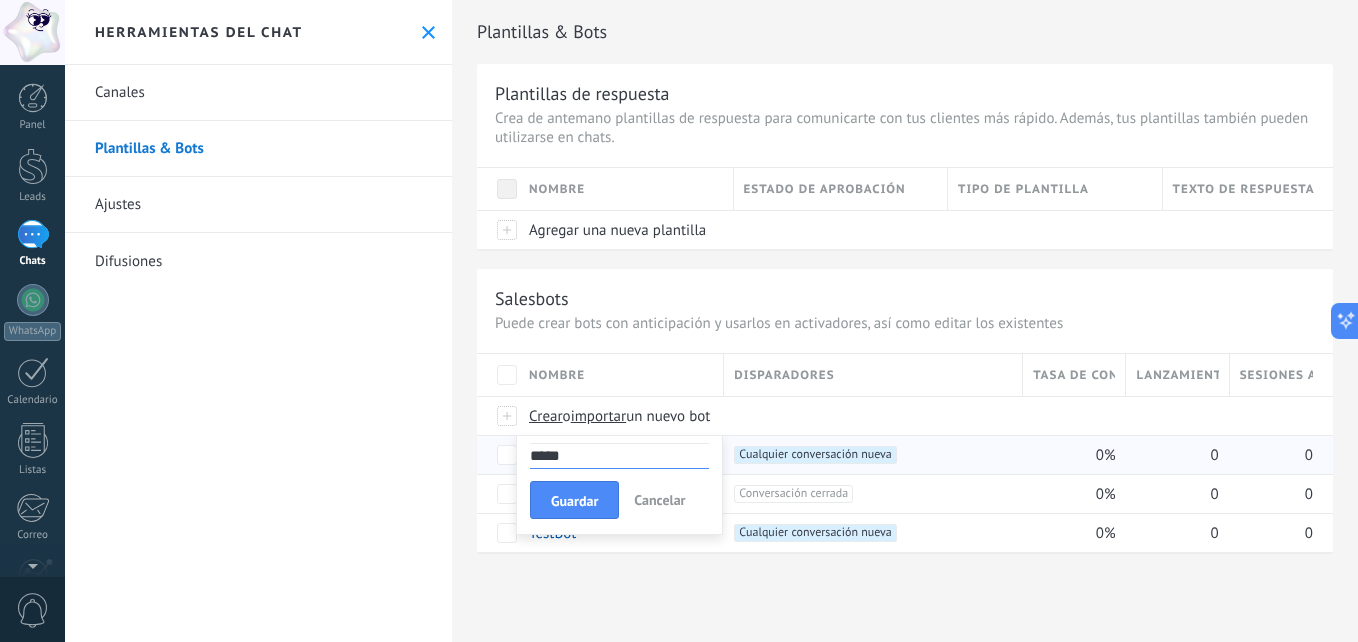 click on "*****" at bounding box center [619, 456] 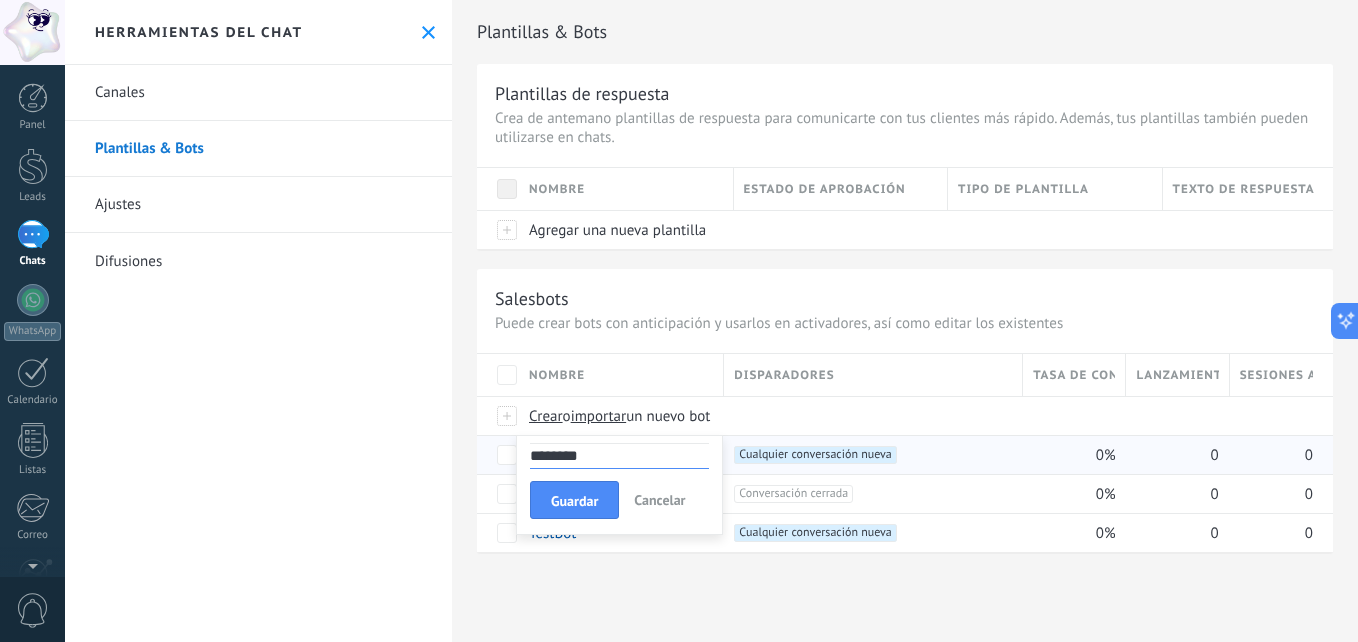 click on "********" at bounding box center [619, 456] 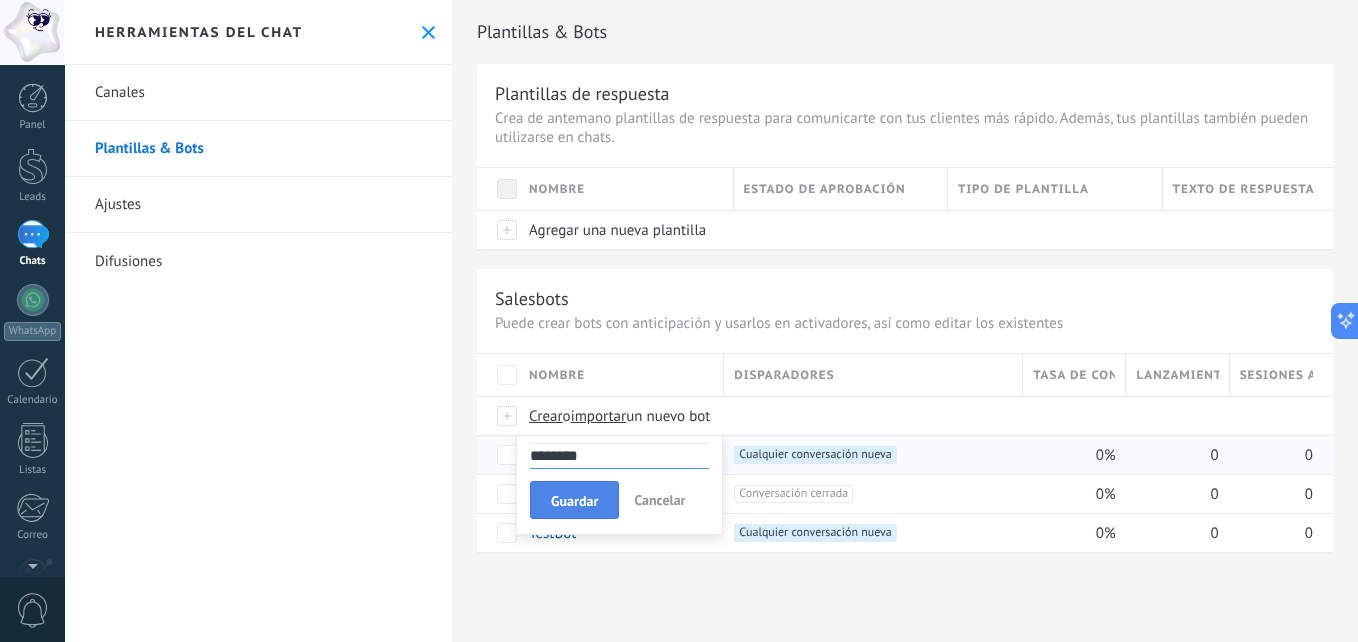 type on "********" 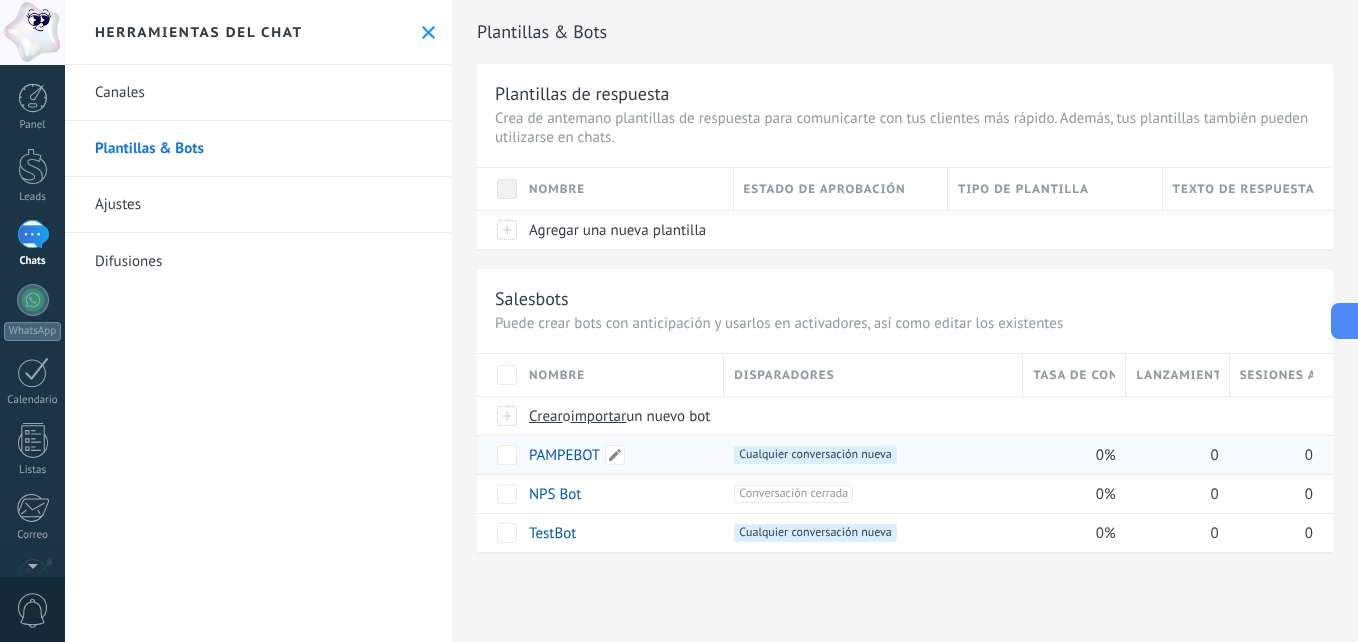 click on "PAMPEBOT" at bounding box center (564, 455) 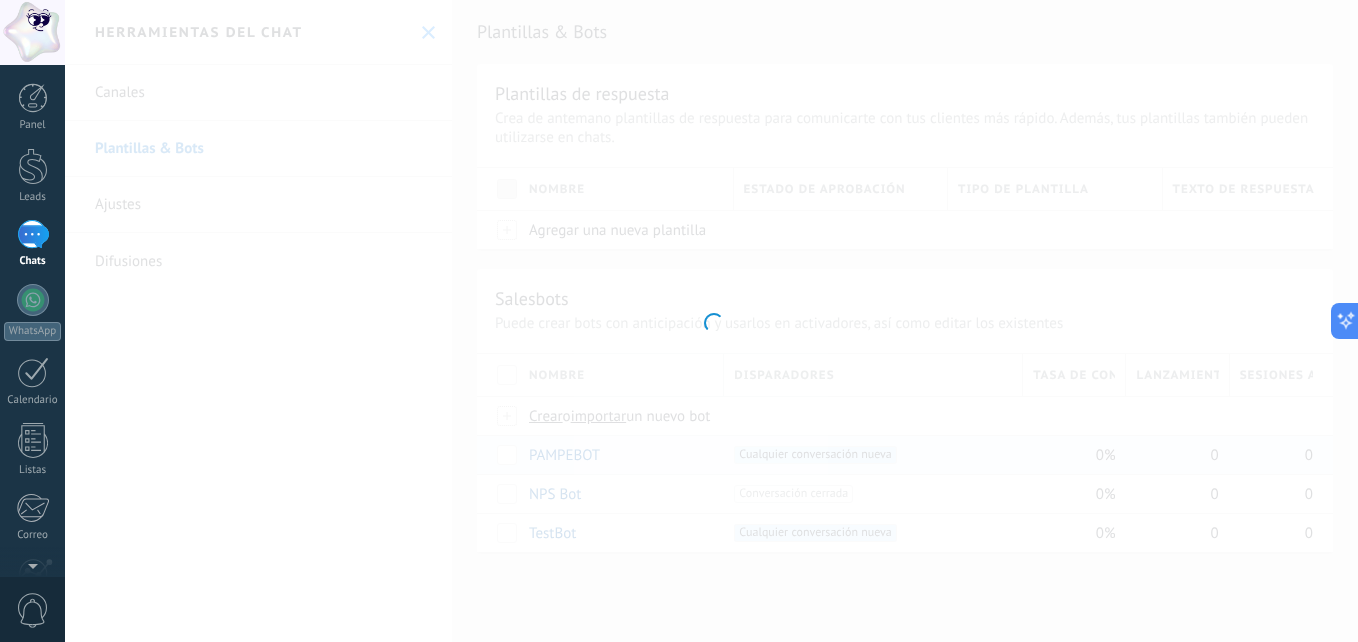 type on "********" 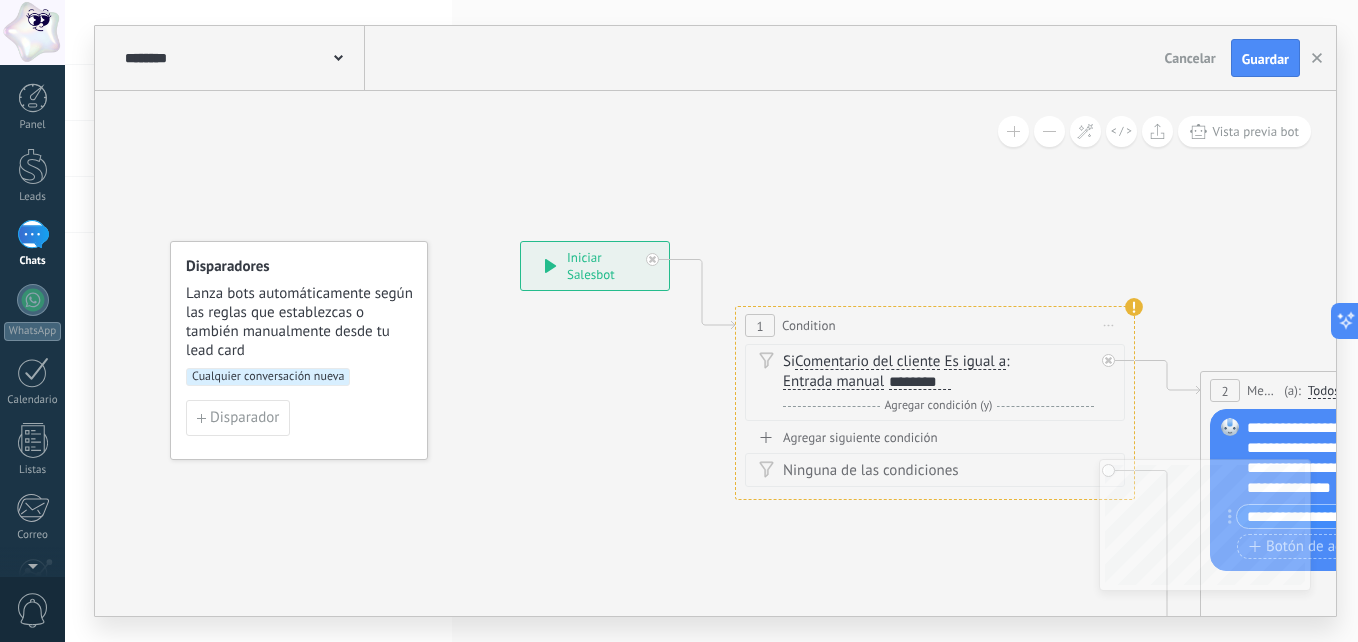 click on "********" at bounding box center [920, 382] 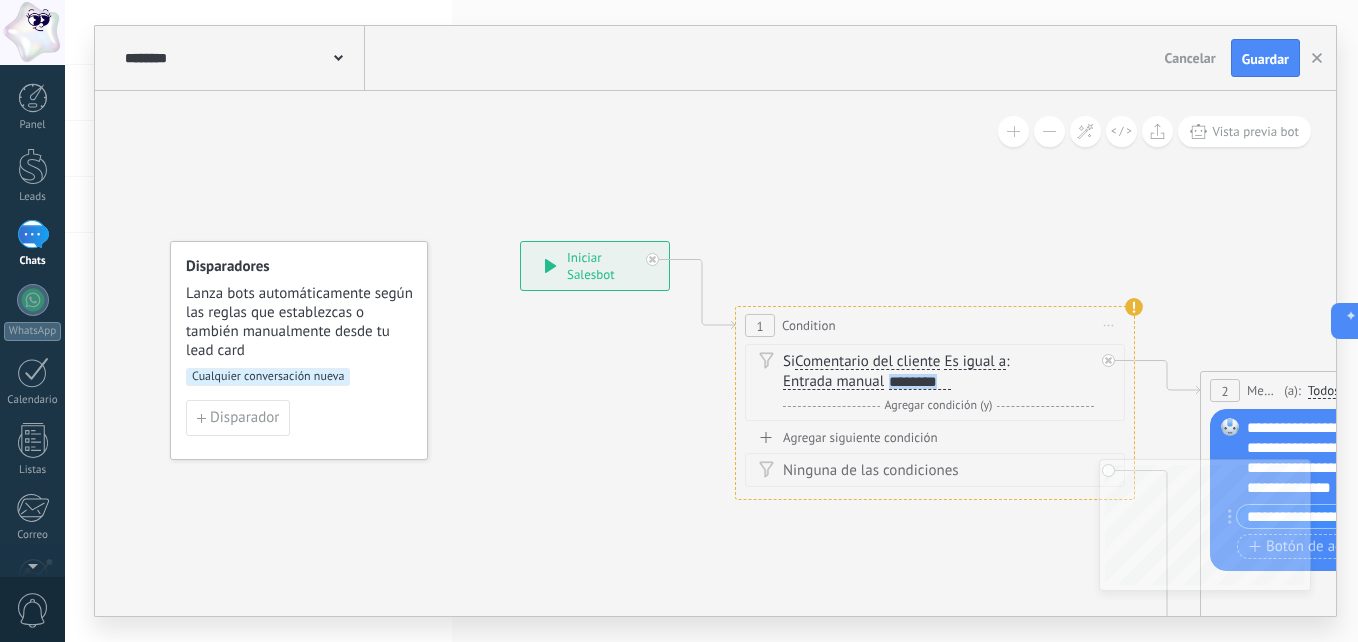 drag, startPoint x: 950, startPoint y: 383, endPoint x: 786, endPoint y: 382, distance: 164.00305 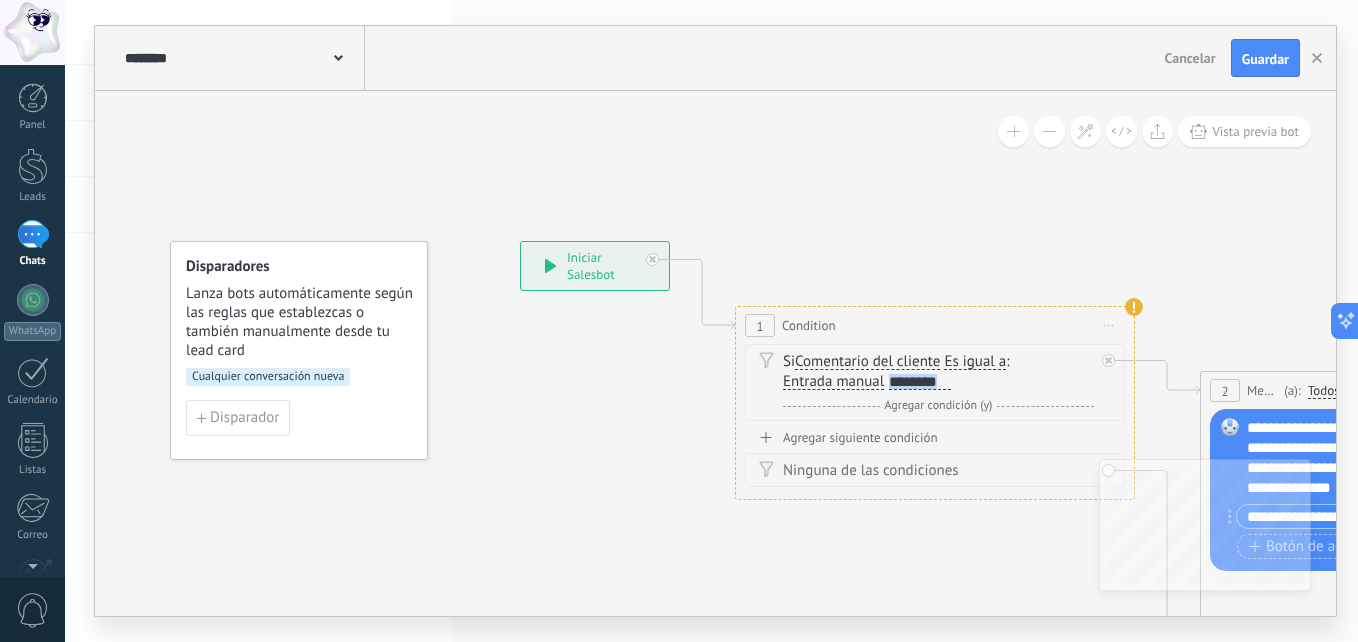 click on "Entrada manual" at bounding box center [833, 382] 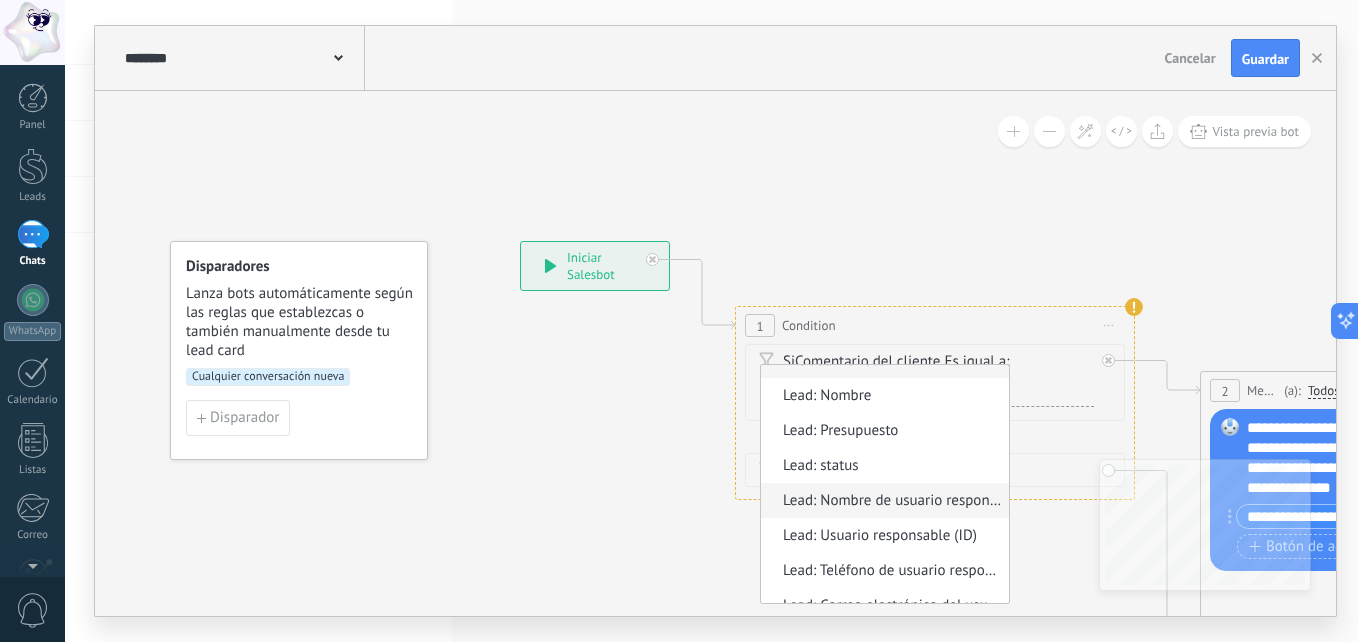 scroll, scrollTop: 210, scrollLeft: 0, axis: vertical 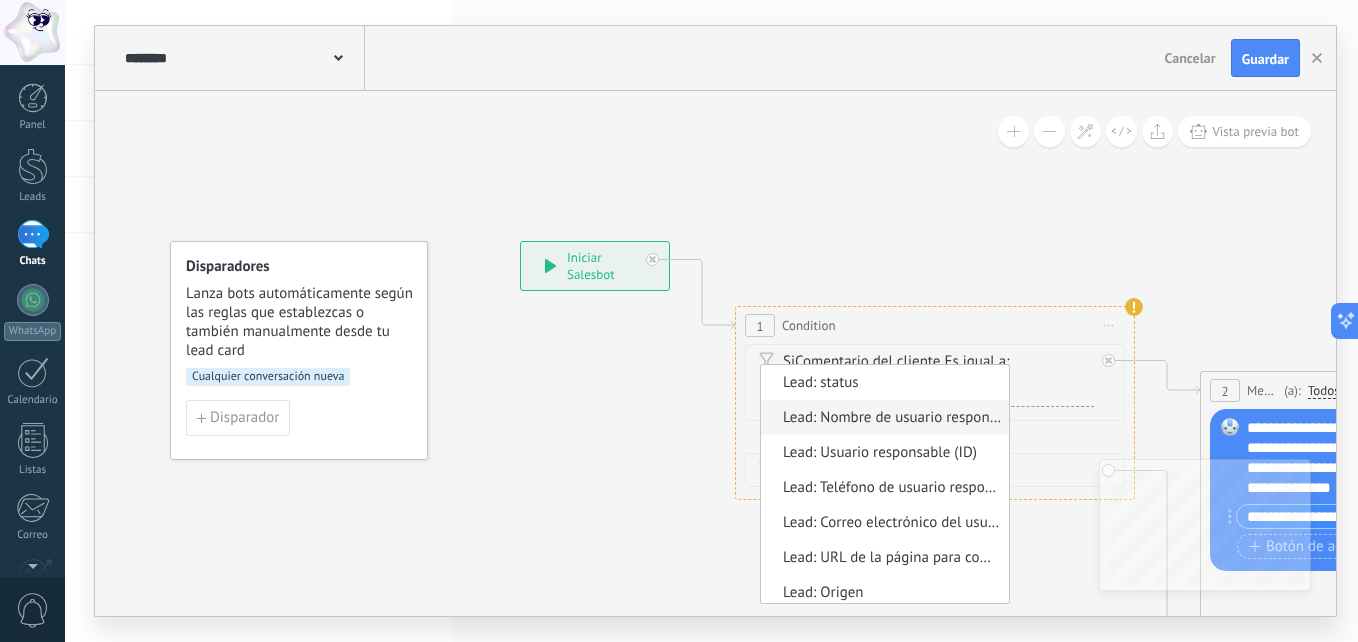 click on "Lead: Nombre de usuario responsable" at bounding box center [882, 418] 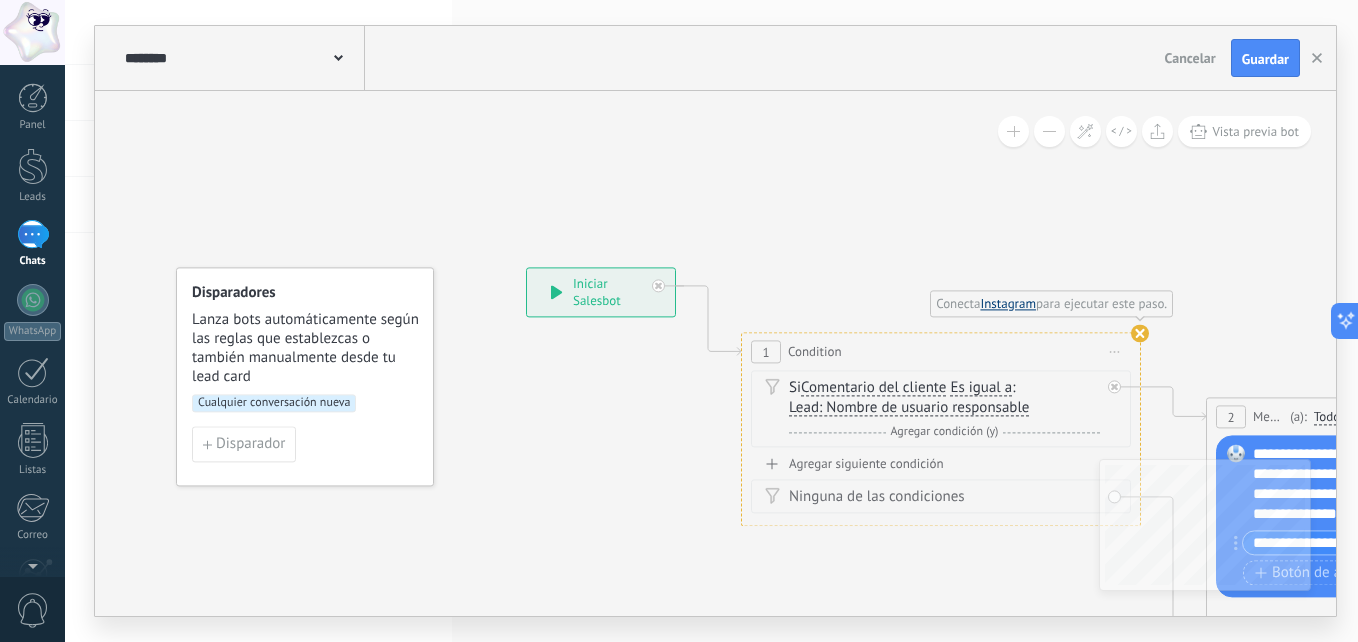 click on "Instagram" at bounding box center (1008, 303) 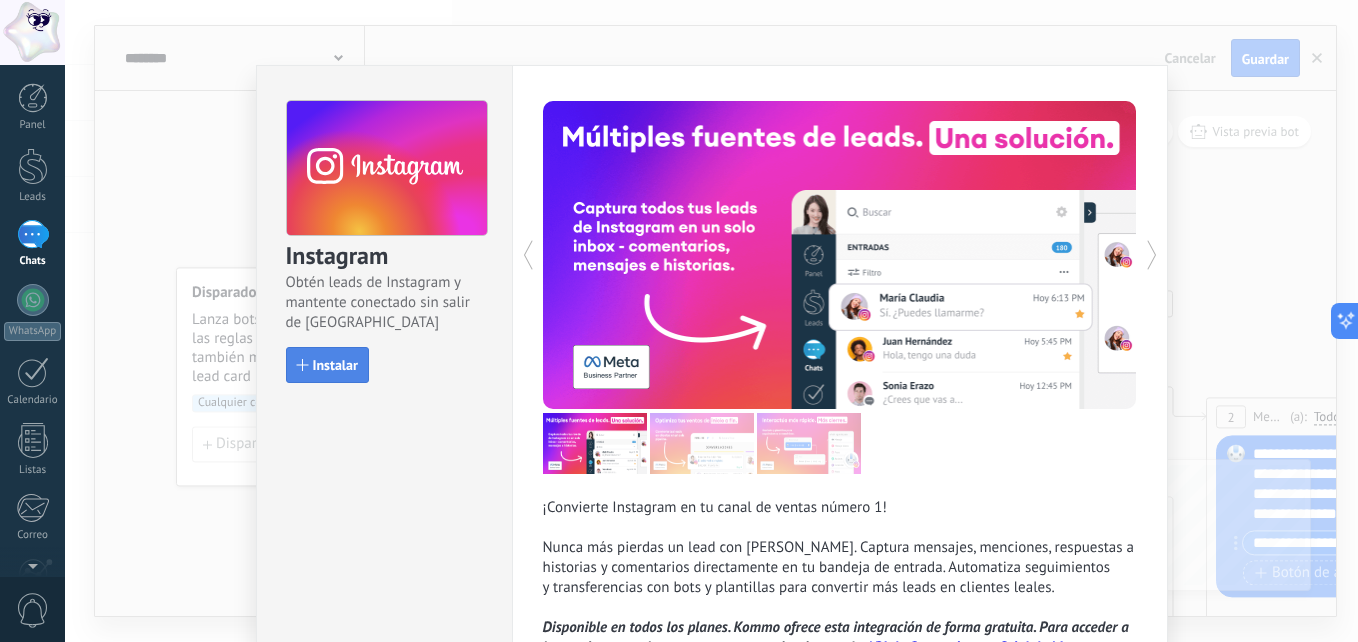 click on "Instalar" at bounding box center (327, 365) 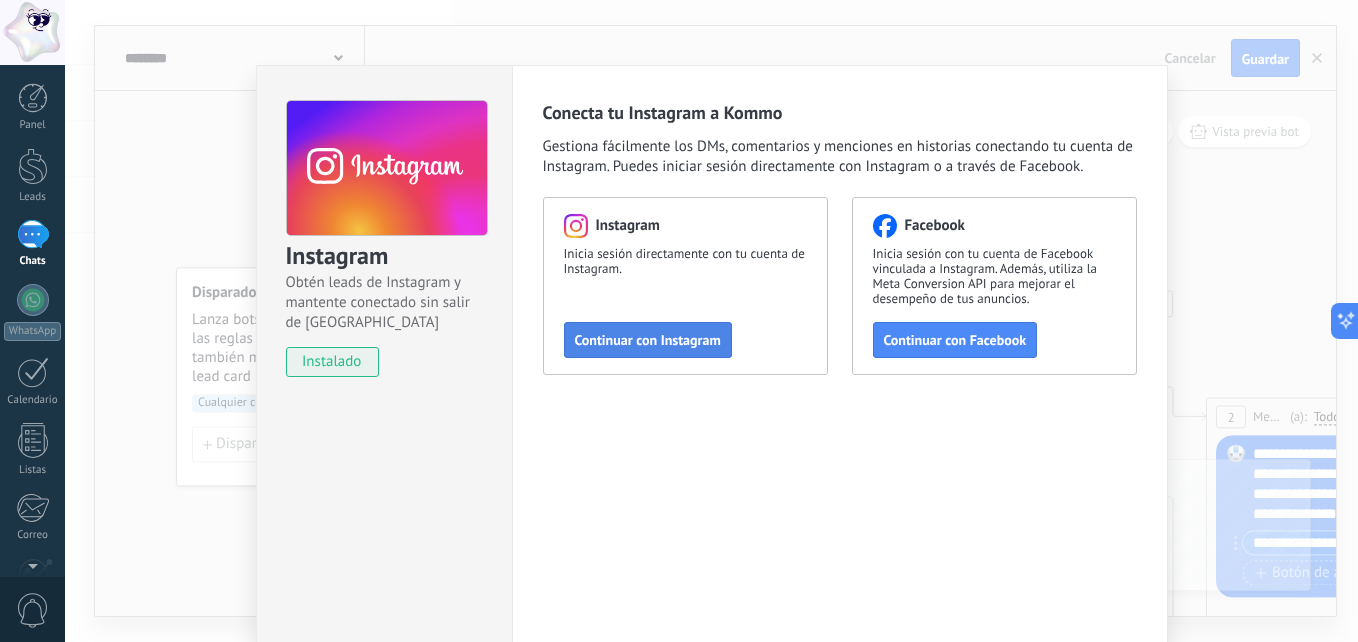click on "Continuar con Instagram" at bounding box center [648, 340] 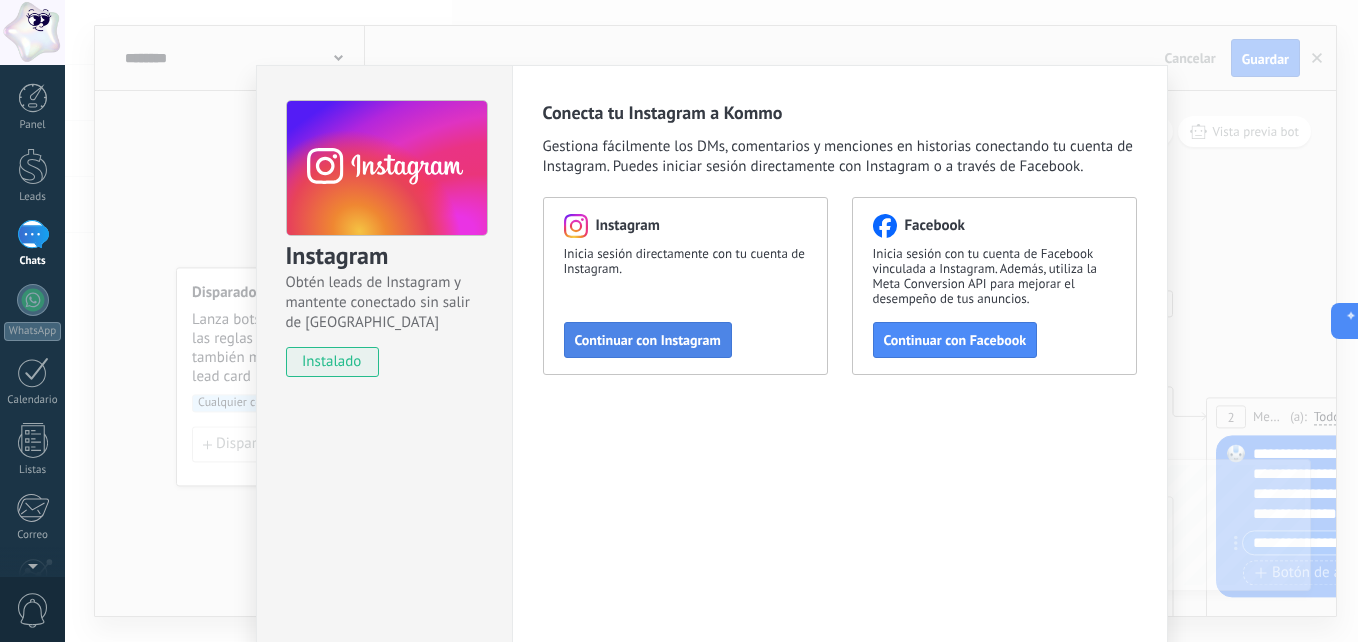 click on "Continuar con Instagram" at bounding box center (648, 340) 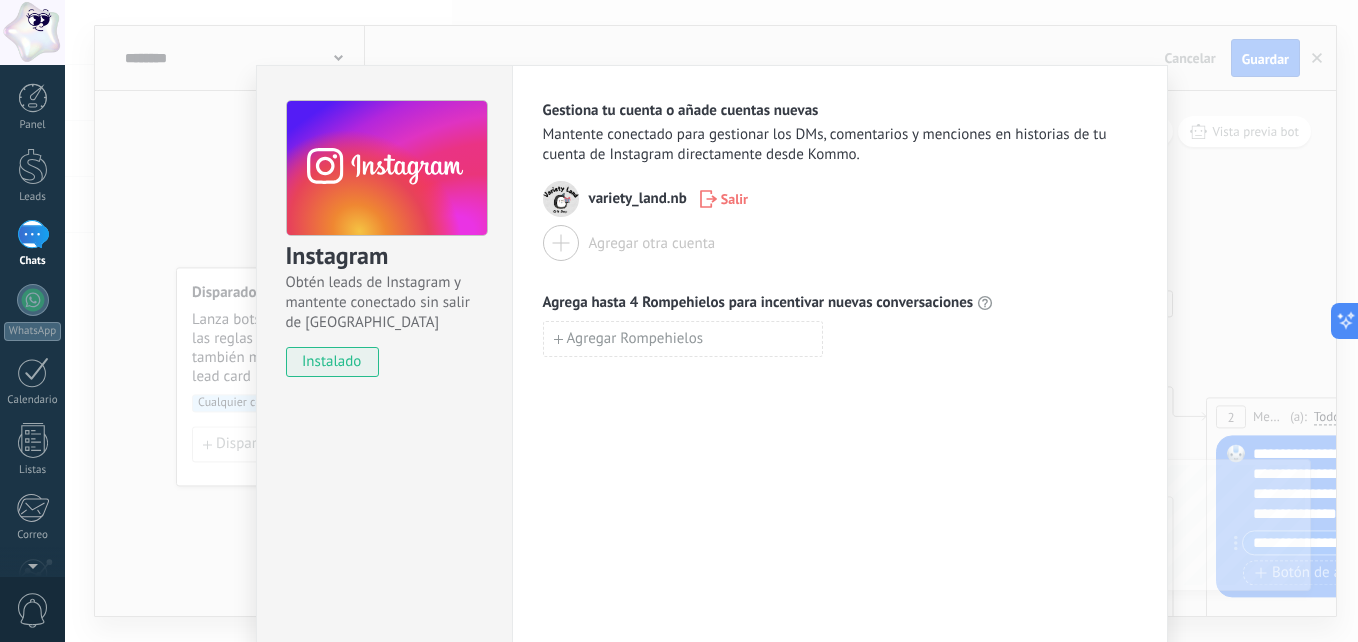 click on "Instagram Obtén leads de Instagram y mantente conectado sin salir de Kommo instalado Gestiona tu cuenta o añade cuentas nuevas Mantente conectado para gestionar los DMs, comentarios y menciones en historias de tu cuenta de Instagram directamente desde Kommo. variety_land.nb Salir Agregar otra cuenta Agrega hasta 4 Rompehielos para incentivar nuevas conversaciones Agregar Rompehielos" at bounding box center (711, 321) 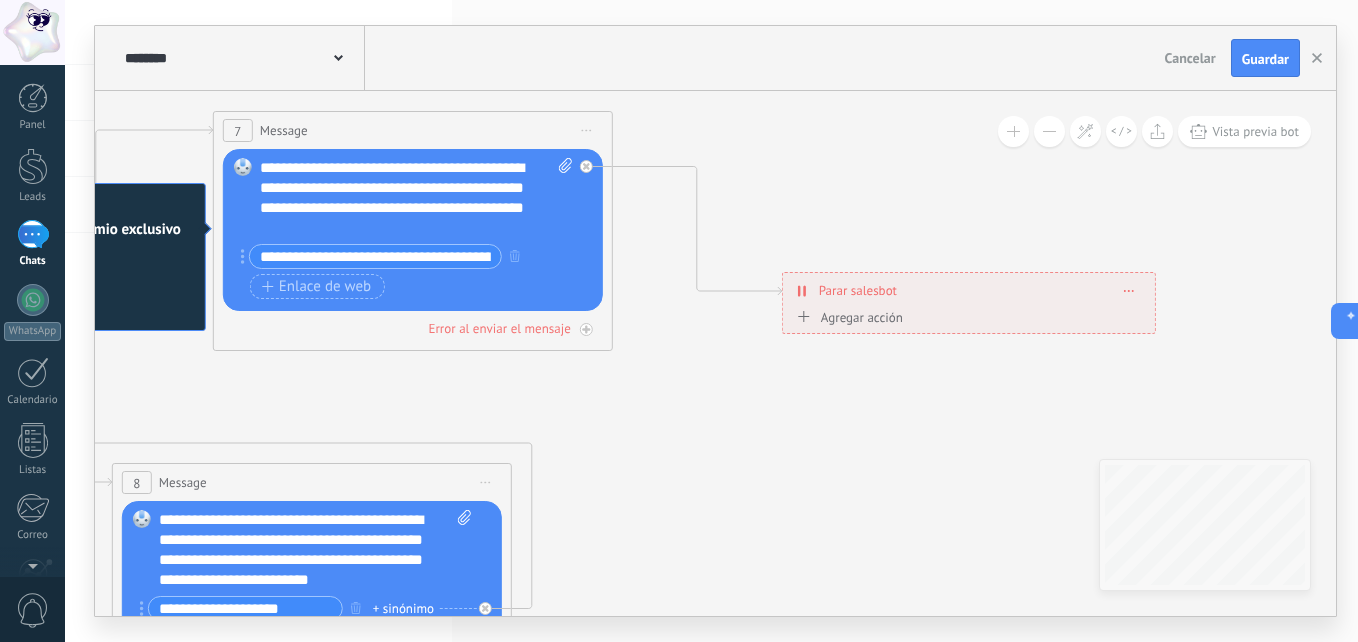click on "**********" at bounding box center (969, 290) 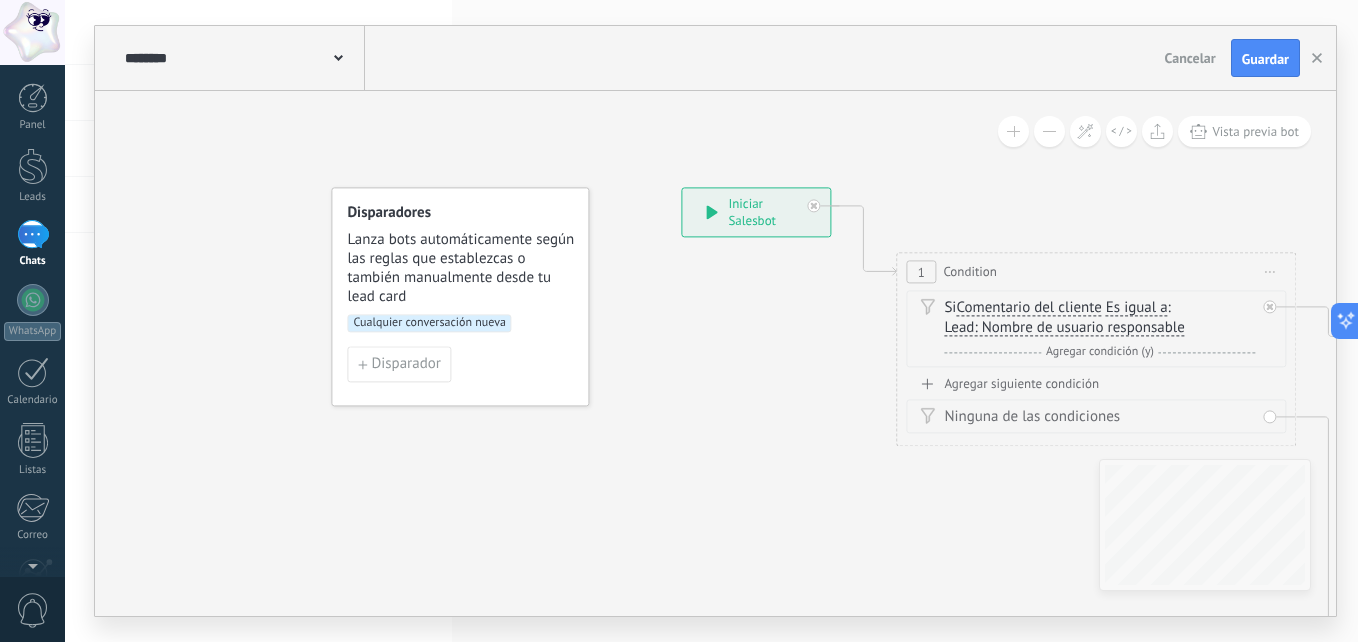 click on "**********" at bounding box center [756, 212] 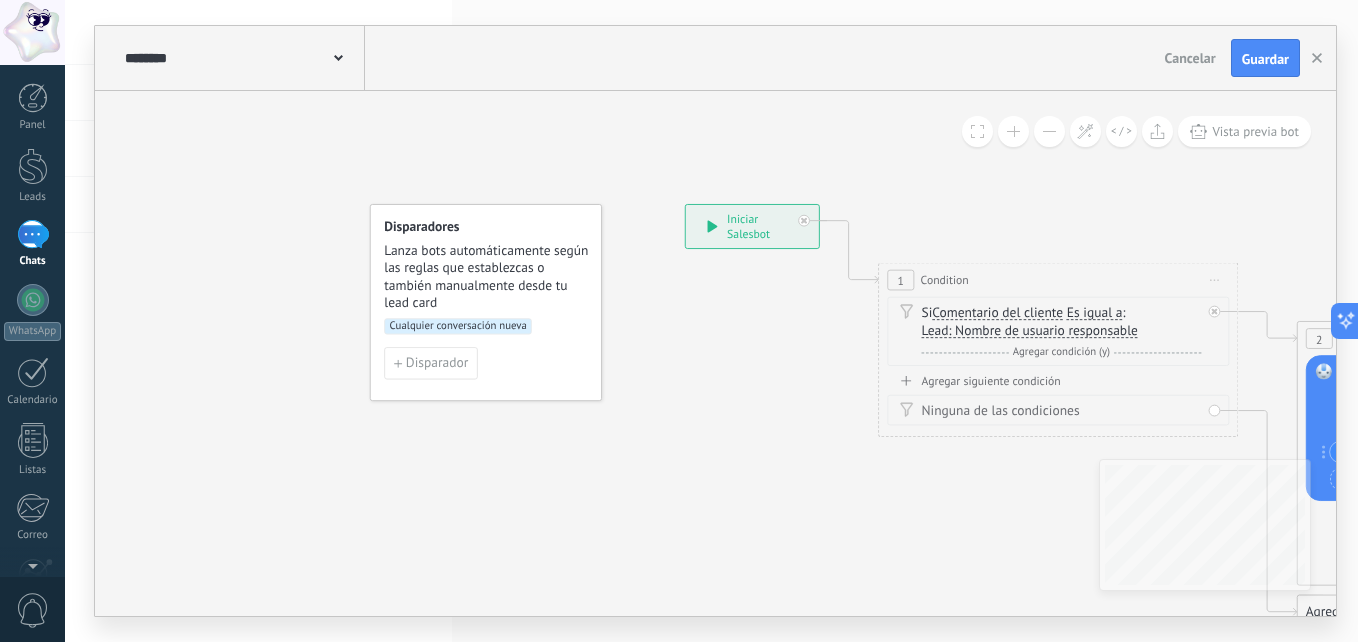 click at bounding box center (1049, 131) 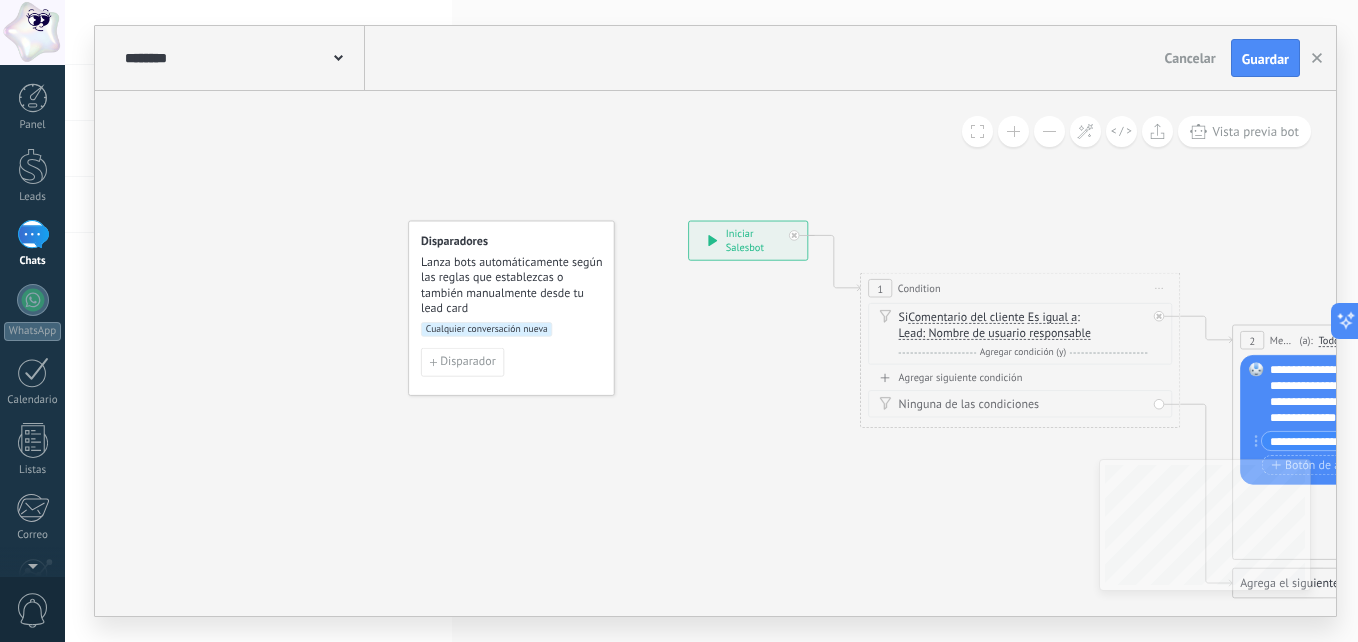 click at bounding box center (1049, 131) 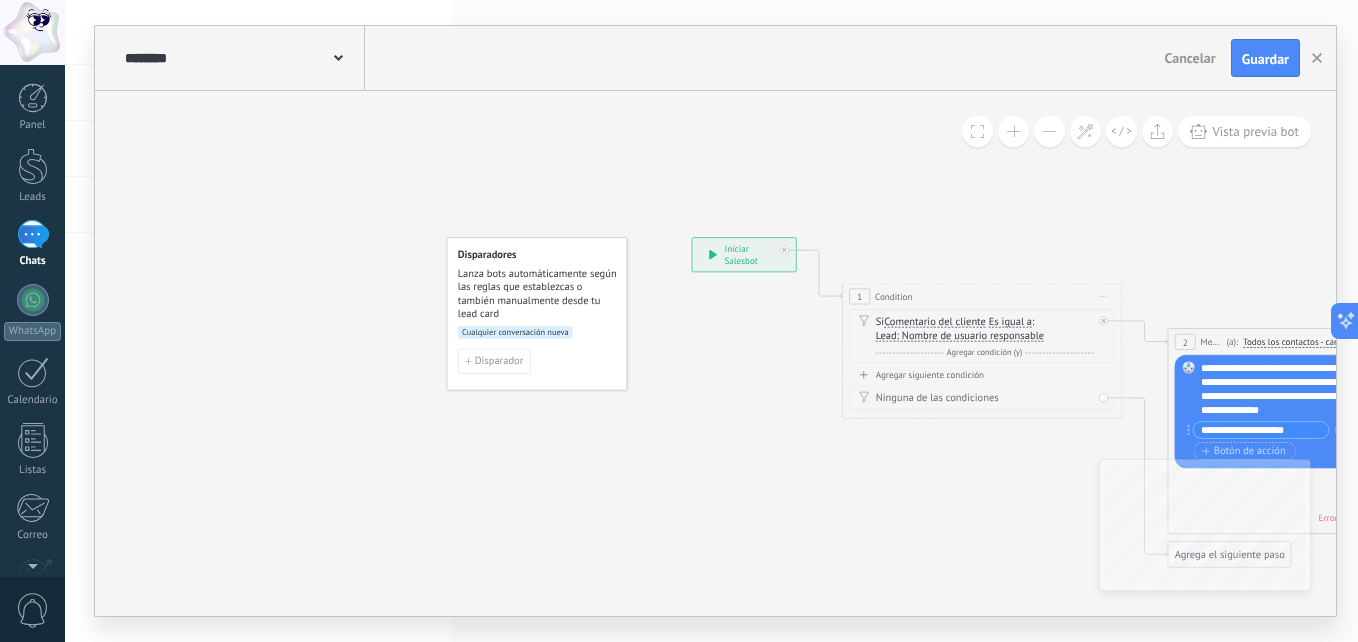 click at bounding box center (1049, 131) 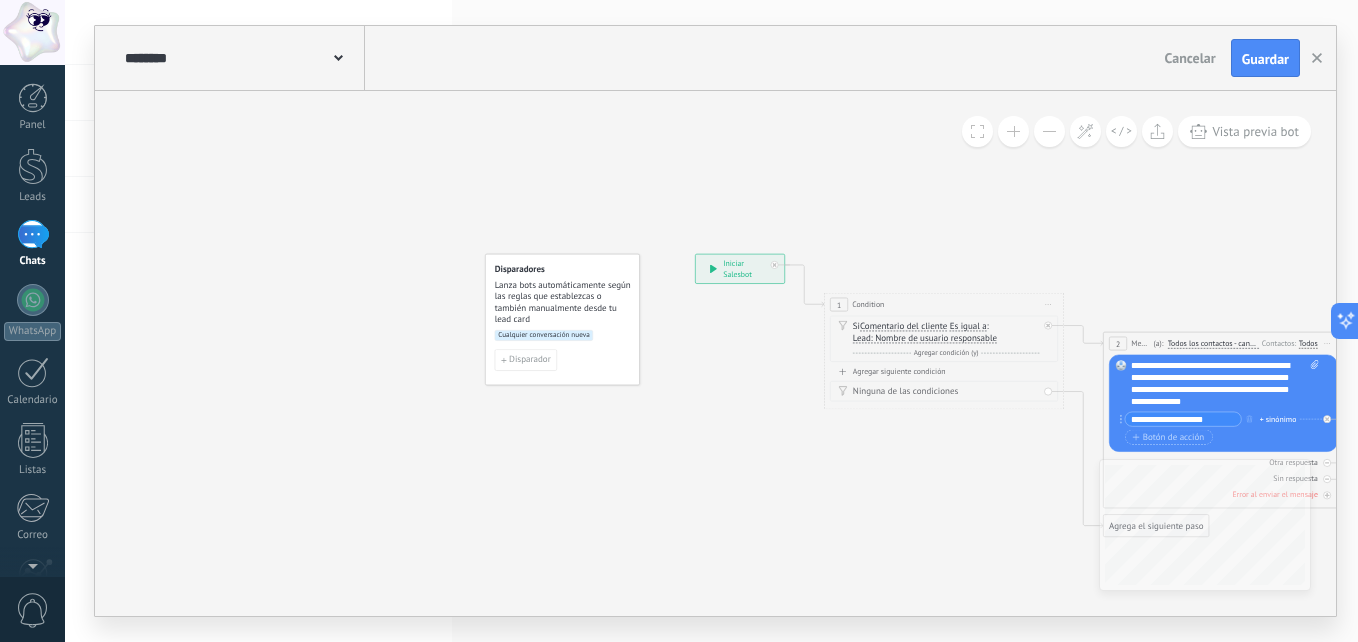 click at bounding box center [1049, 131] 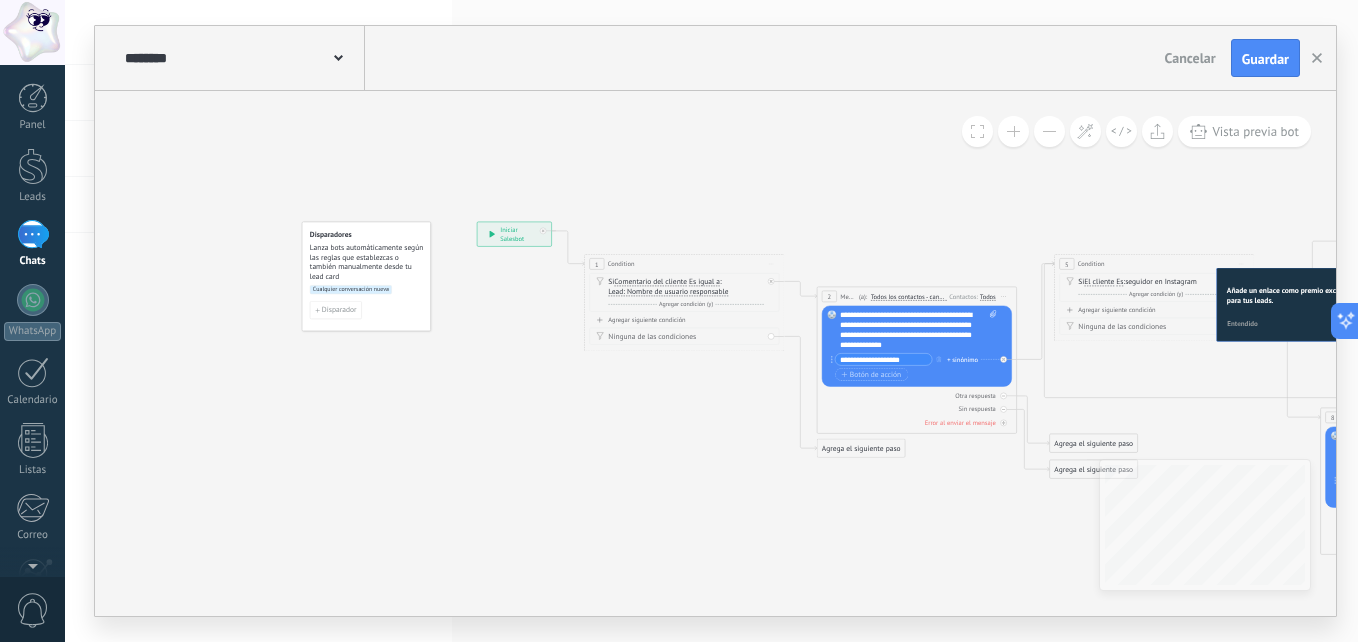 click on "Vista previa bot" at bounding box center (1136, 131) 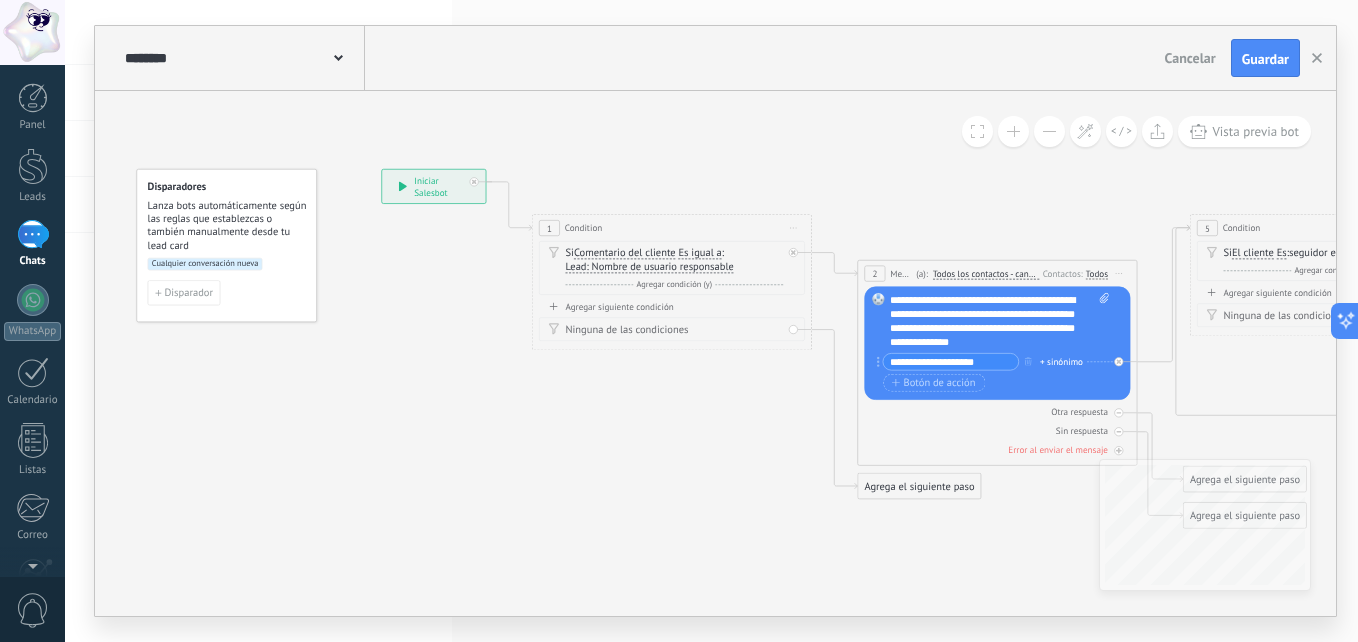 click at bounding box center (1013, 131) 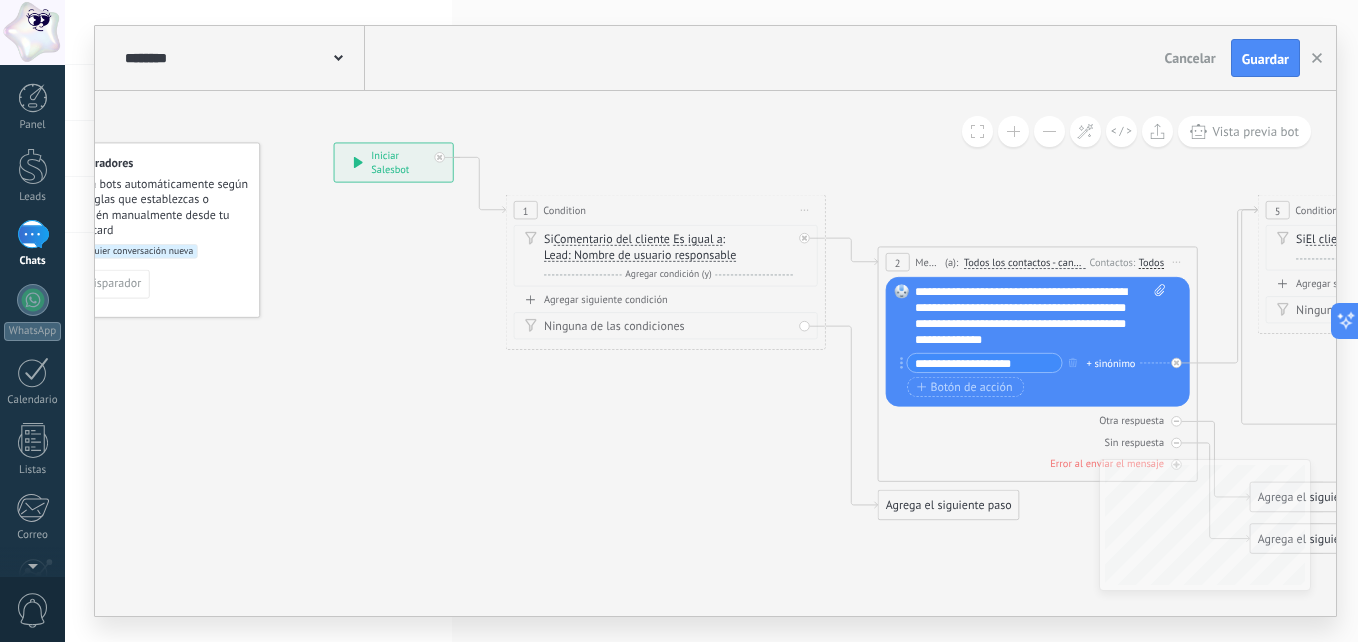 click at bounding box center [977, 131] 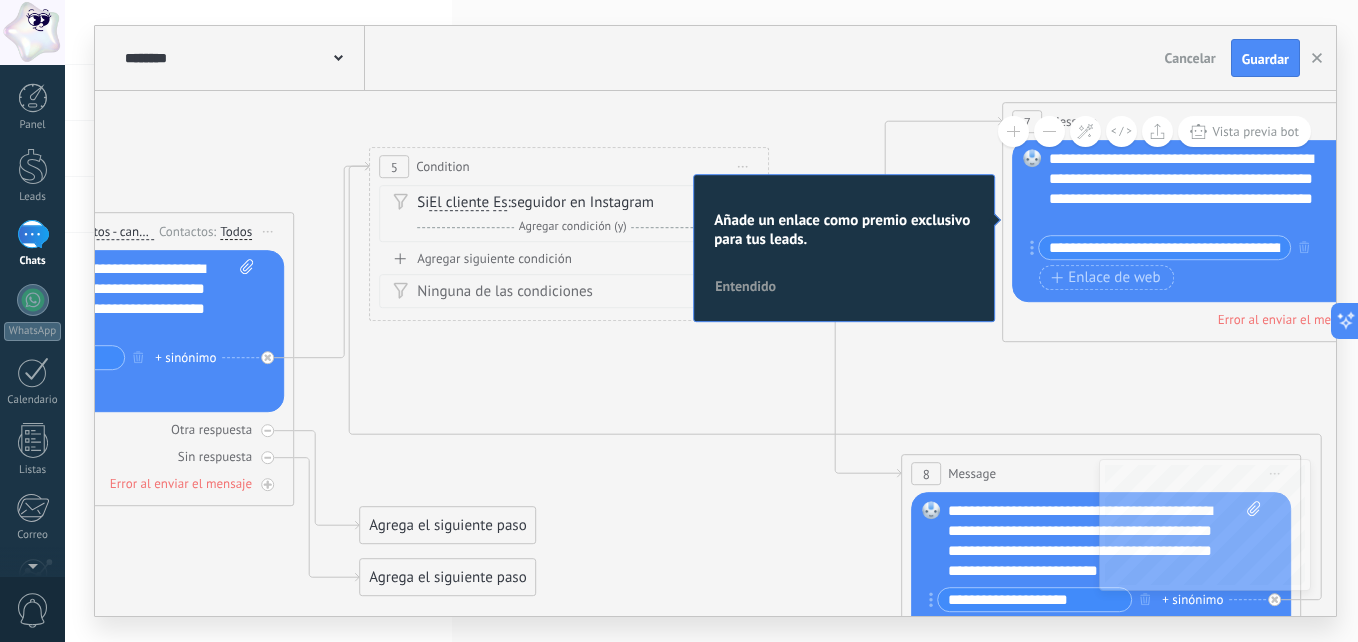 click on "Añade un enlace como premio exclusivo para tus leads." at bounding box center [844, 231] 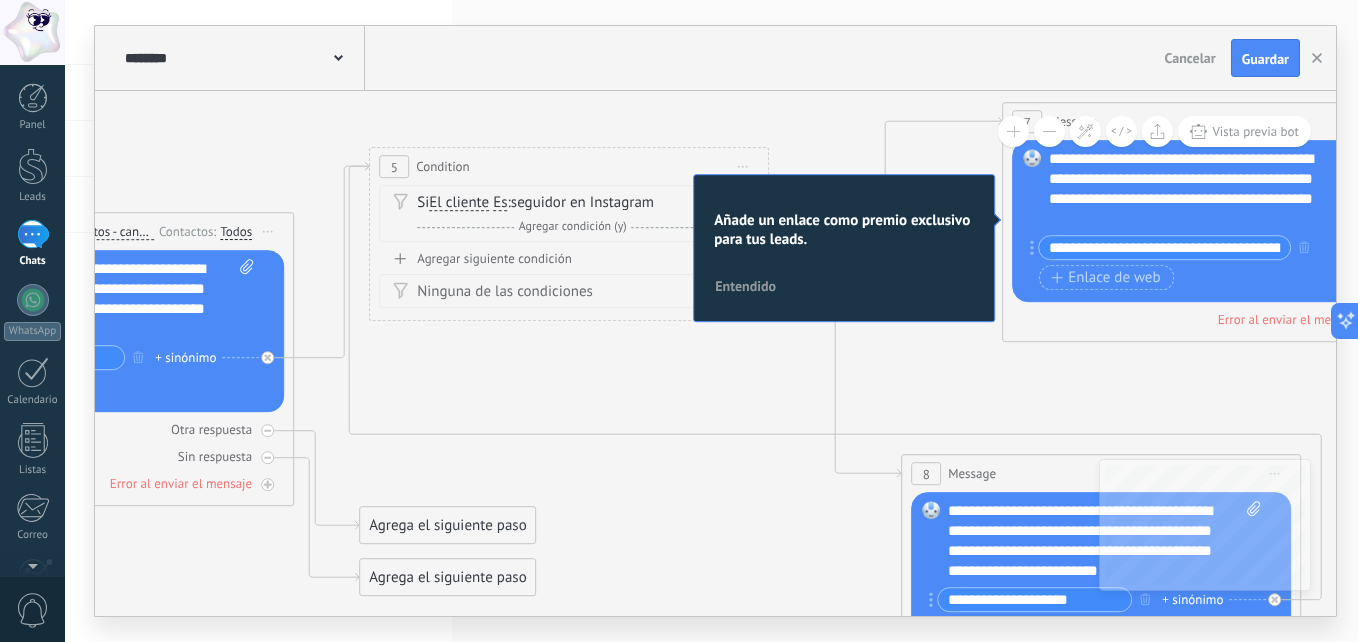 click on "Entendido" at bounding box center [745, 287] 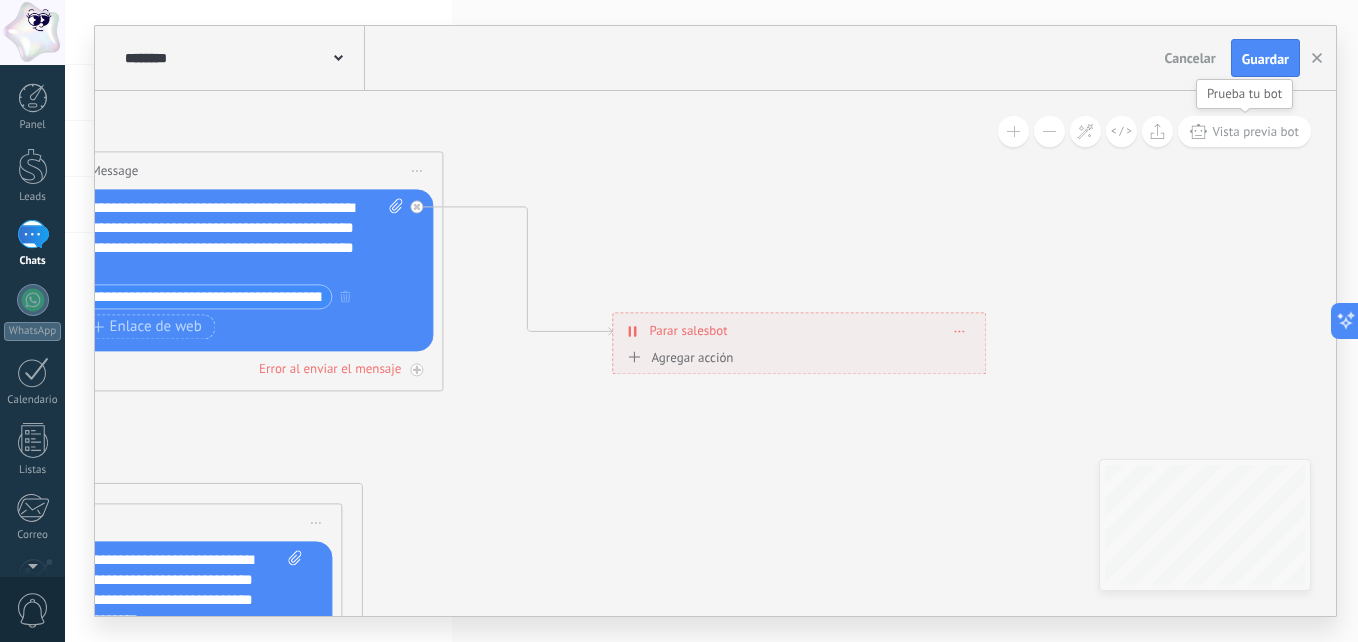 click on "Vista previa bot" at bounding box center [1255, 131] 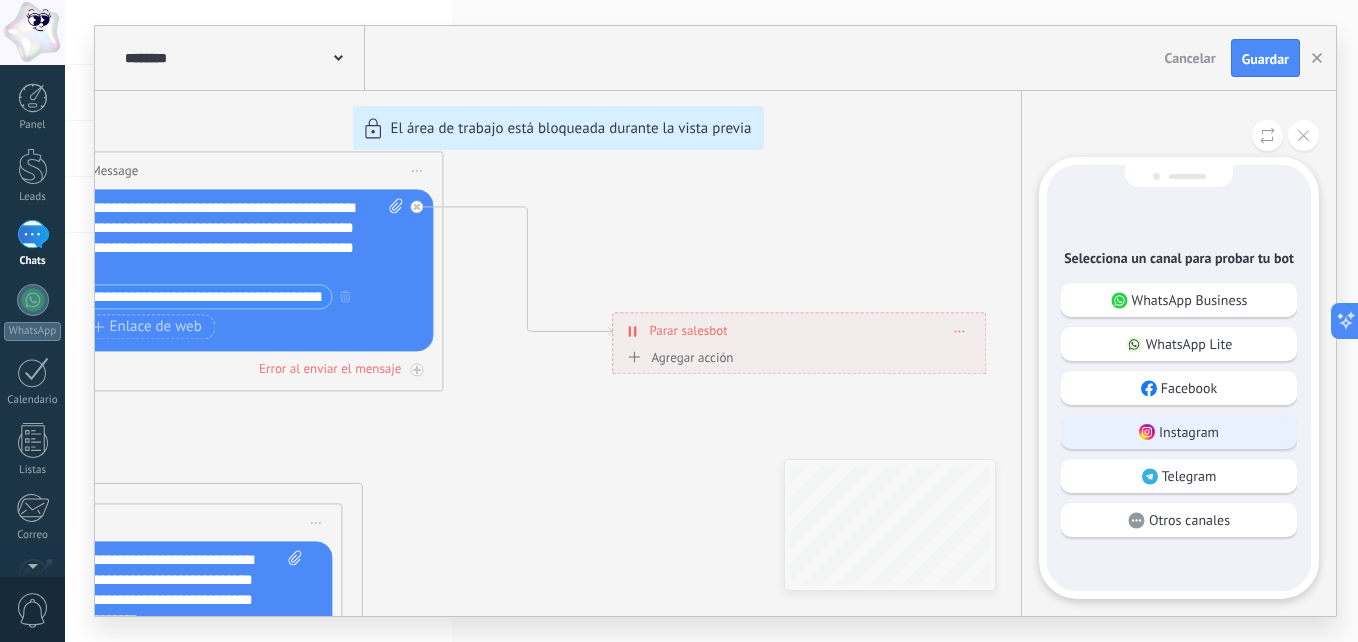 click on "Instagram" at bounding box center [1179, 432] 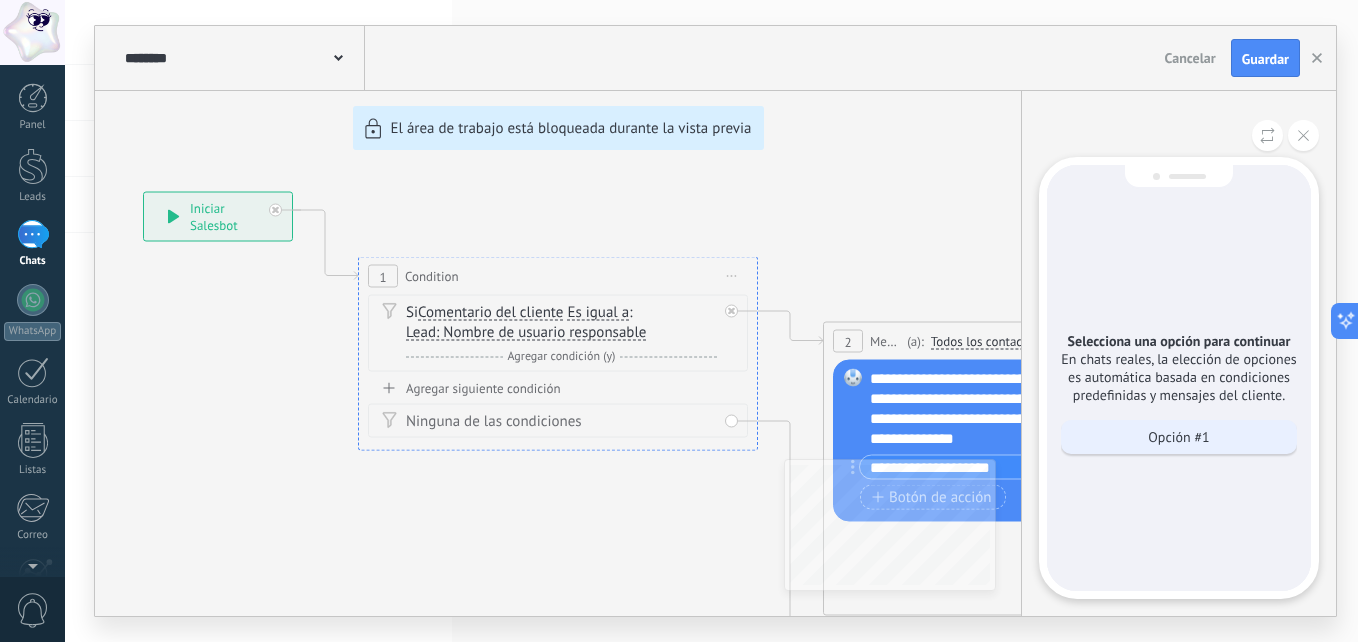 click on "Opción #1" at bounding box center [1178, 437] 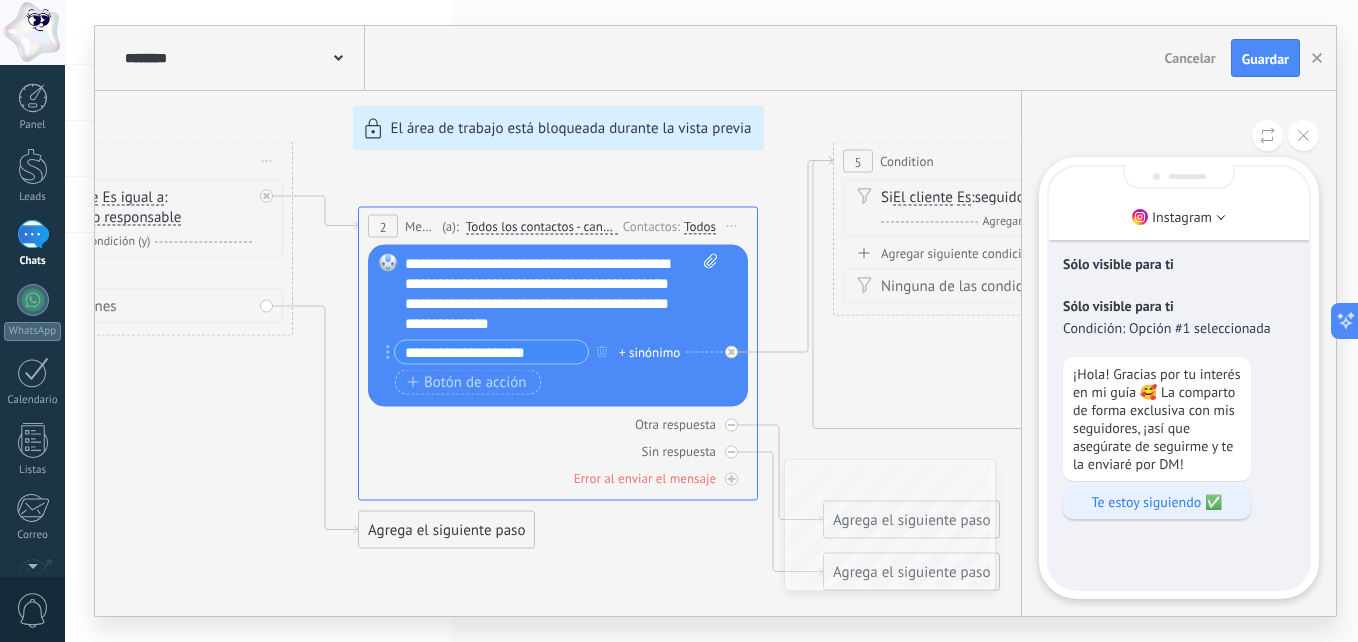 click on "Te estoy siguiendo ✅" at bounding box center [1157, 502] 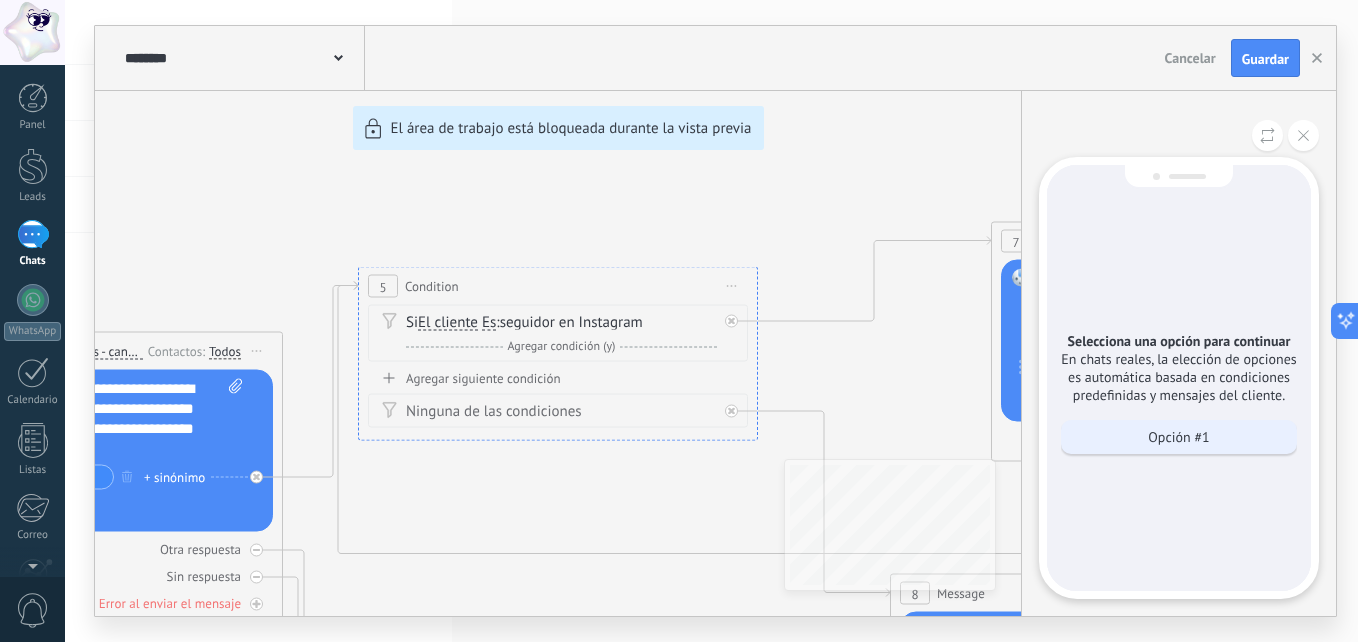 click on "Opción #1" at bounding box center [1178, 437] 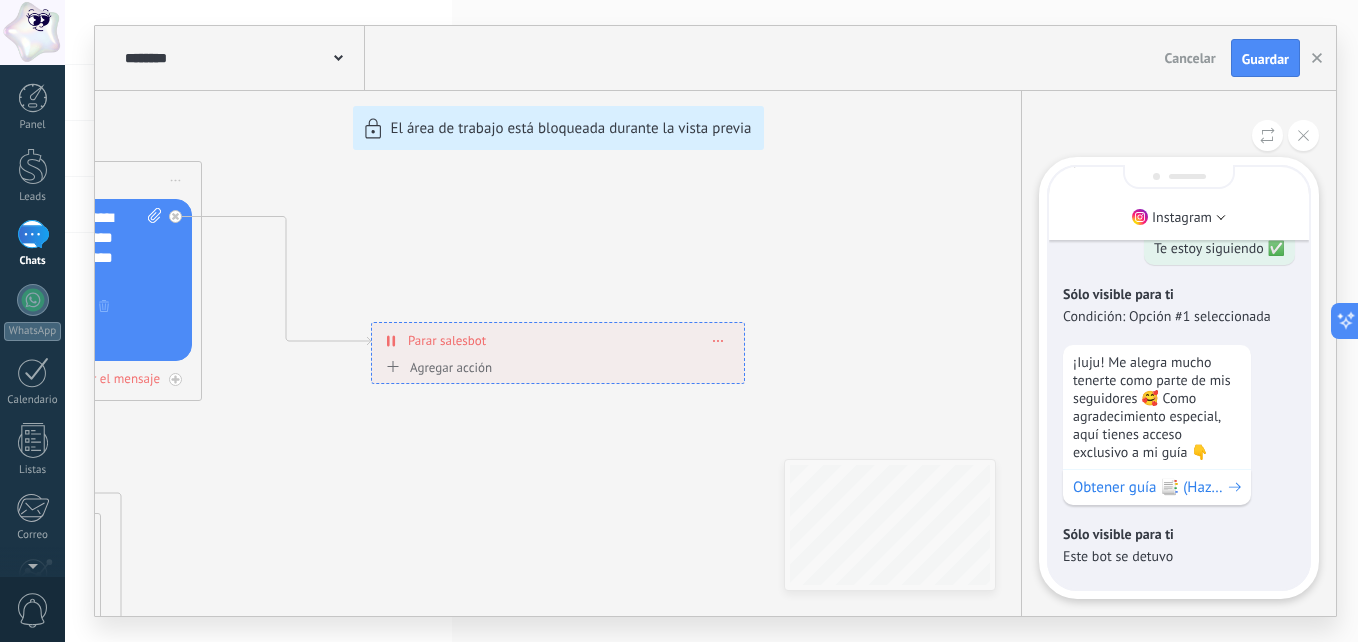click on "**********" at bounding box center (715, 321) 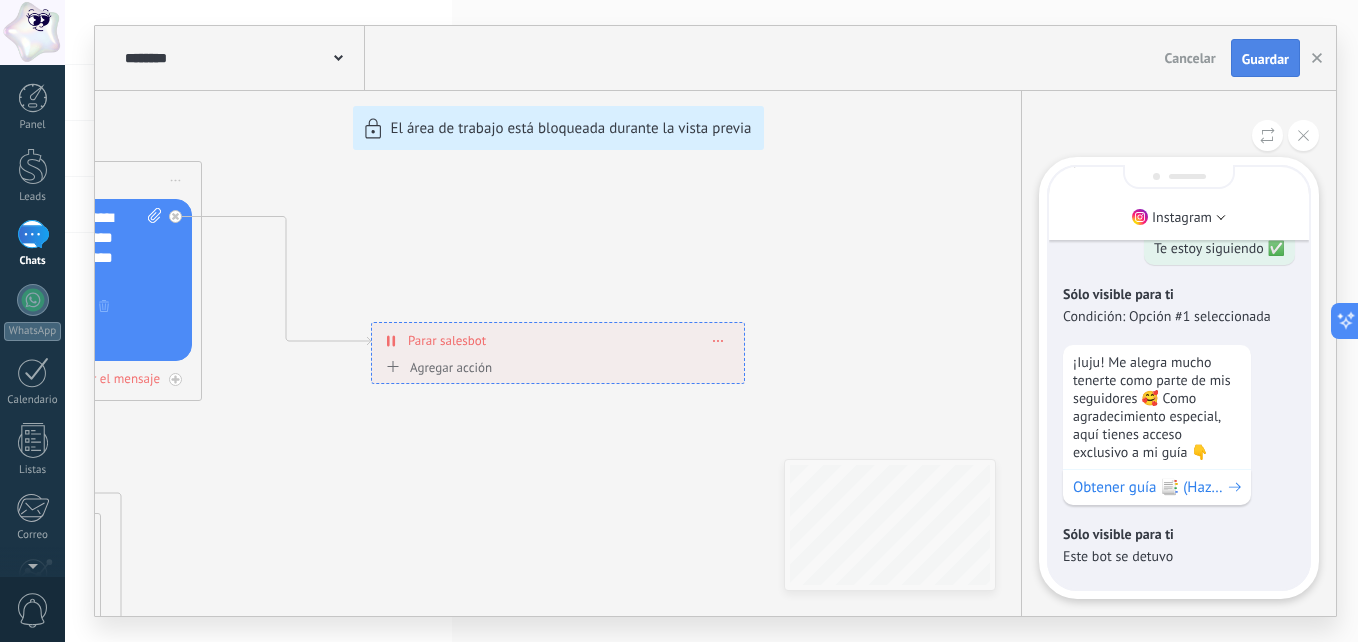 click on "Guardar" at bounding box center (1265, 58) 